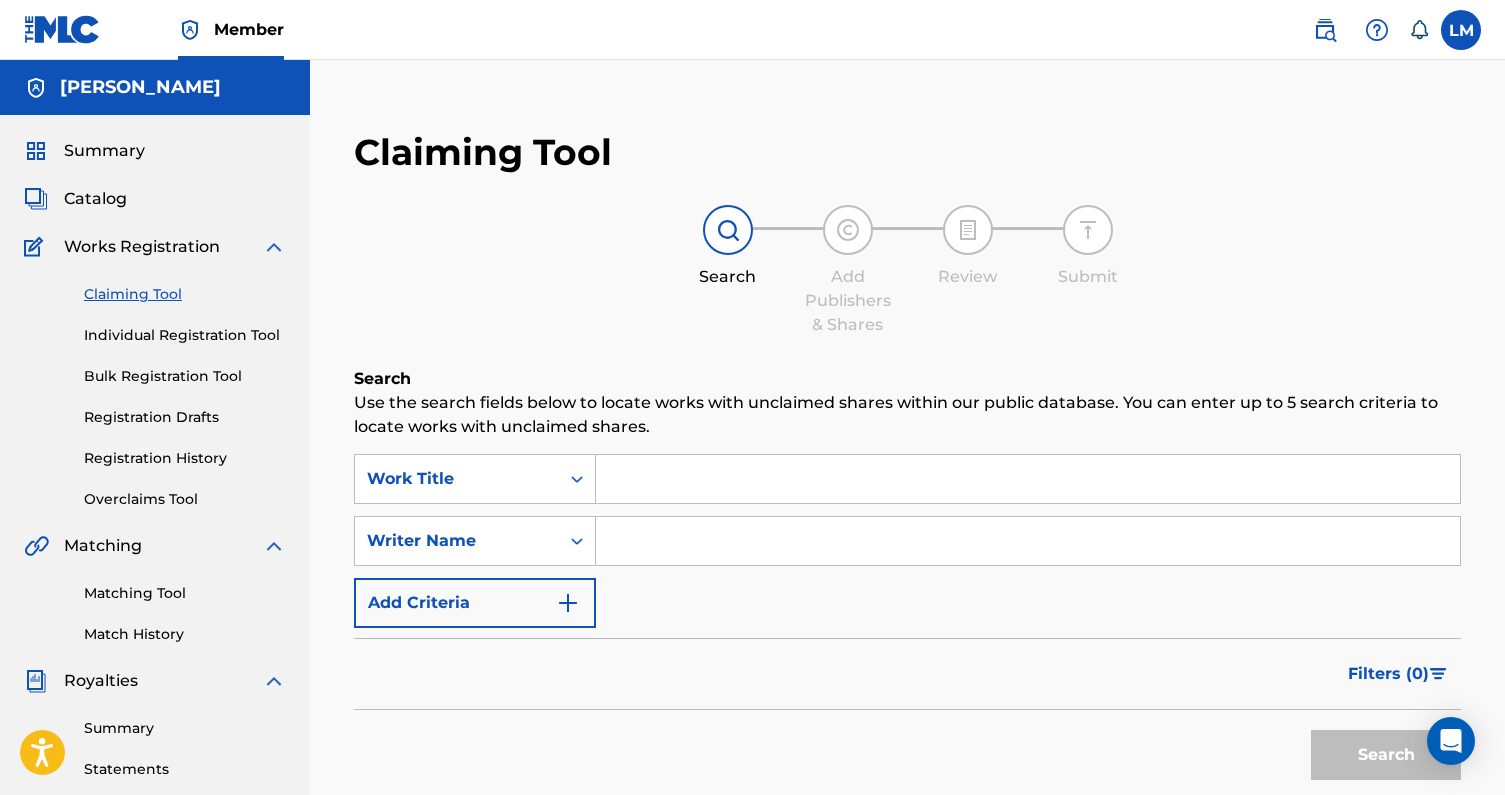 scroll, scrollTop: 9, scrollLeft: 0, axis: vertical 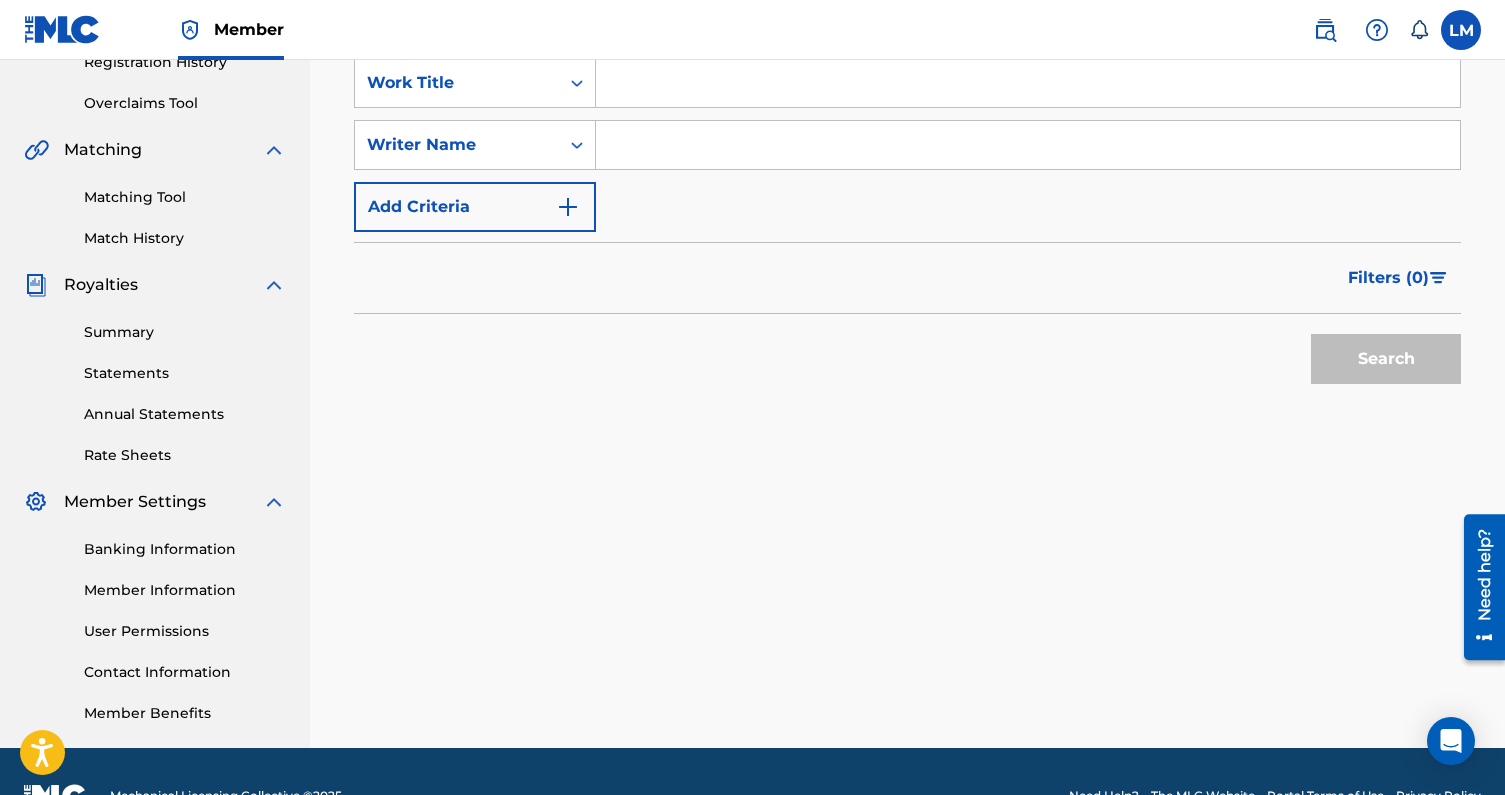 click on "Matching Tool" at bounding box center (185, 197) 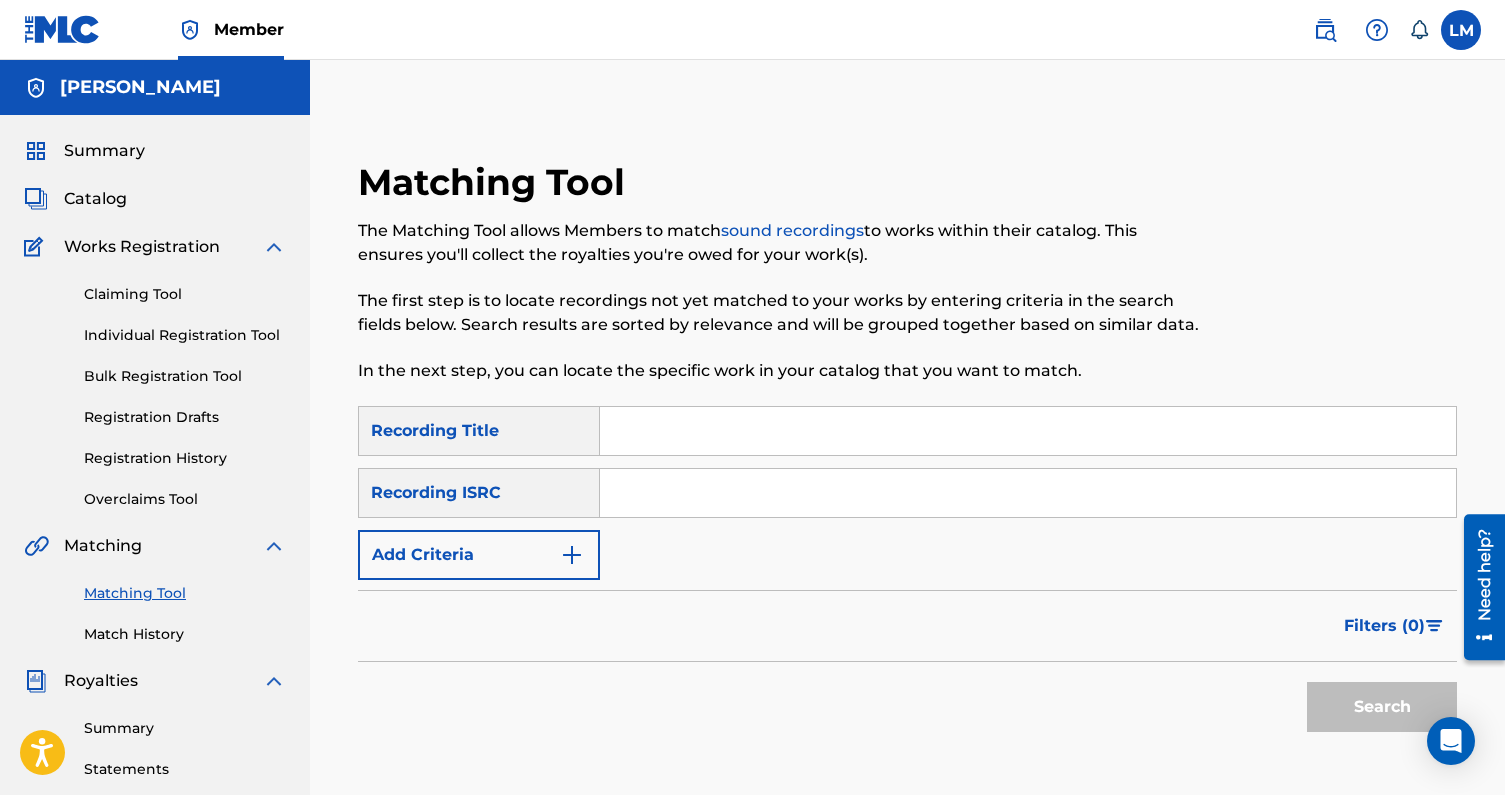 click on "Bulk Registration Tool" at bounding box center [185, 376] 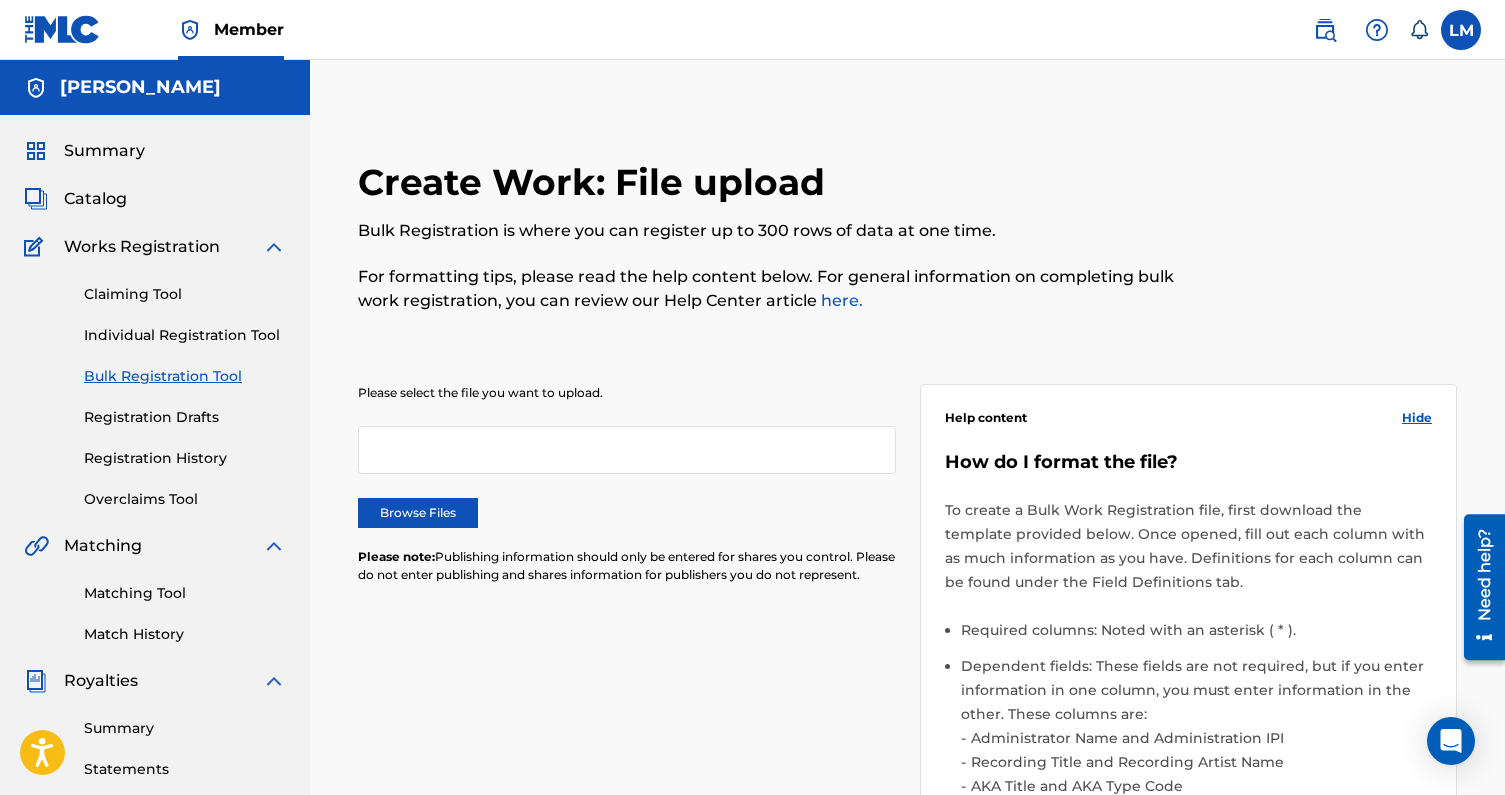 click on "Individual Registration Tool" at bounding box center (185, 335) 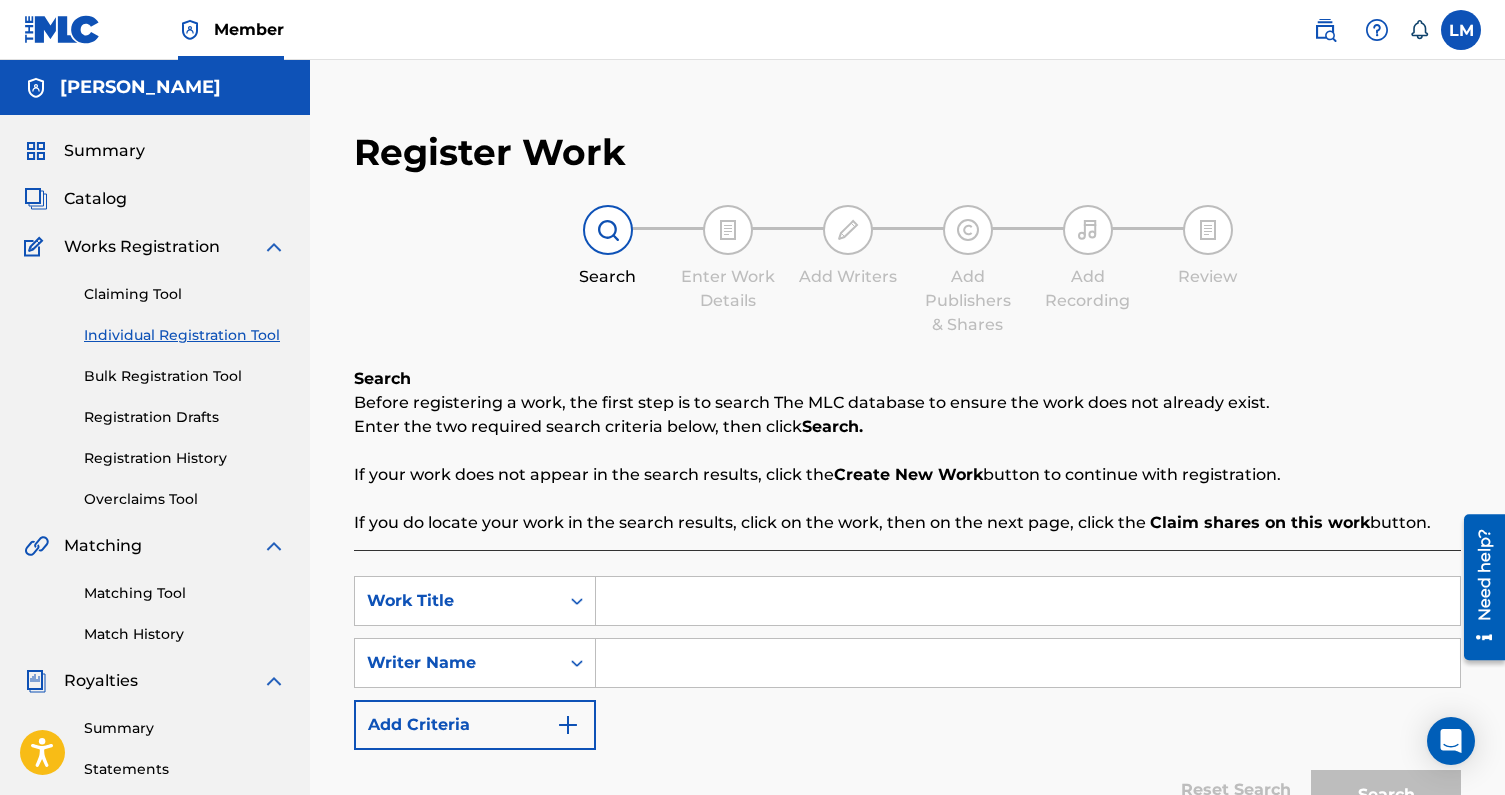 click on "Claiming Tool" at bounding box center [185, 294] 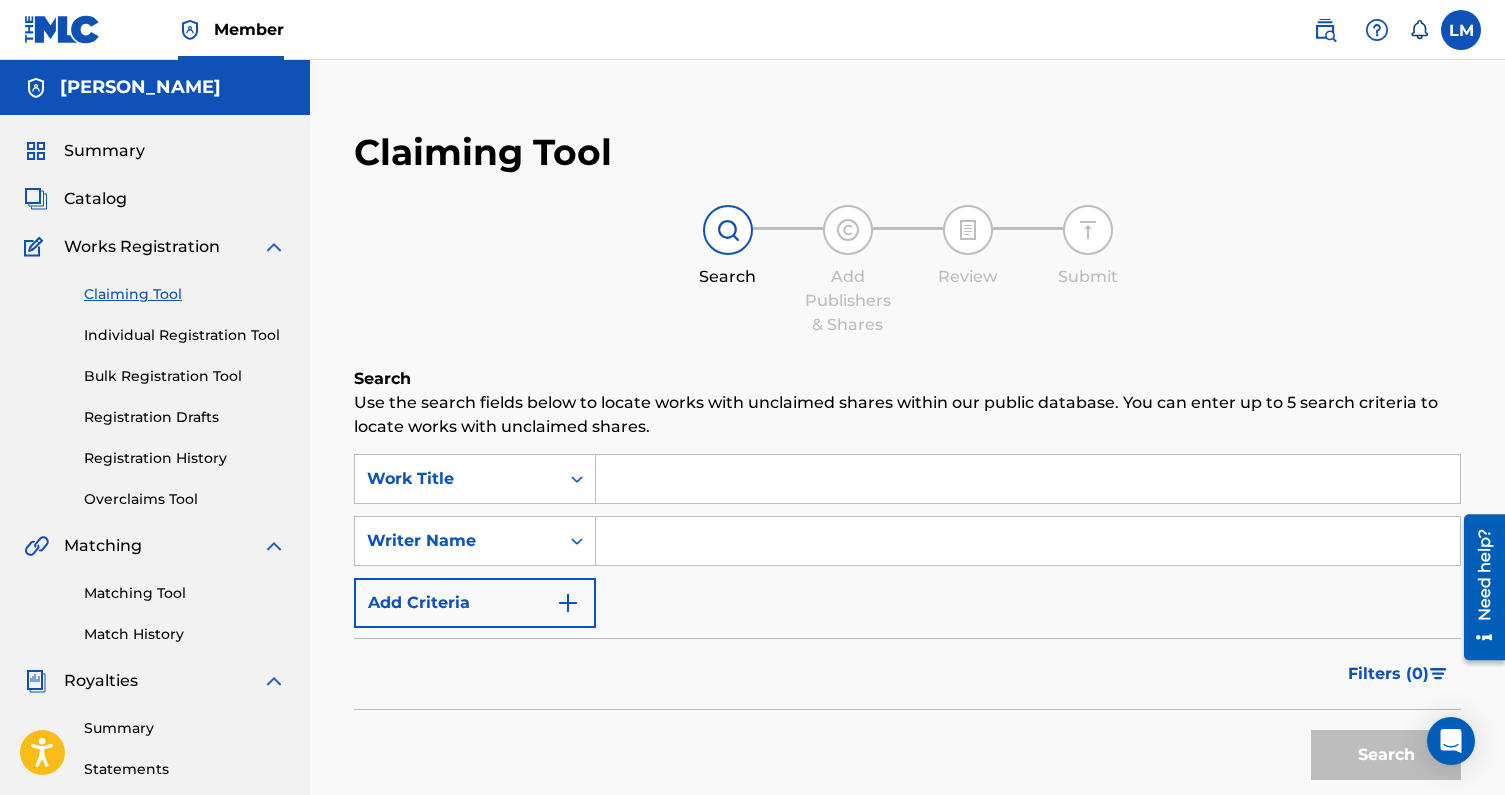 click on "Registration Drafts" at bounding box center (185, 417) 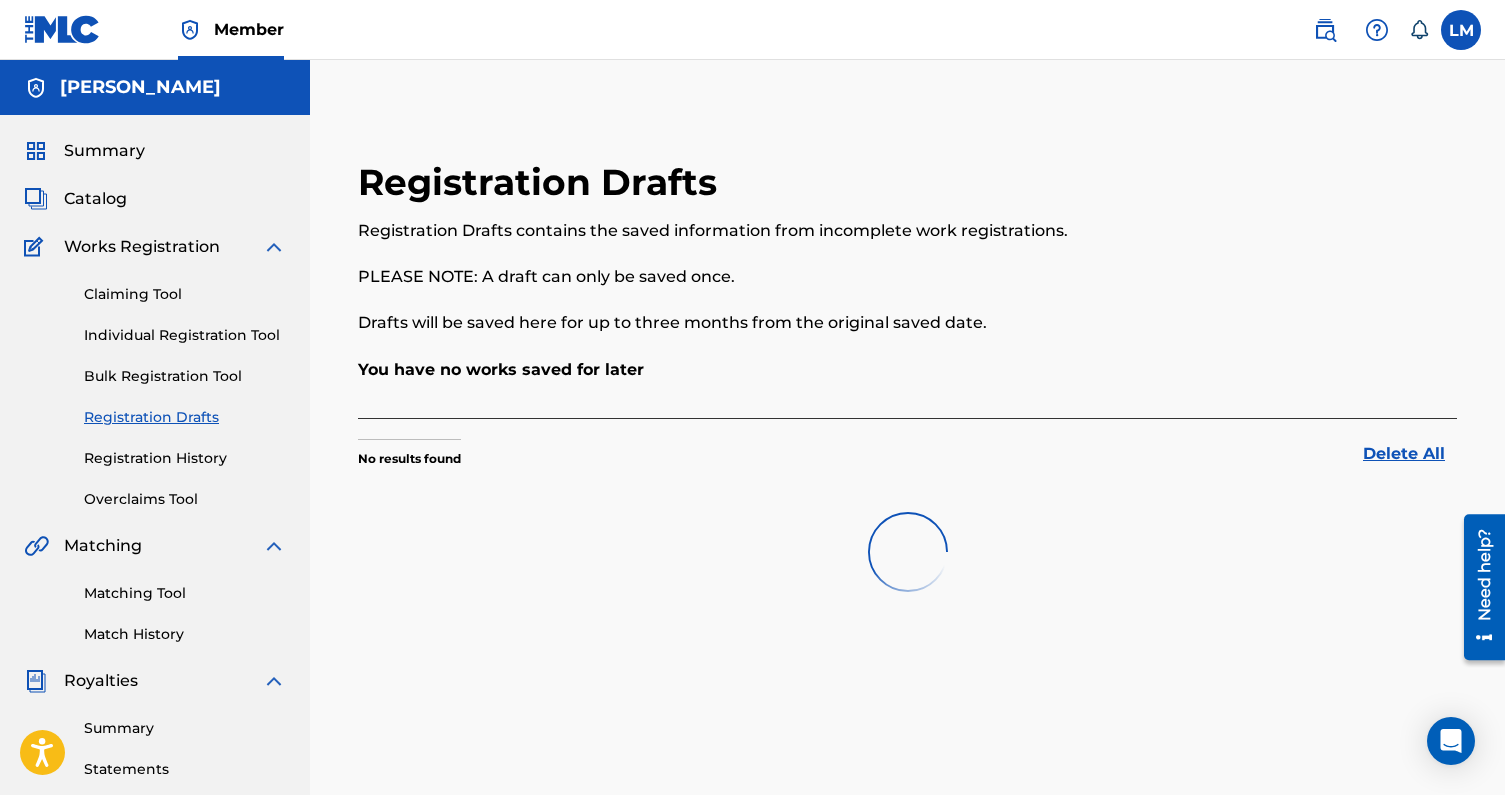 click on "Catalog" at bounding box center [95, 199] 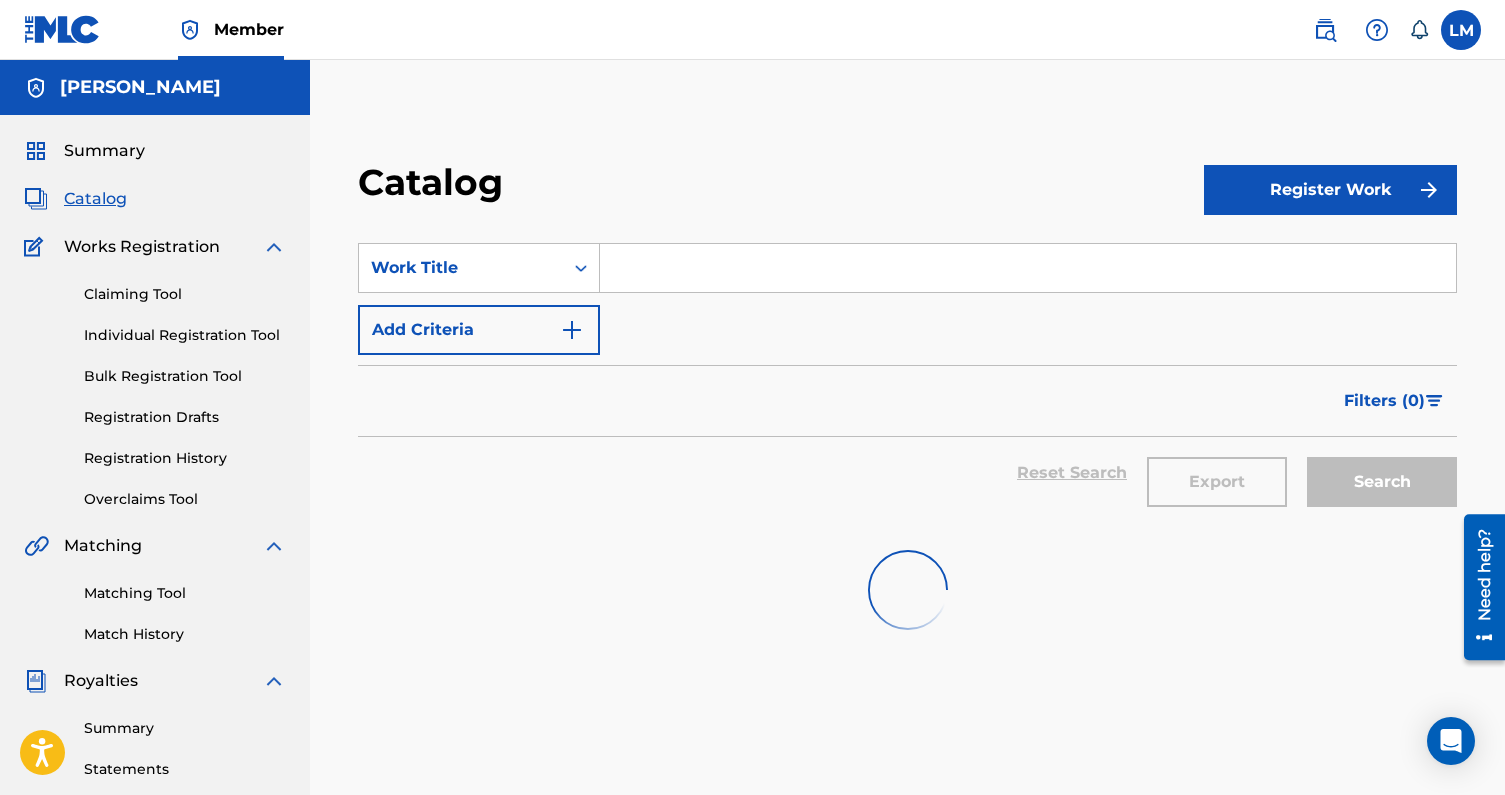 click on "Summary" at bounding box center (104, 151) 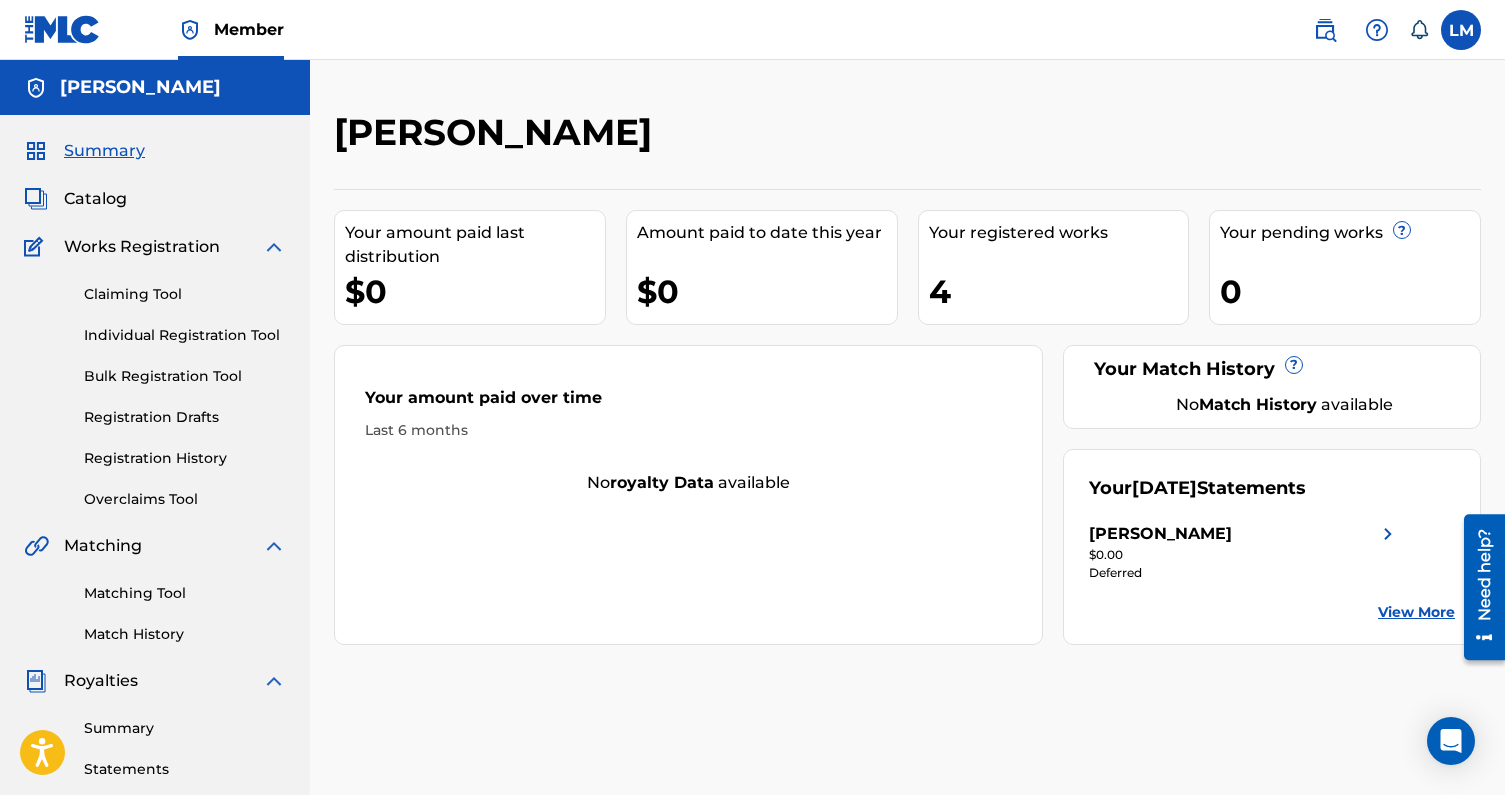 click on "Claiming Tool" at bounding box center [185, 294] 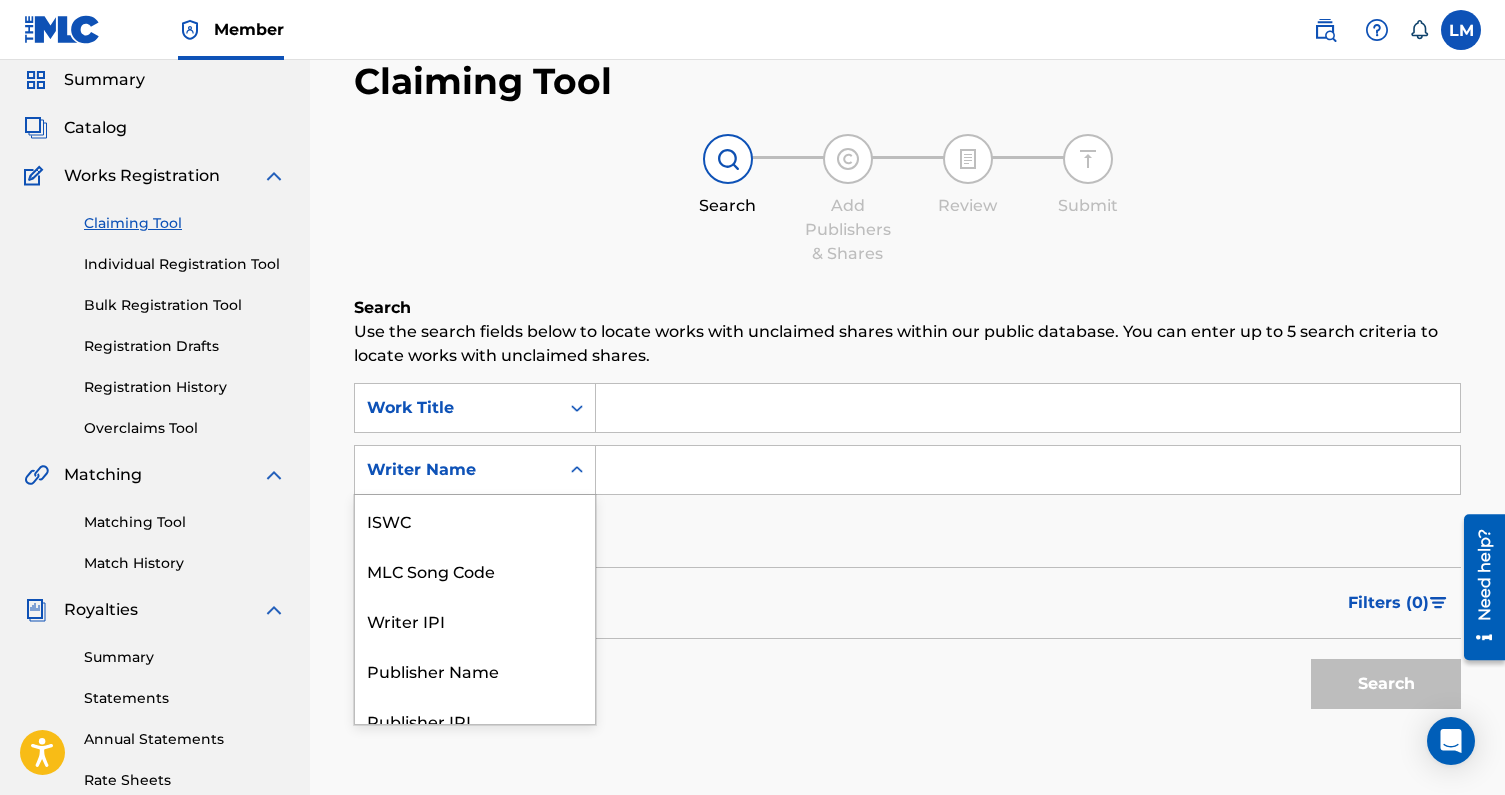 click on "Writer Name" at bounding box center [457, 470] 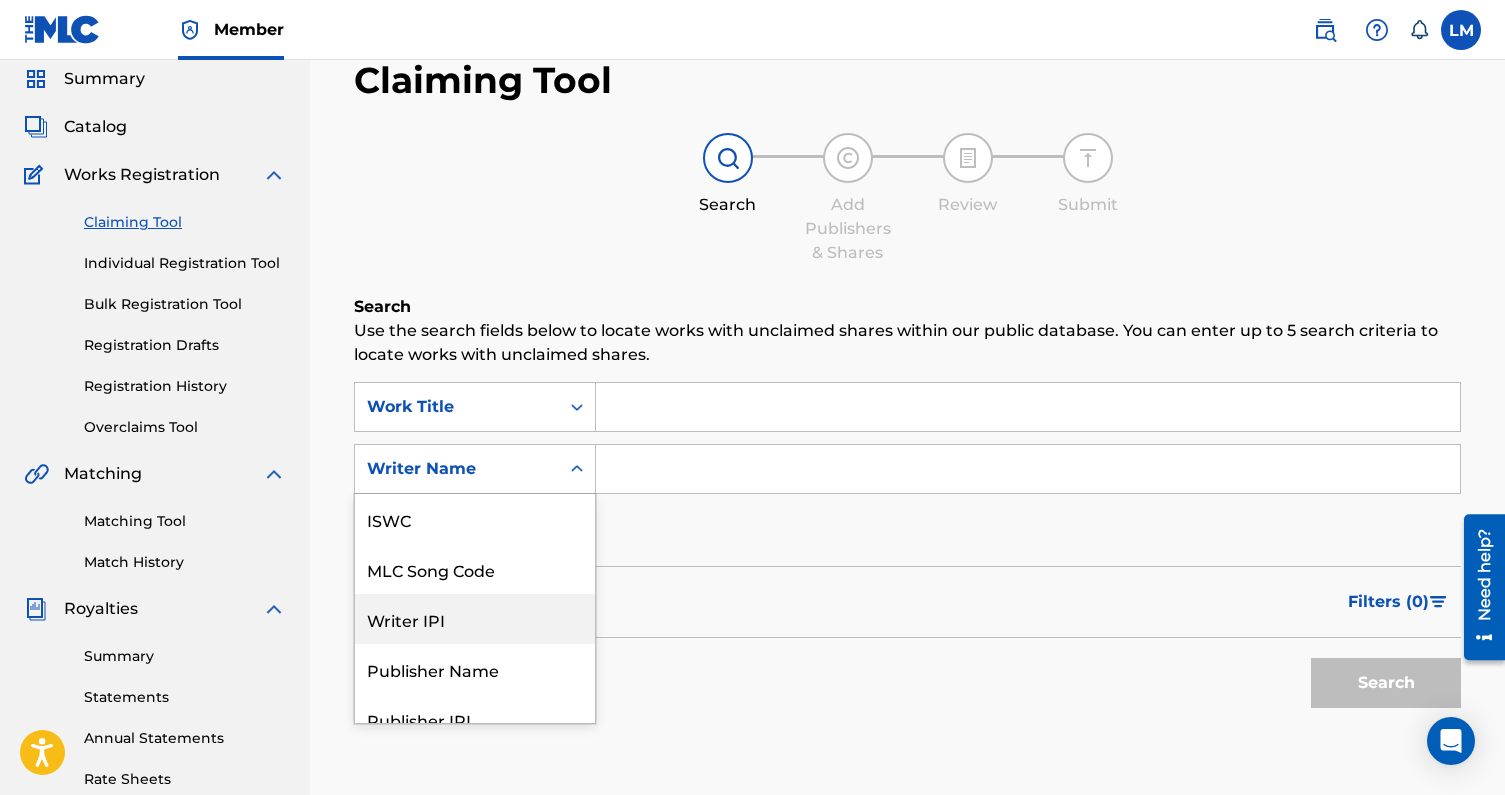 scroll, scrollTop: 121, scrollLeft: 0, axis: vertical 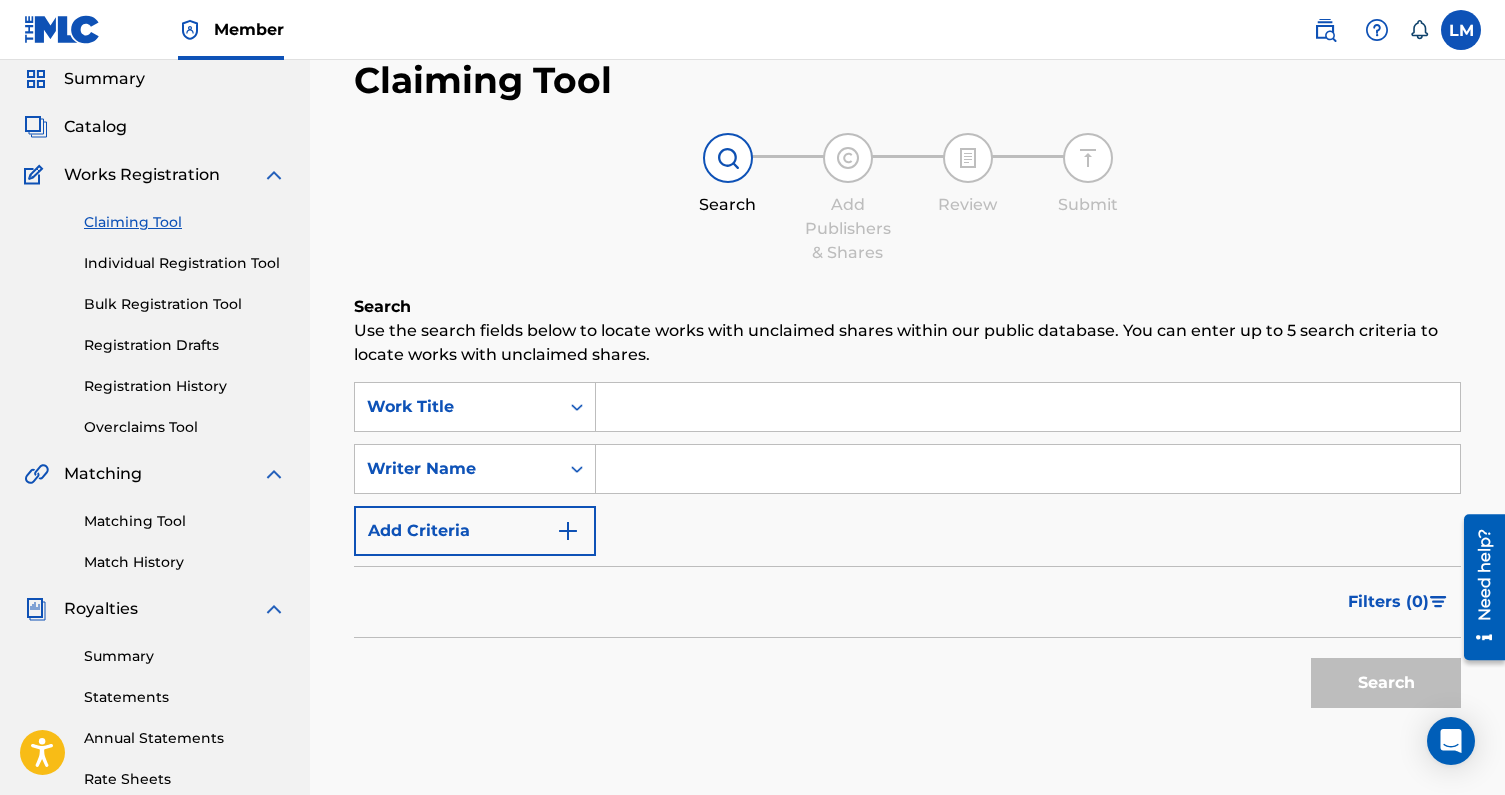 click at bounding box center [1028, 469] 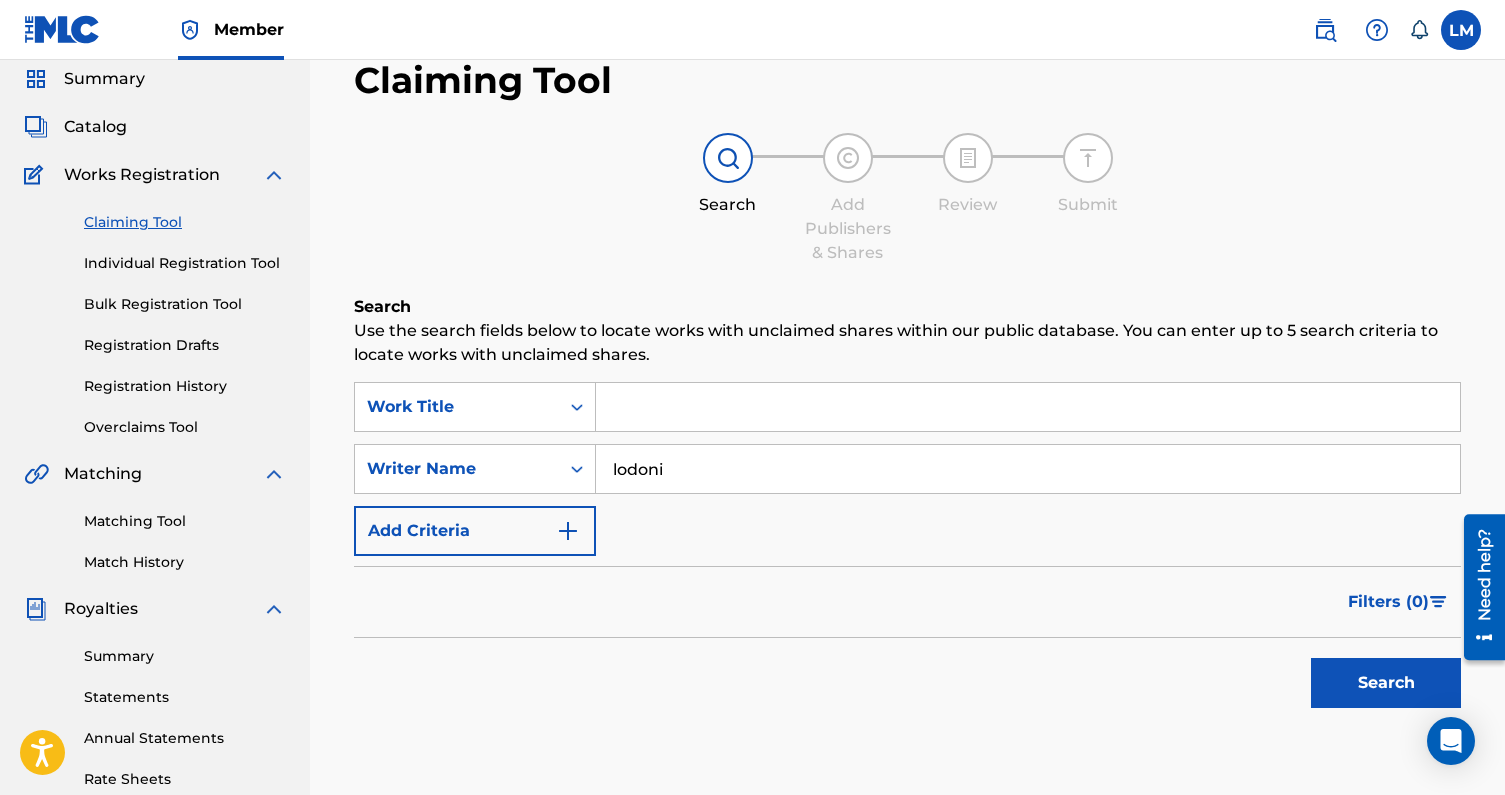 click on "Search" at bounding box center [1386, 683] 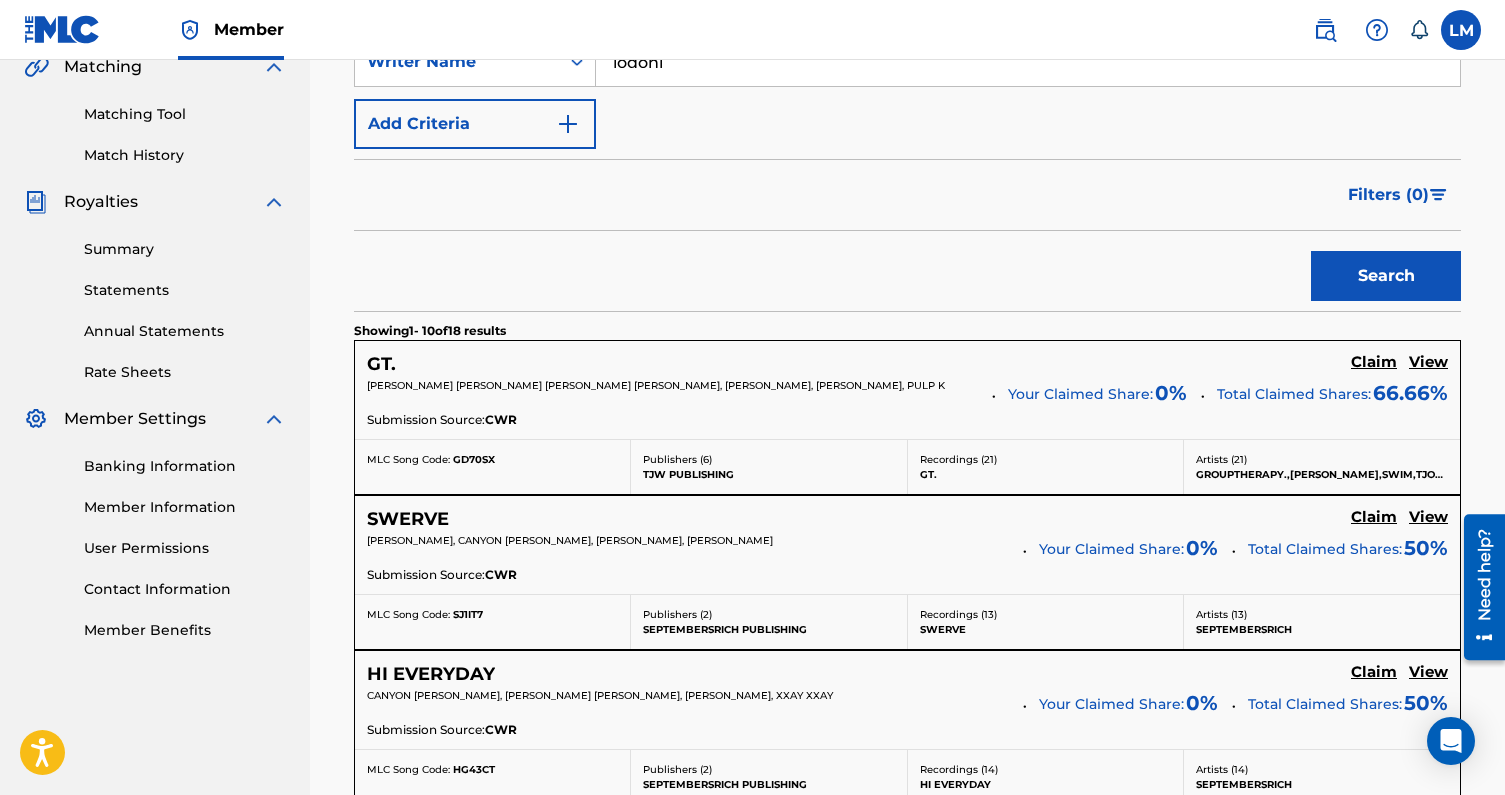 scroll, scrollTop: 0, scrollLeft: 0, axis: both 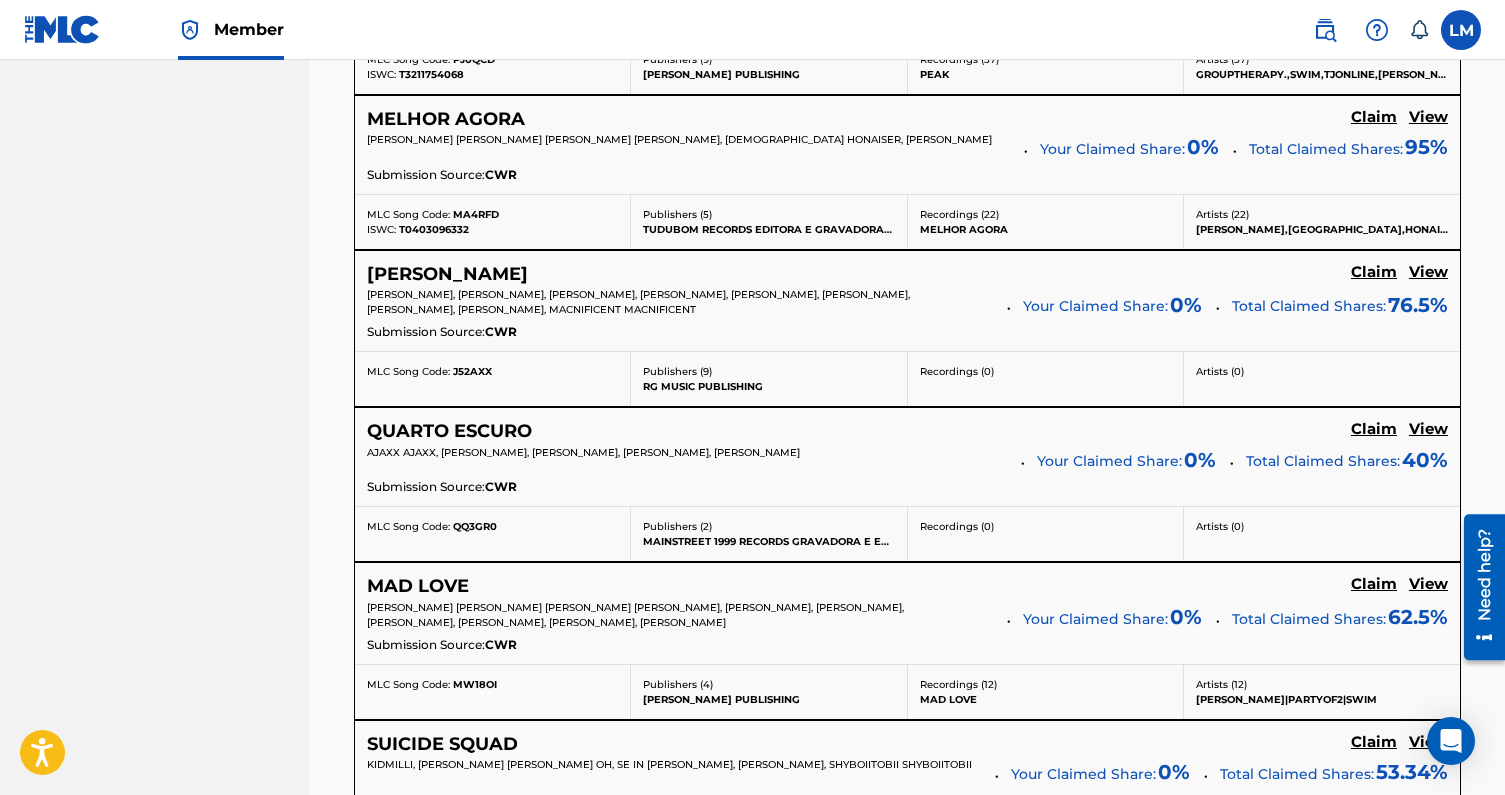 click on "Claim" at bounding box center (1374, -506) 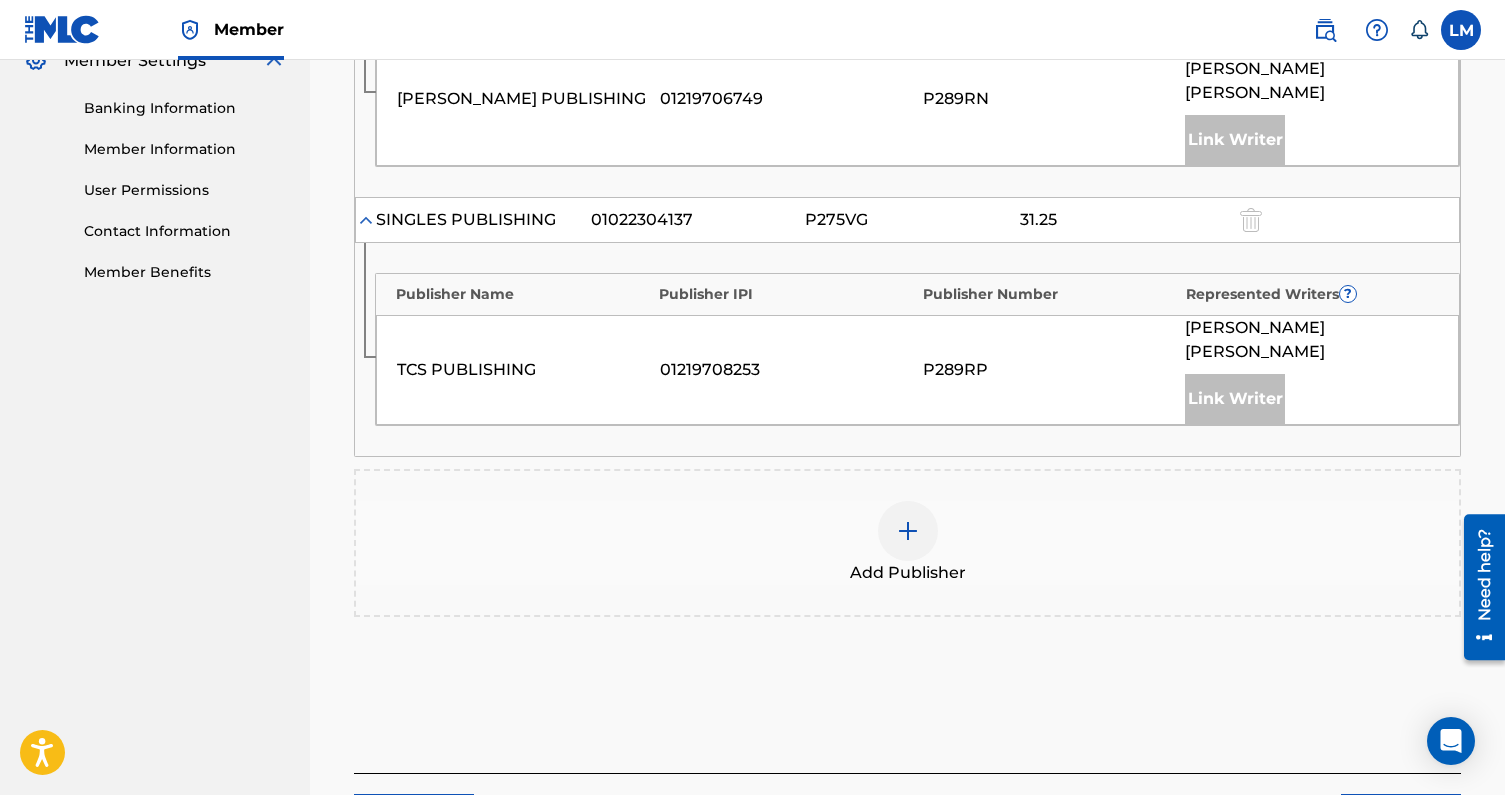 scroll, scrollTop: 740, scrollLeft: 0, axis: vertical 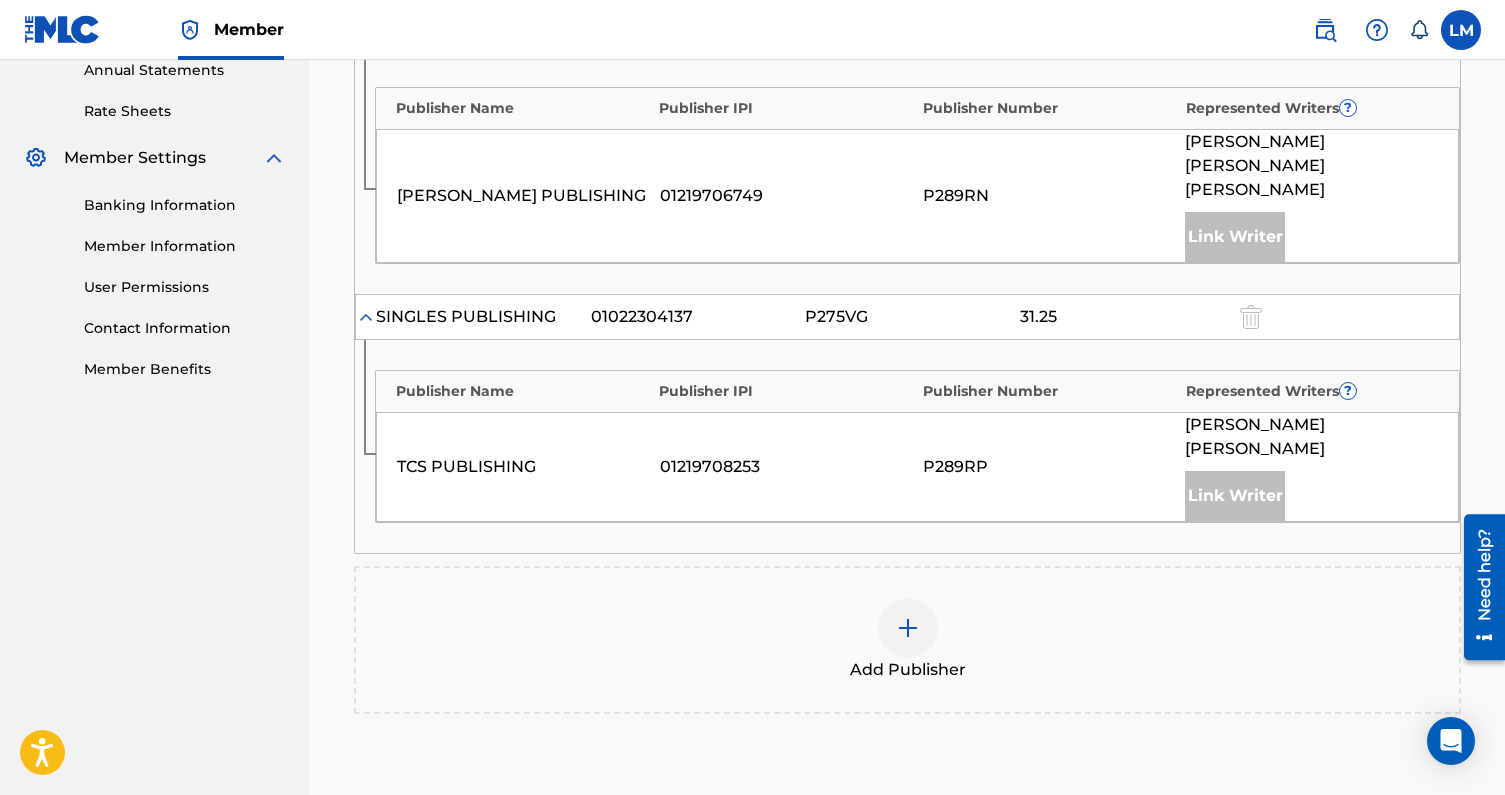 click at bounding box center (908, 628) 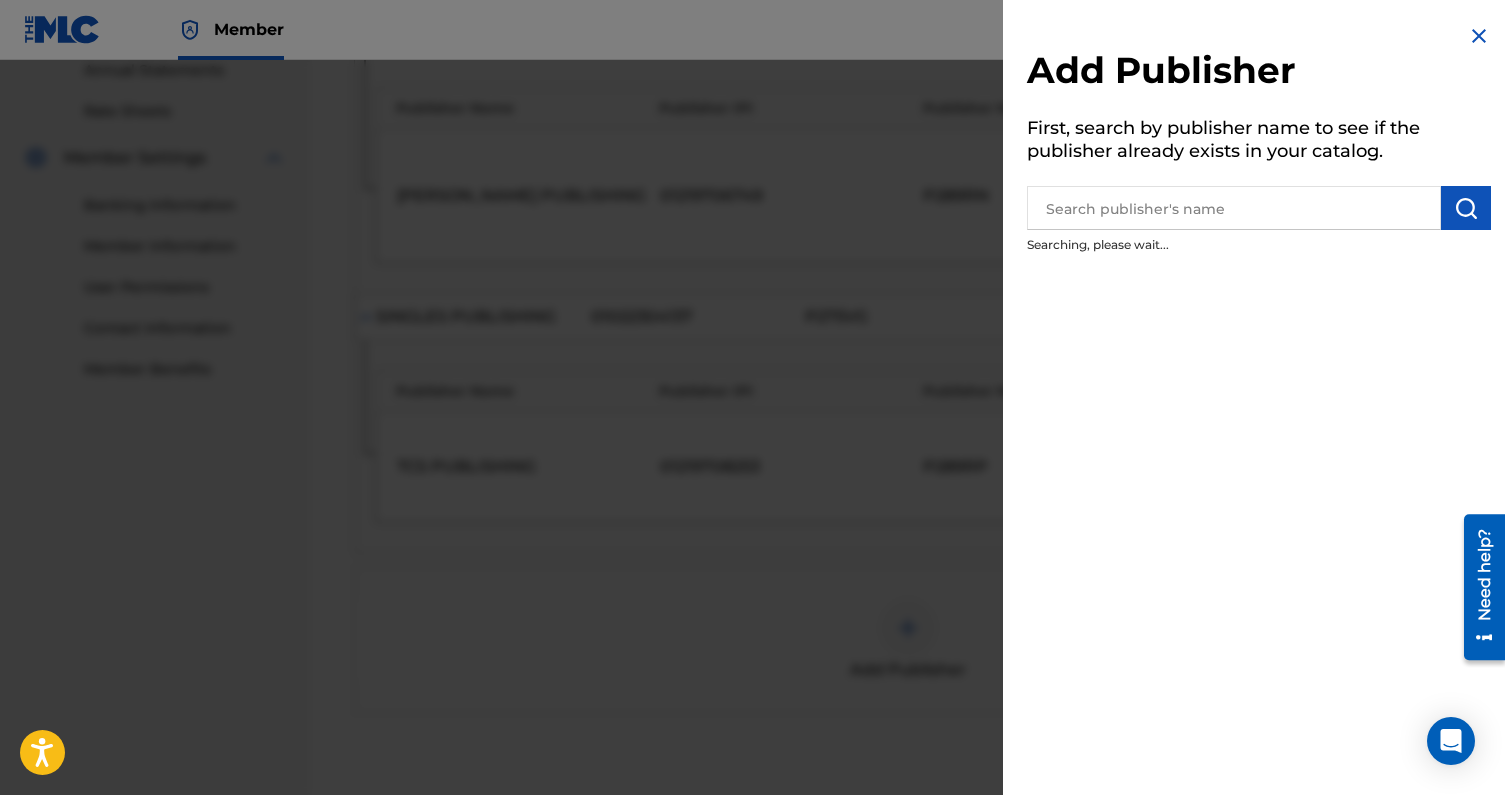 click at bounding box center (1234, 208) 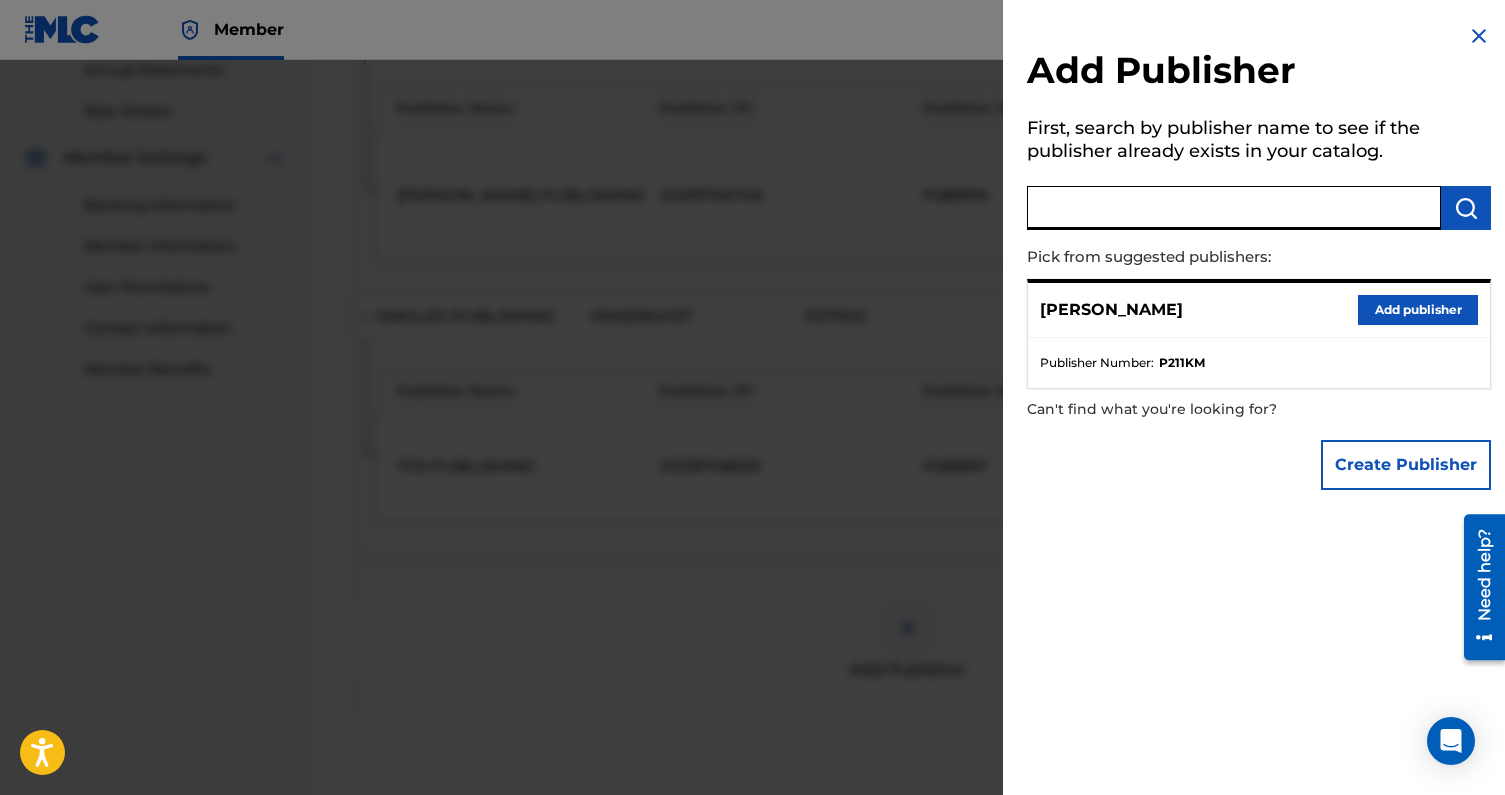 click on "Add publisher" at bounding box center [1418, 310] 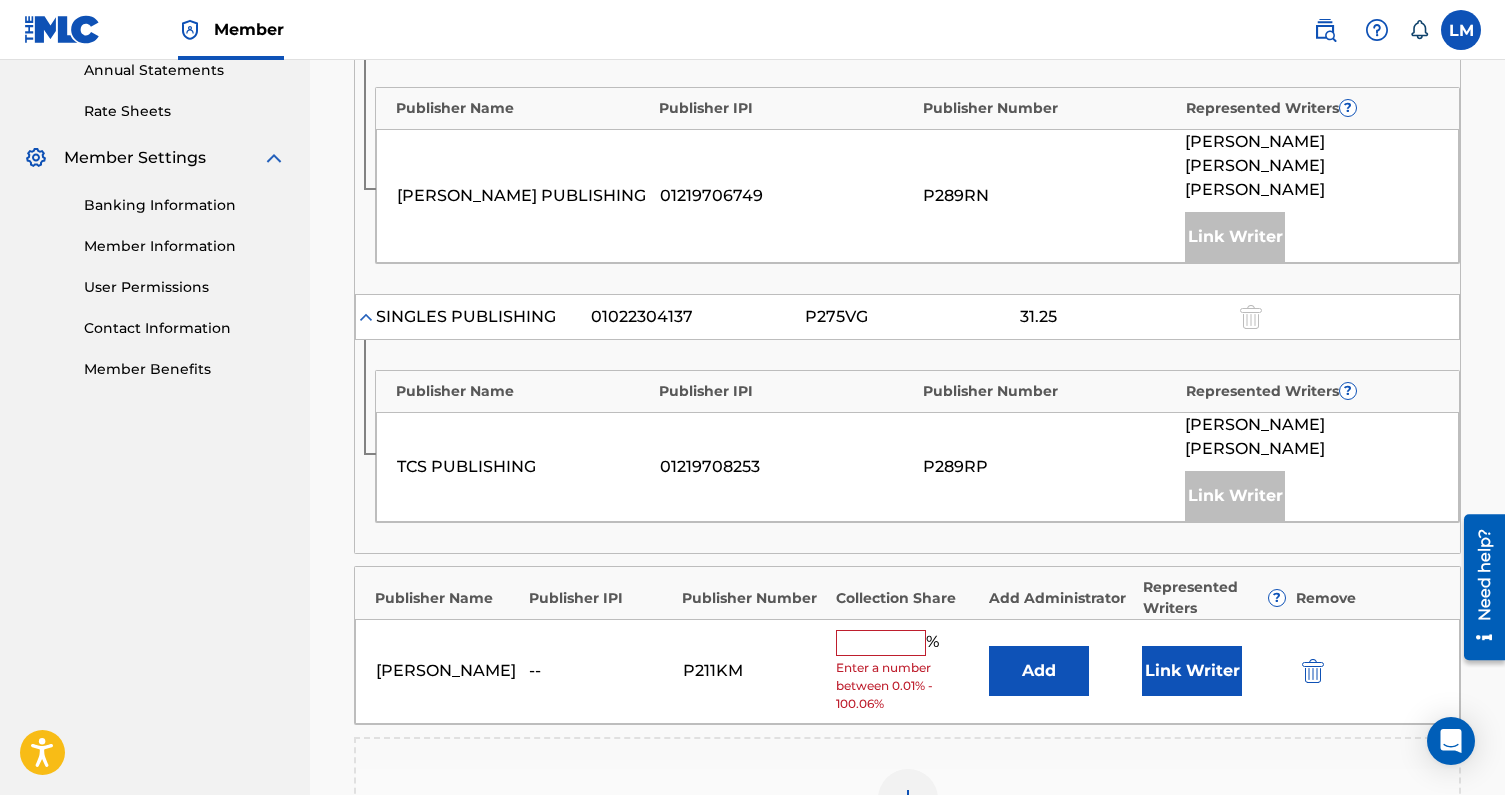 click at bounding box center [881, 643] 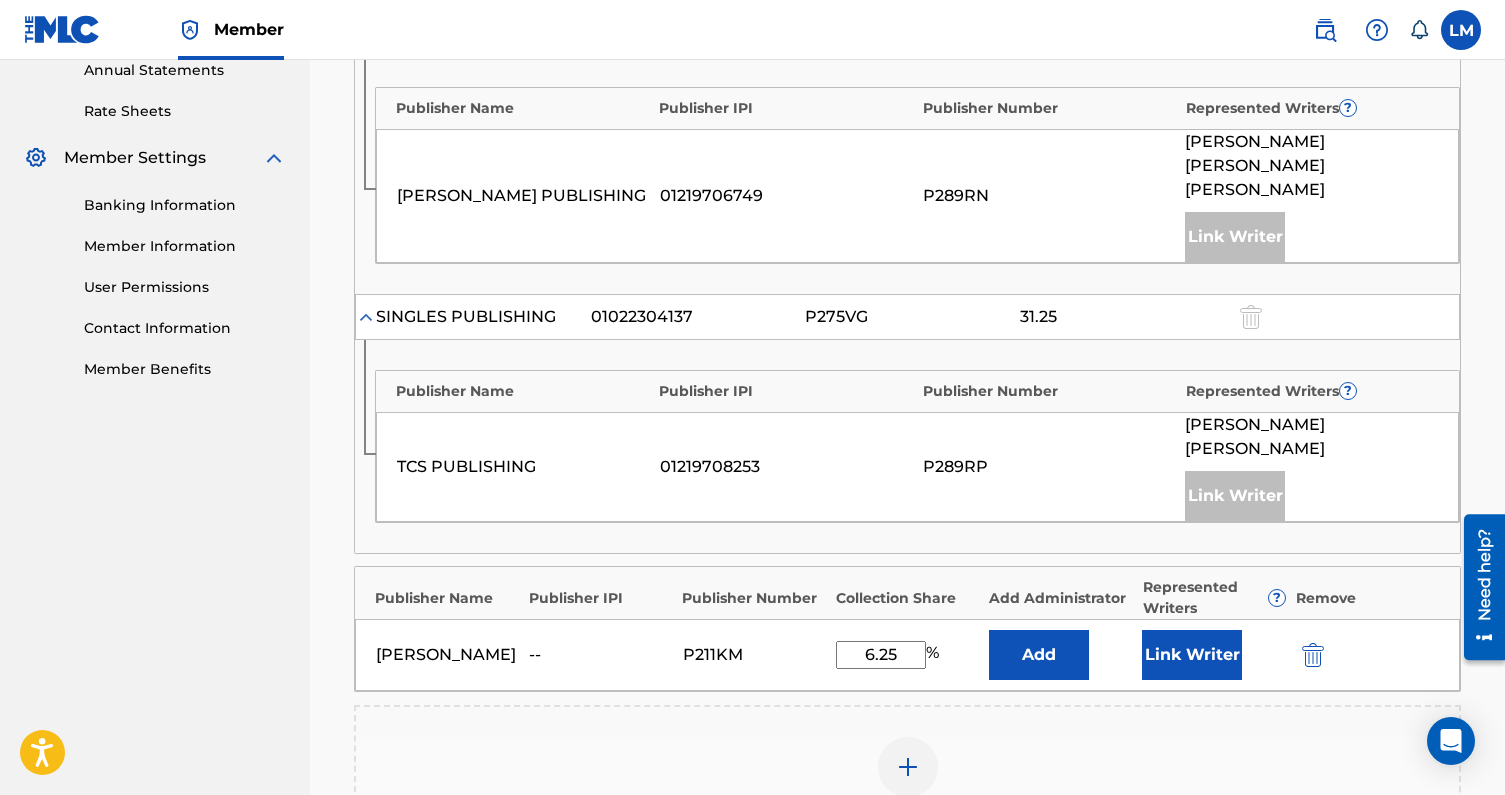 type on "6.25" 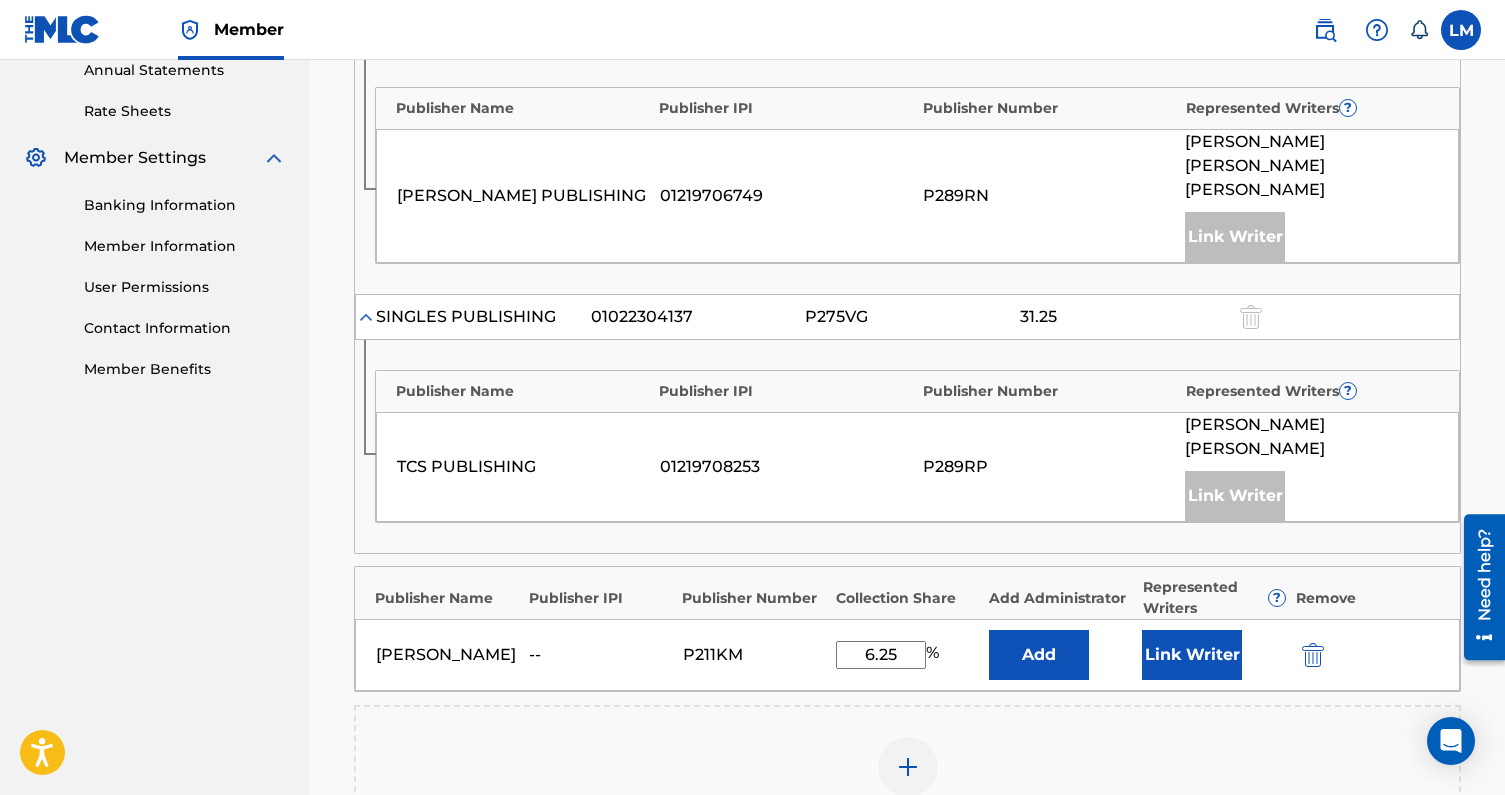 click on "Link Writer" at bounding box center (1192, 655) 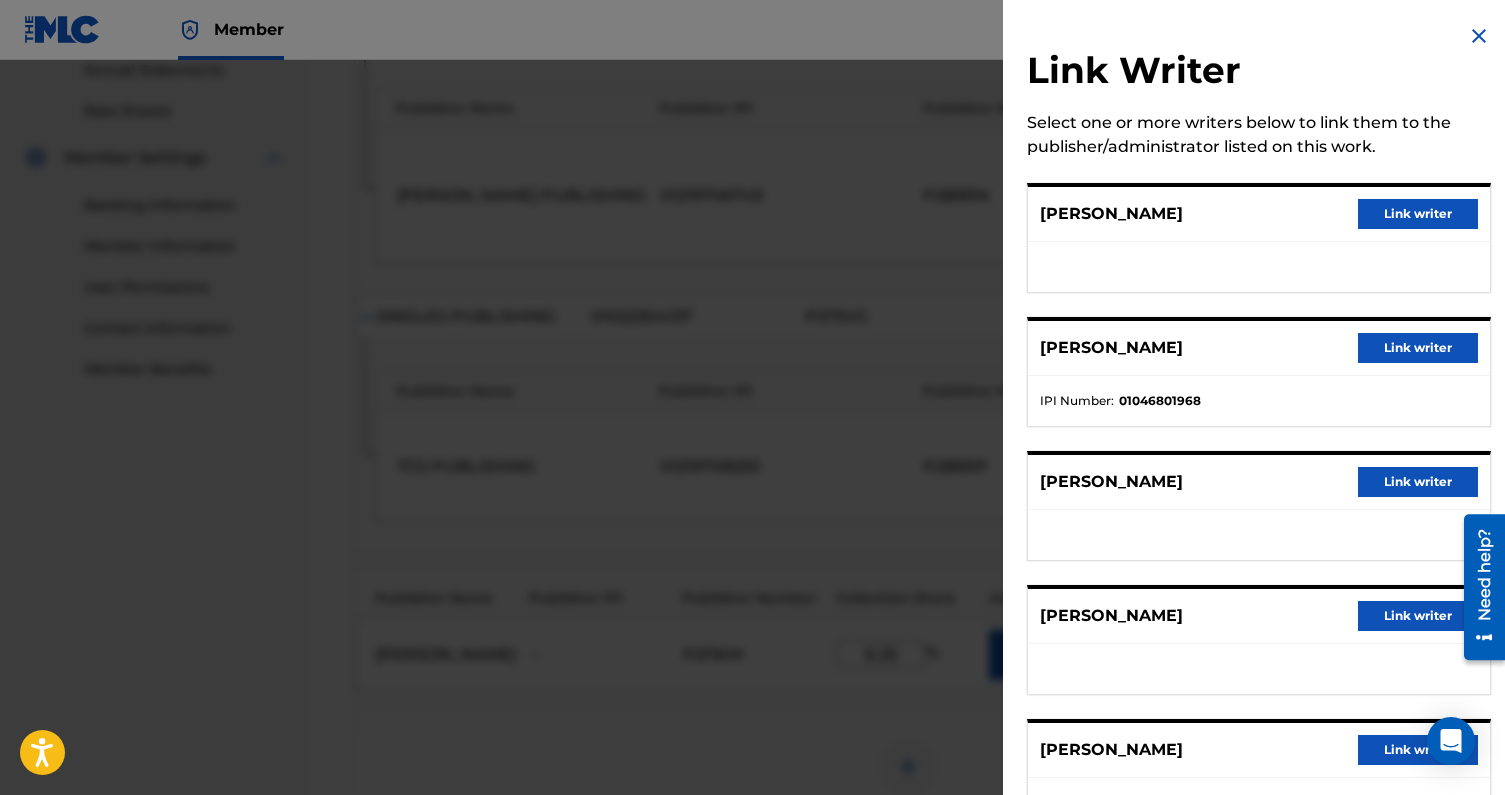 scroll, scrollTop: 484, scrollLeft: 0, axis: vertical 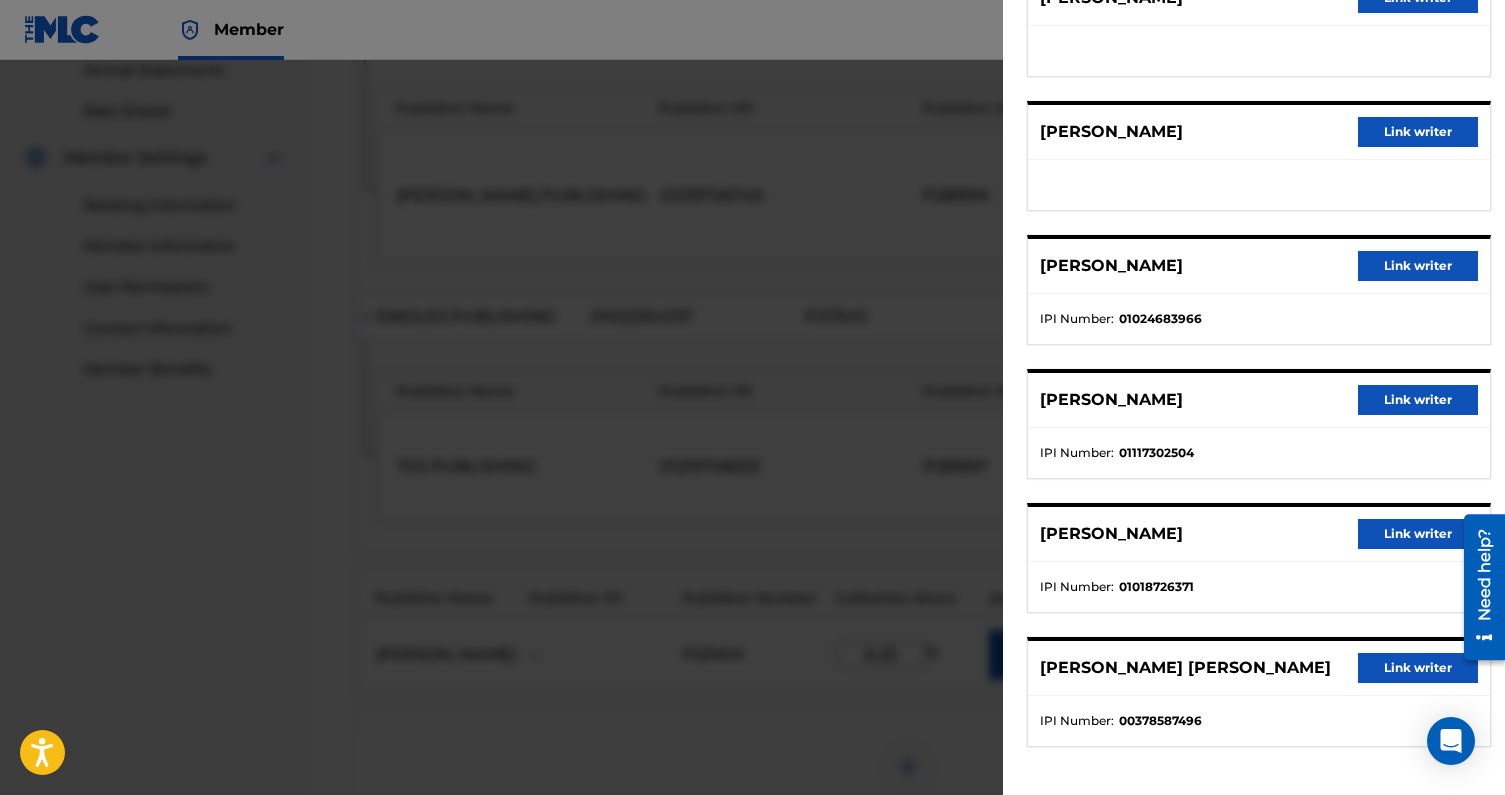 click on "Link writer" at bounding box center [1418, 400] 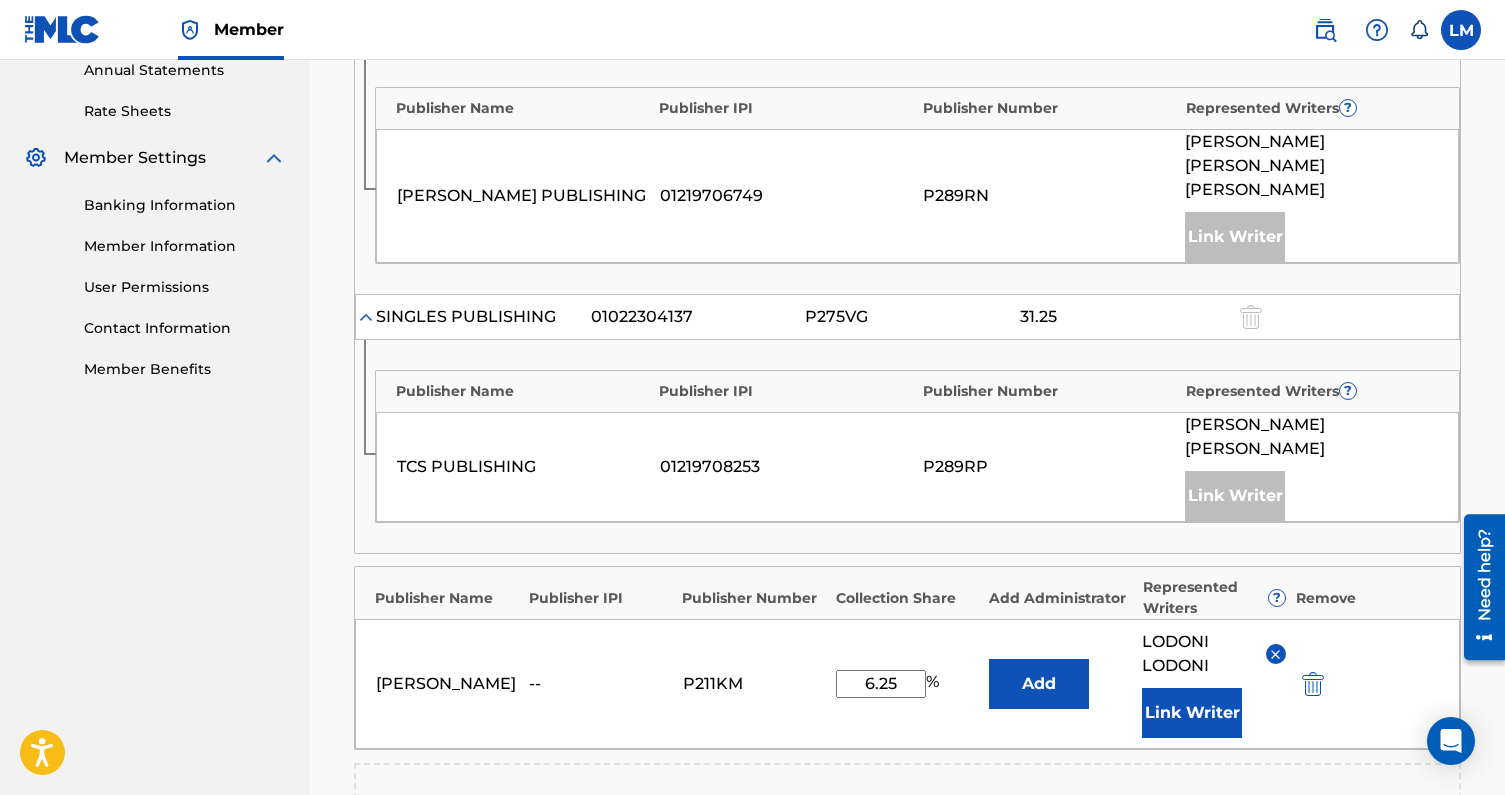 scroll, scrollTop: 1150, scrollLeft: 0, axis: vertical 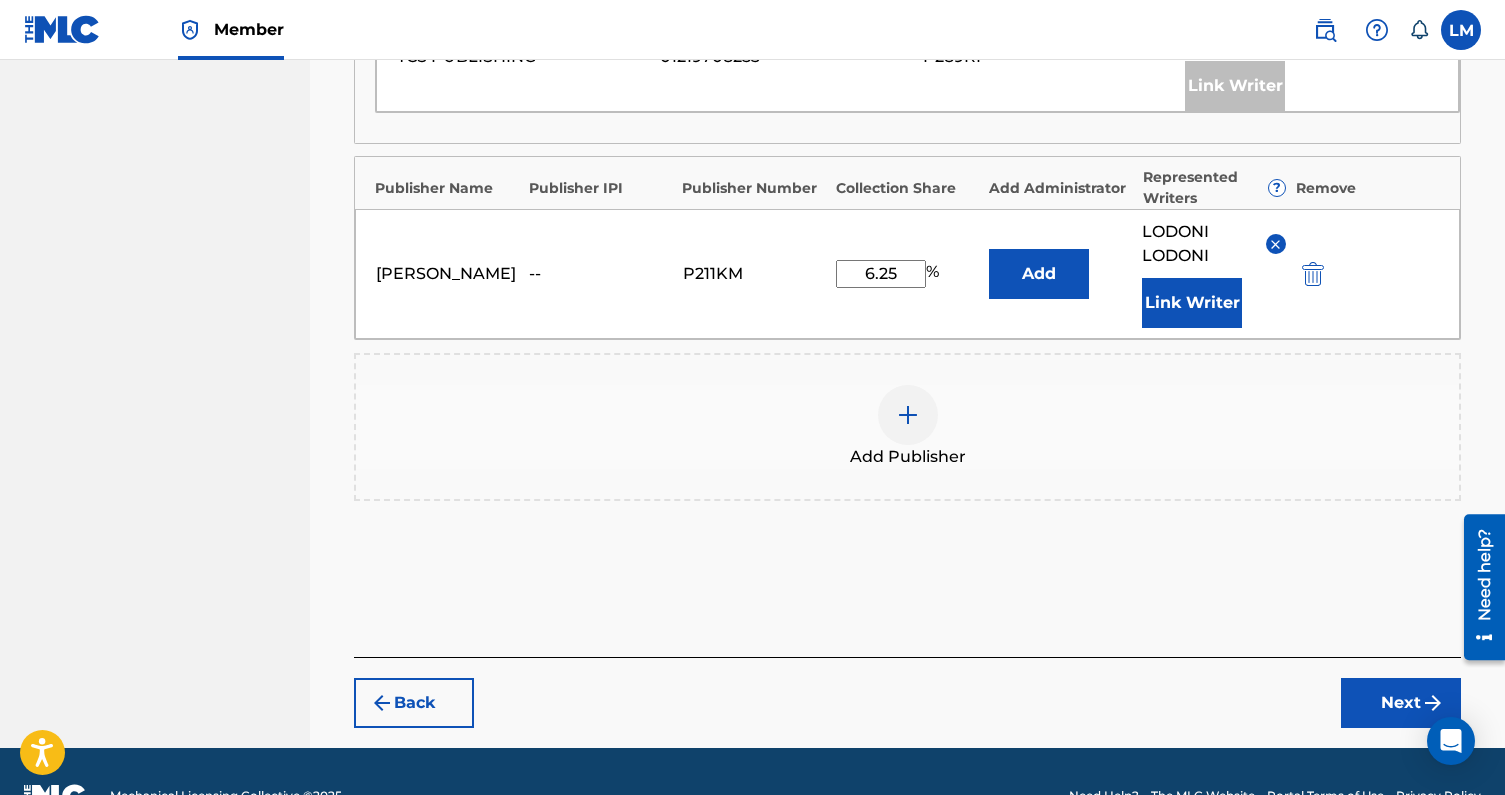 click on "Add Publishers & Shares Enter your publisher(s)/administrator(s). MAD LOVE A maximum of   31.25 %  of shares may be claimed Publishers ( 3 ) ? REQUIRED Total shares:  68.75 % Administrator ? Administrator IPI Administrator Number Collection Share Remove SINGLES PUBLISHING 01022304137 P275VG 31.25 Publisher Name Publisher IPI Publisher Number Represented Writers ? [PERSON_NAME] PUBLISHING 01219706749 P289RN [PERSON_NAME] [PERSON_NAME] Link Writer SINGLES PUBLISHING 01022304137 P275VG 31.25 Publisher Name Publisher IPI Publisher Number Represented Writers ? TCS PUBLISHING 01219708253 P289RP [PERSON_NAME] Link Writer Publisher Name Publisher IPI Publisher Number Collection Share Add Administrator Represented Writers ? Remove [PERSON_NAME] -- P211KM 6.25 % Add [PERSON_NAME] Link Writer Add Publisher" at bounding box center [907, -63] 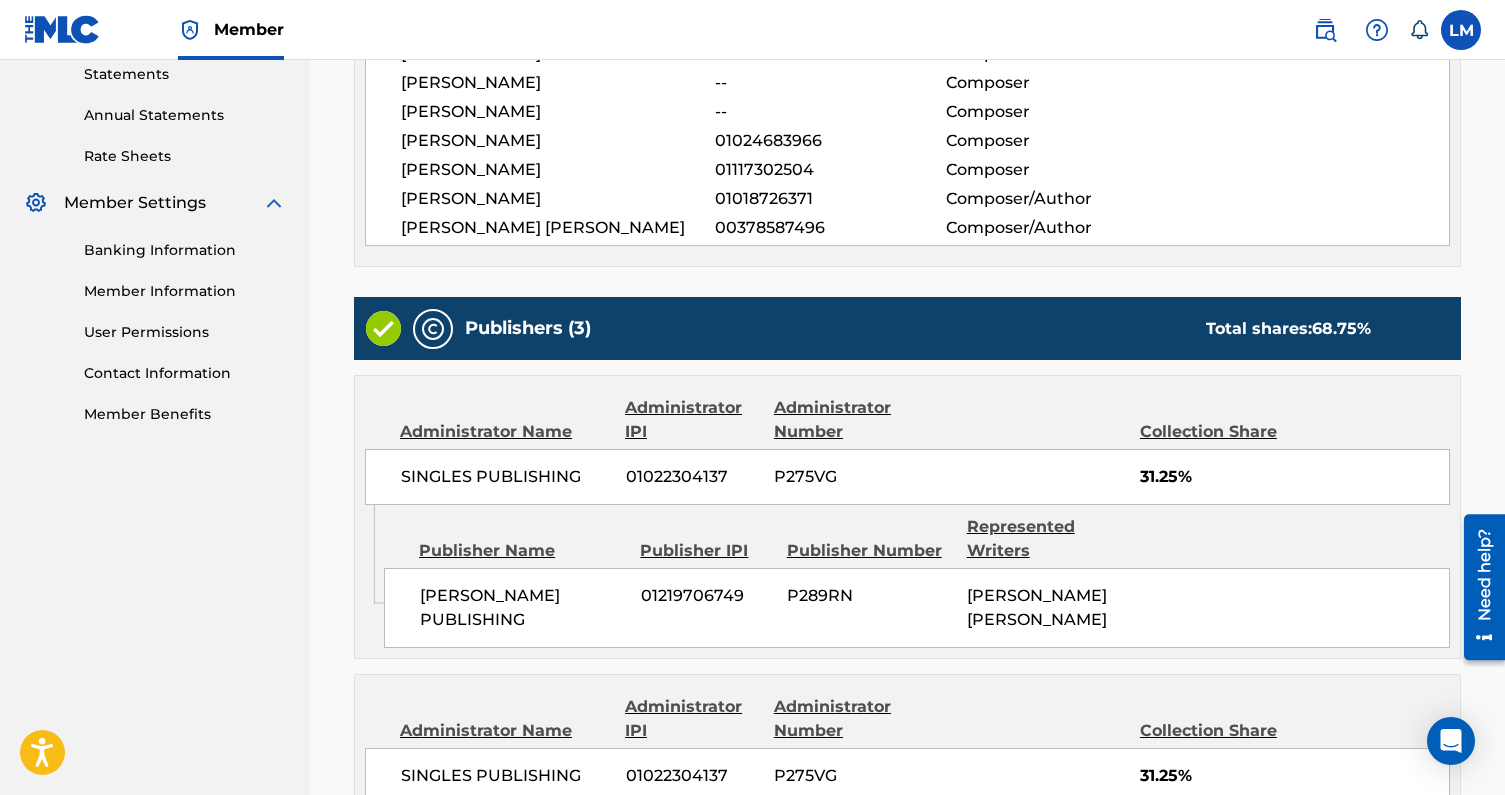 scroll, scrollTop: 1259, scrollLeft: 0, axis: vertical 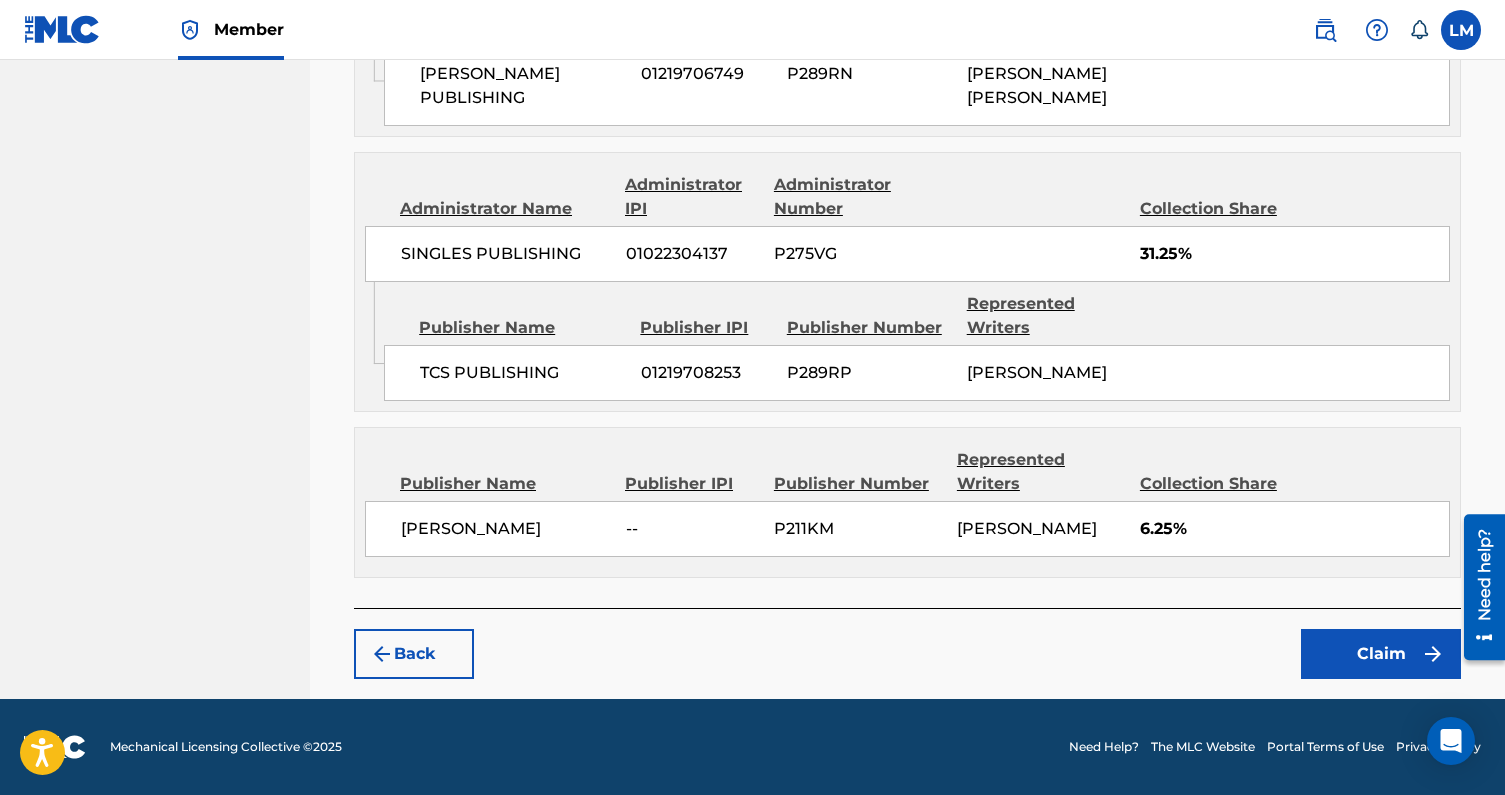 click on "Claim" at bounding box center (1381, 654) 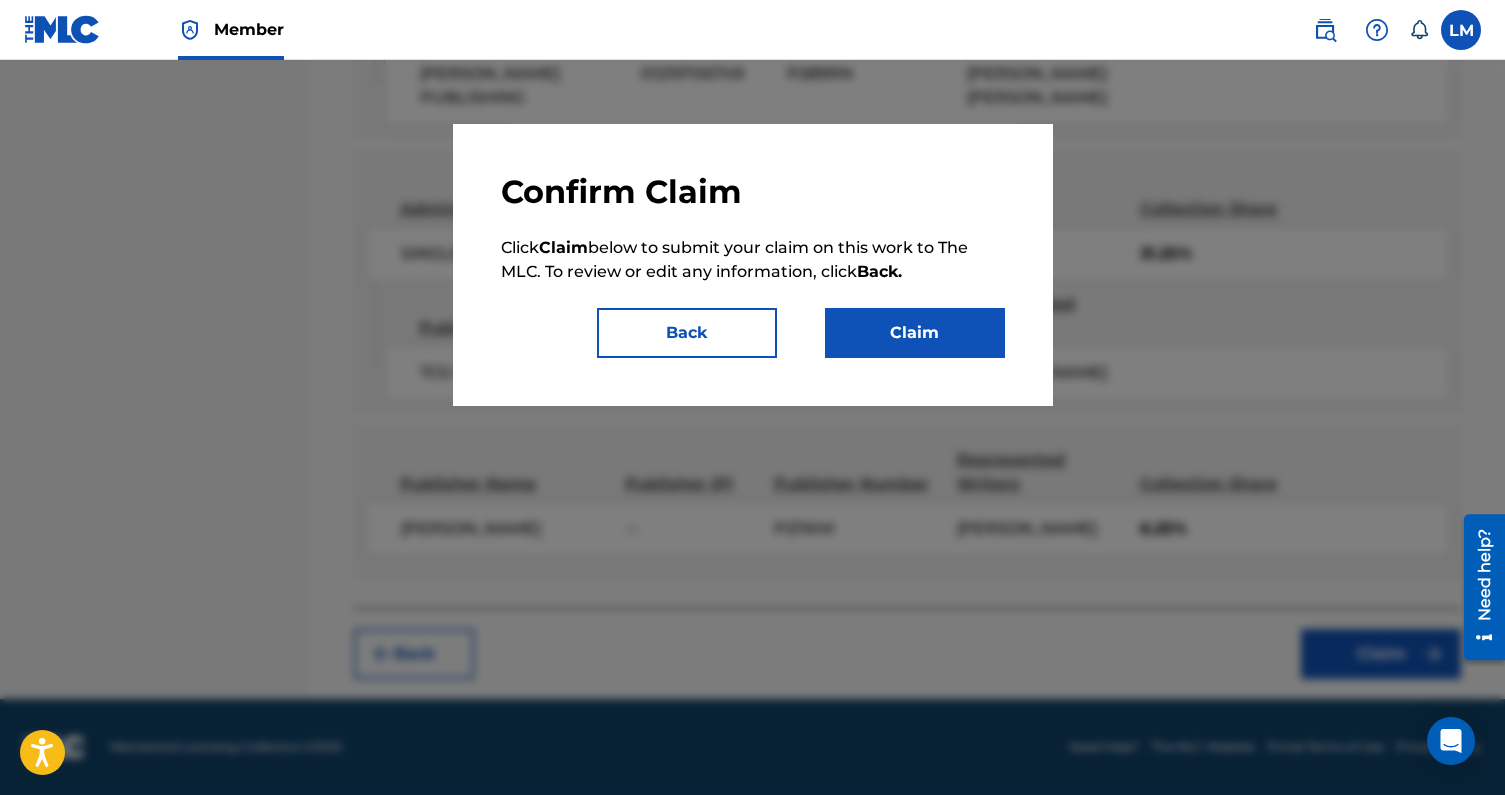 click on "Claim" at bounding box center [915, 333] 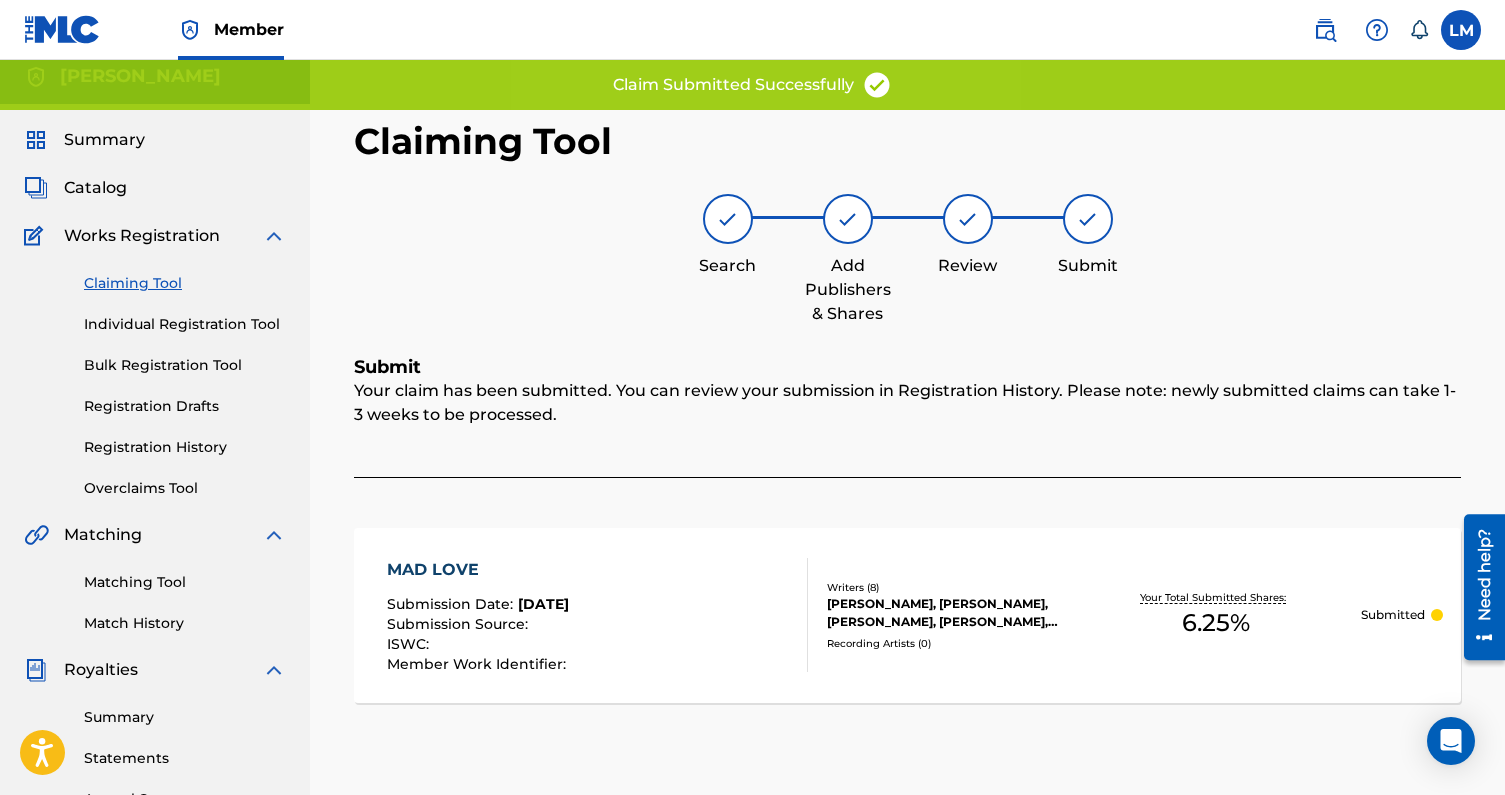 scroll, scrollTop: 9, scrollLeft: 0, axis: vertical 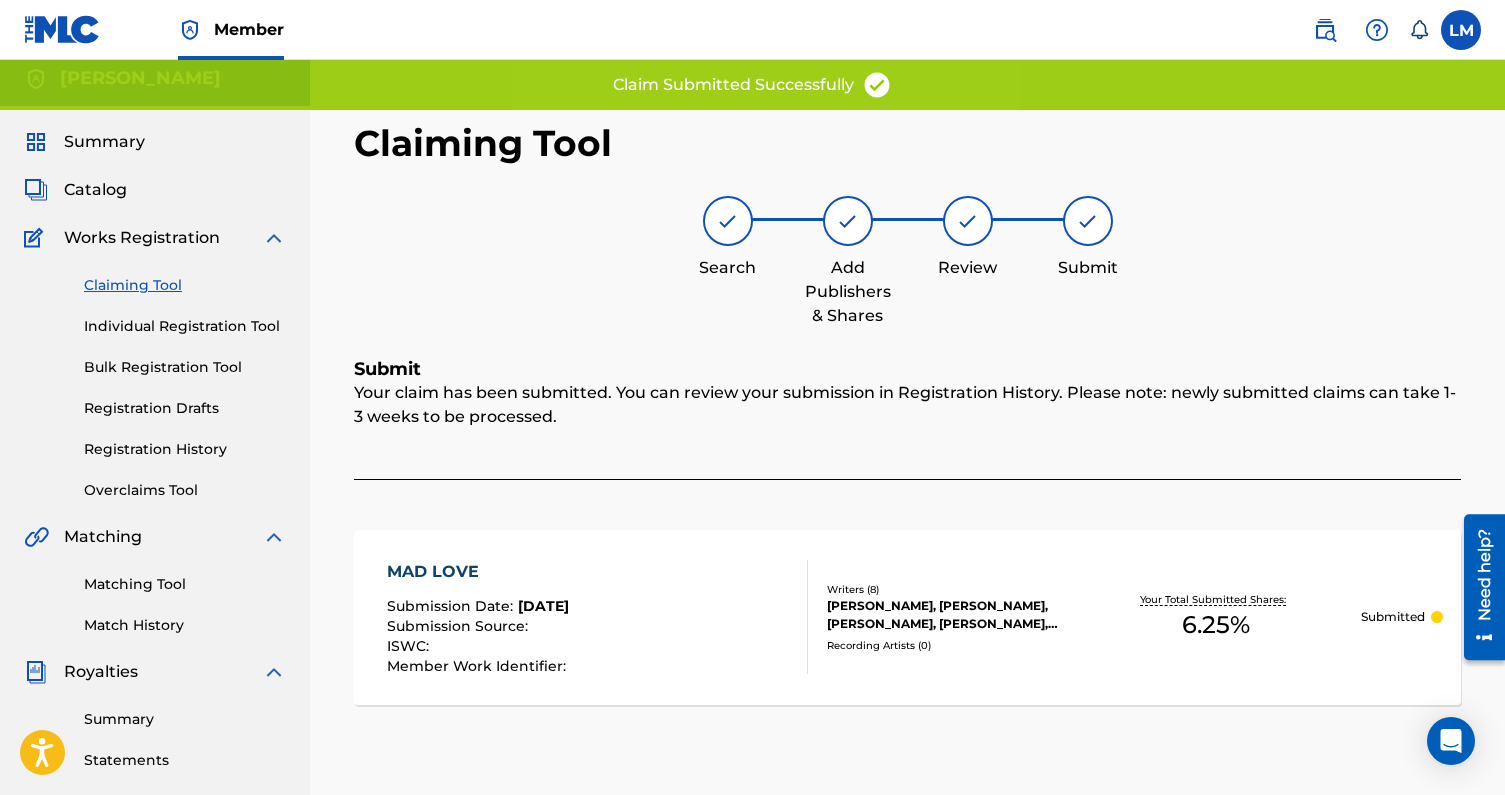 click on "Claiming Tool" at bounding box center (185, 285) 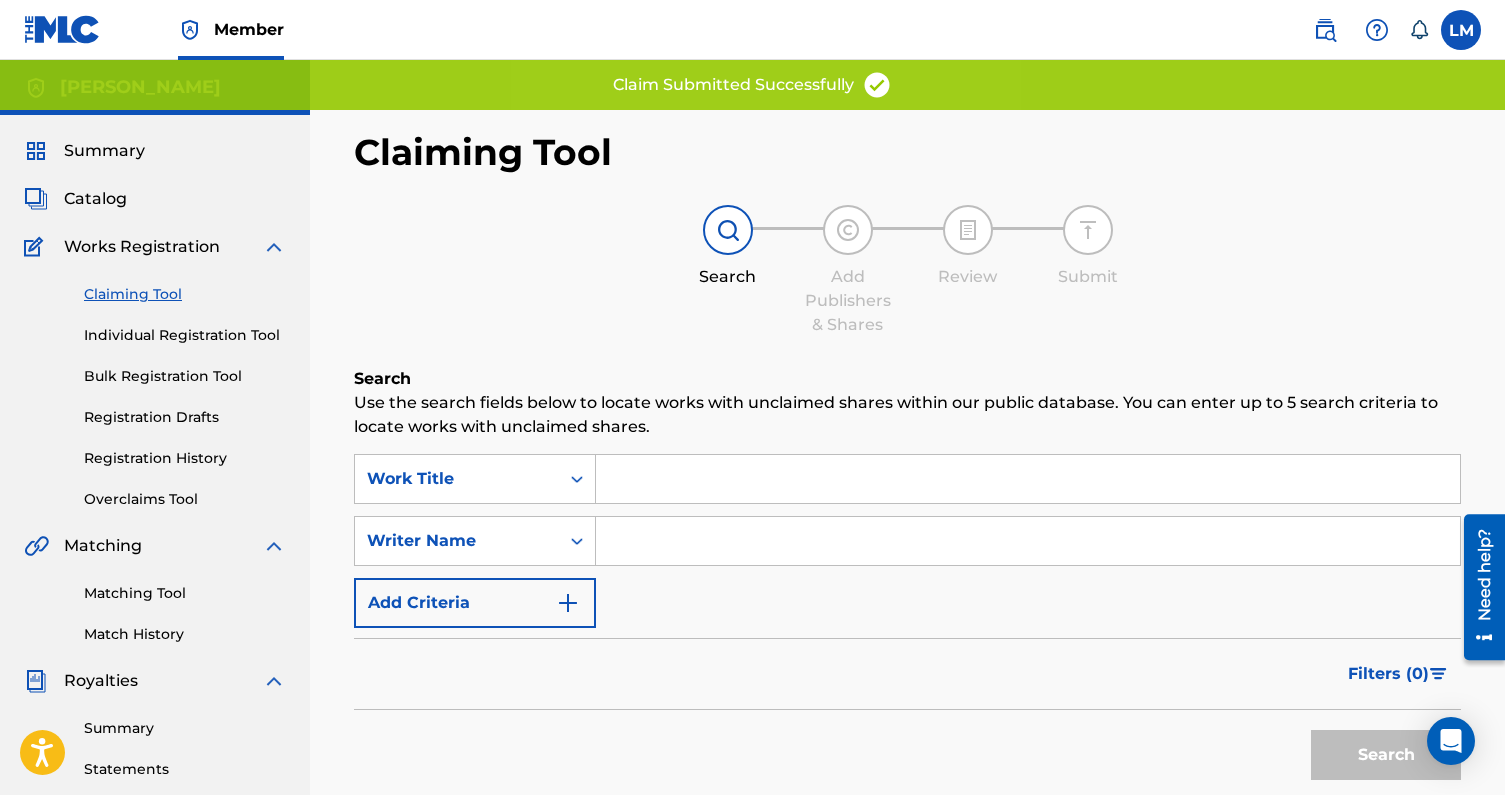 click at bounding box center [1028, 479] 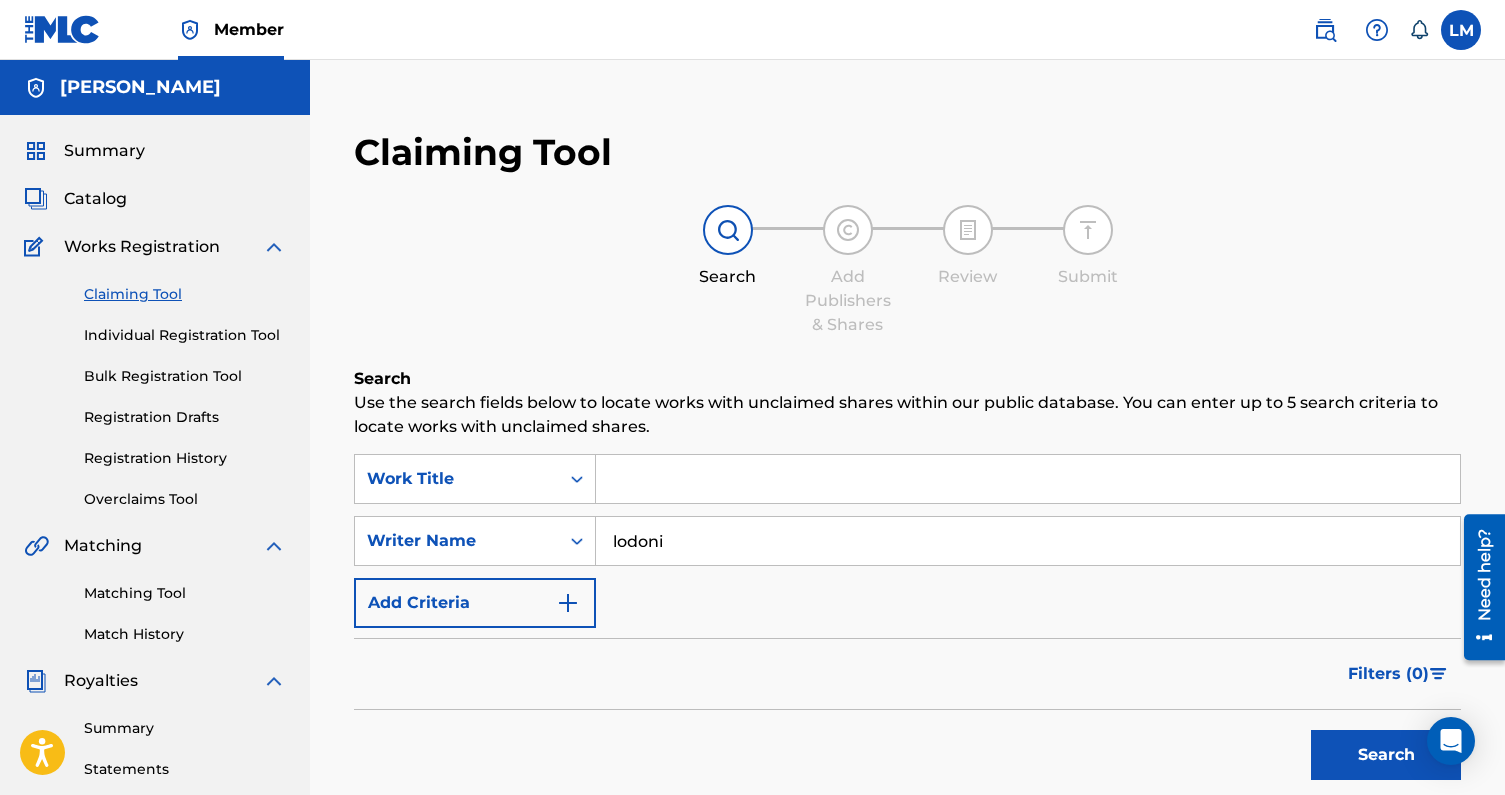 type on "lodoni" 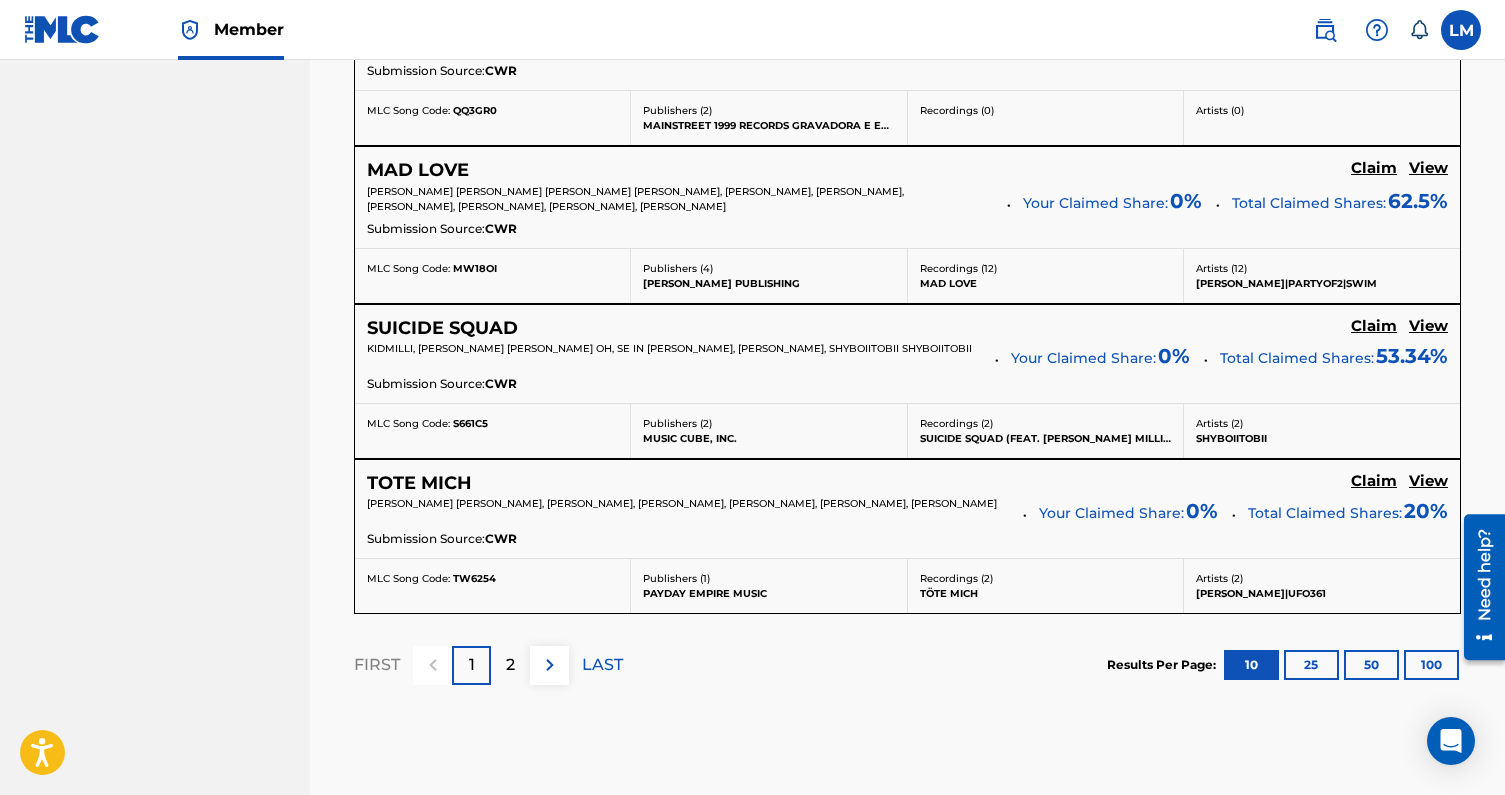 scroll, scrollTop: 1834, scrollLeft: 0, axis: vertical 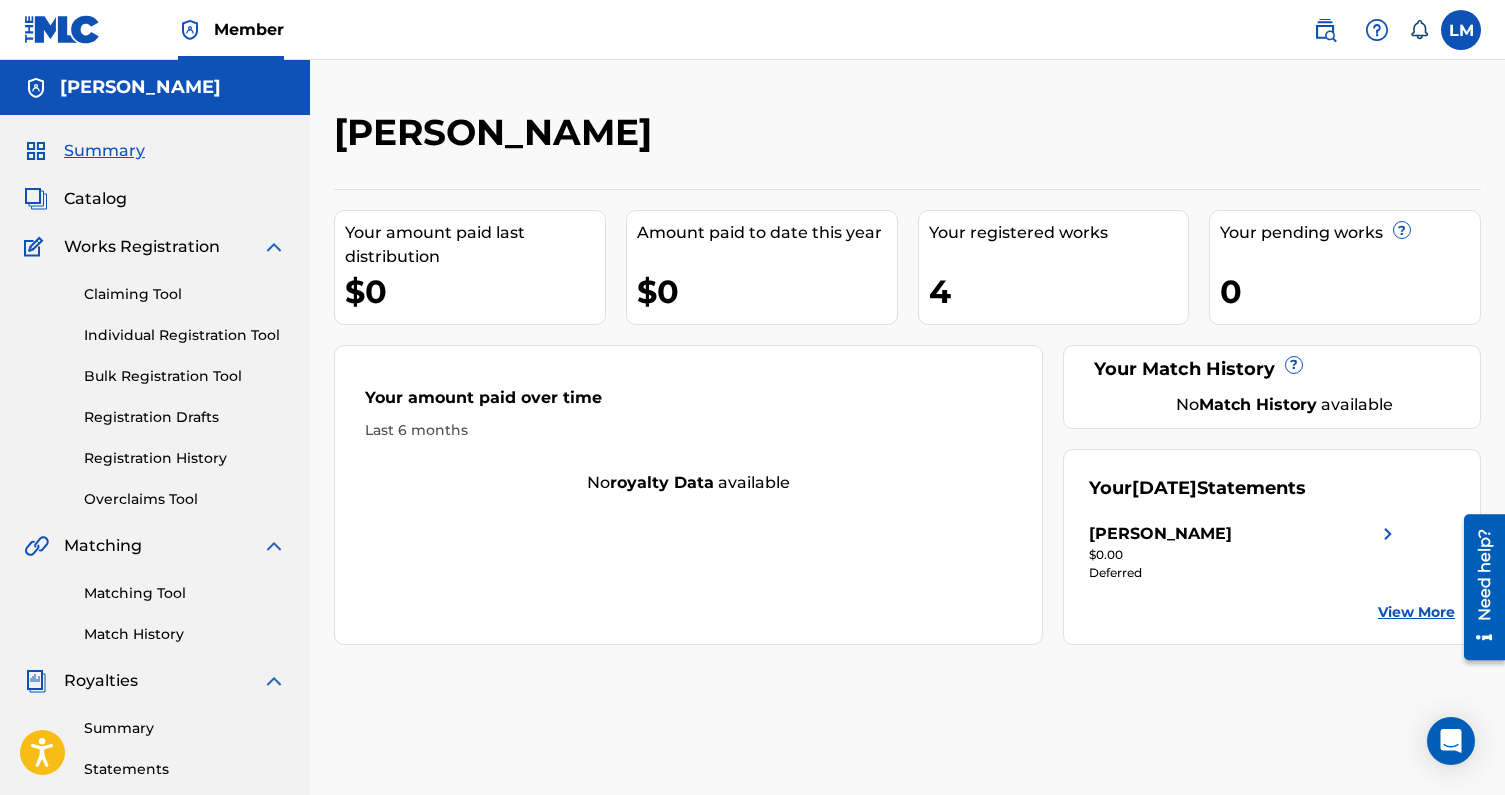 click on "Claiming Tool" at bounding box center (185, 294) 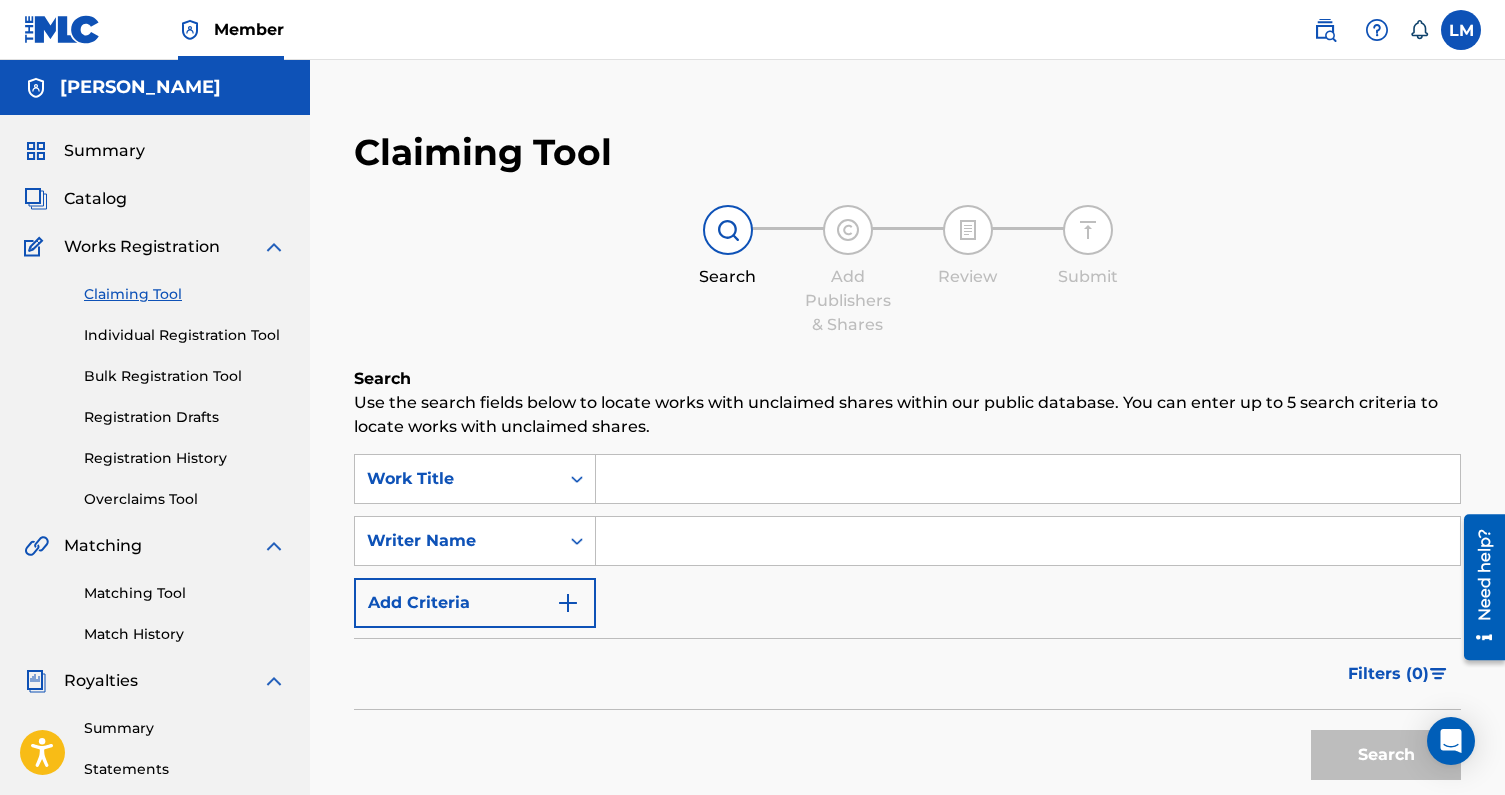 click at bounding box center [1028, 541] 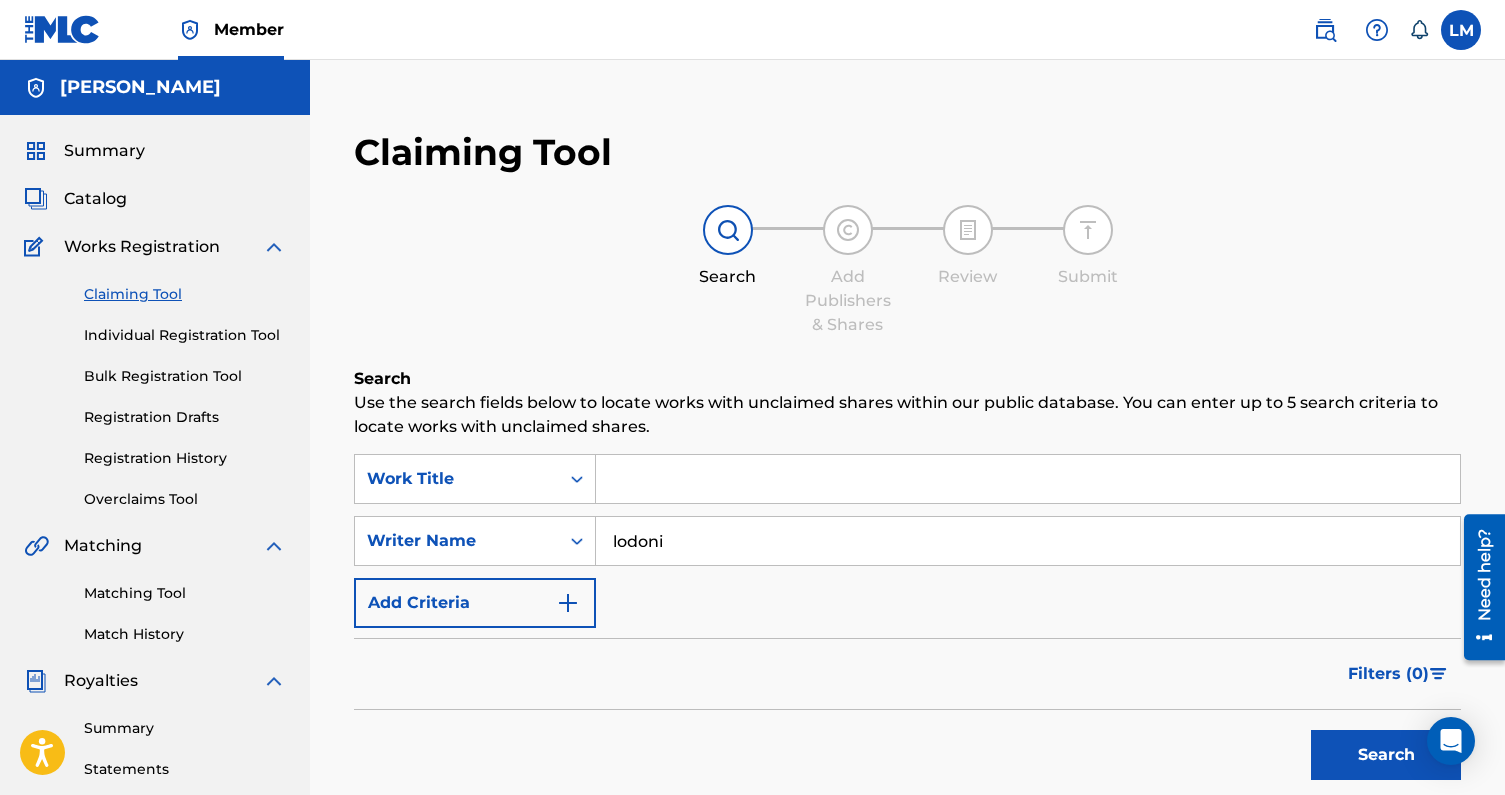 type on "lodoni" 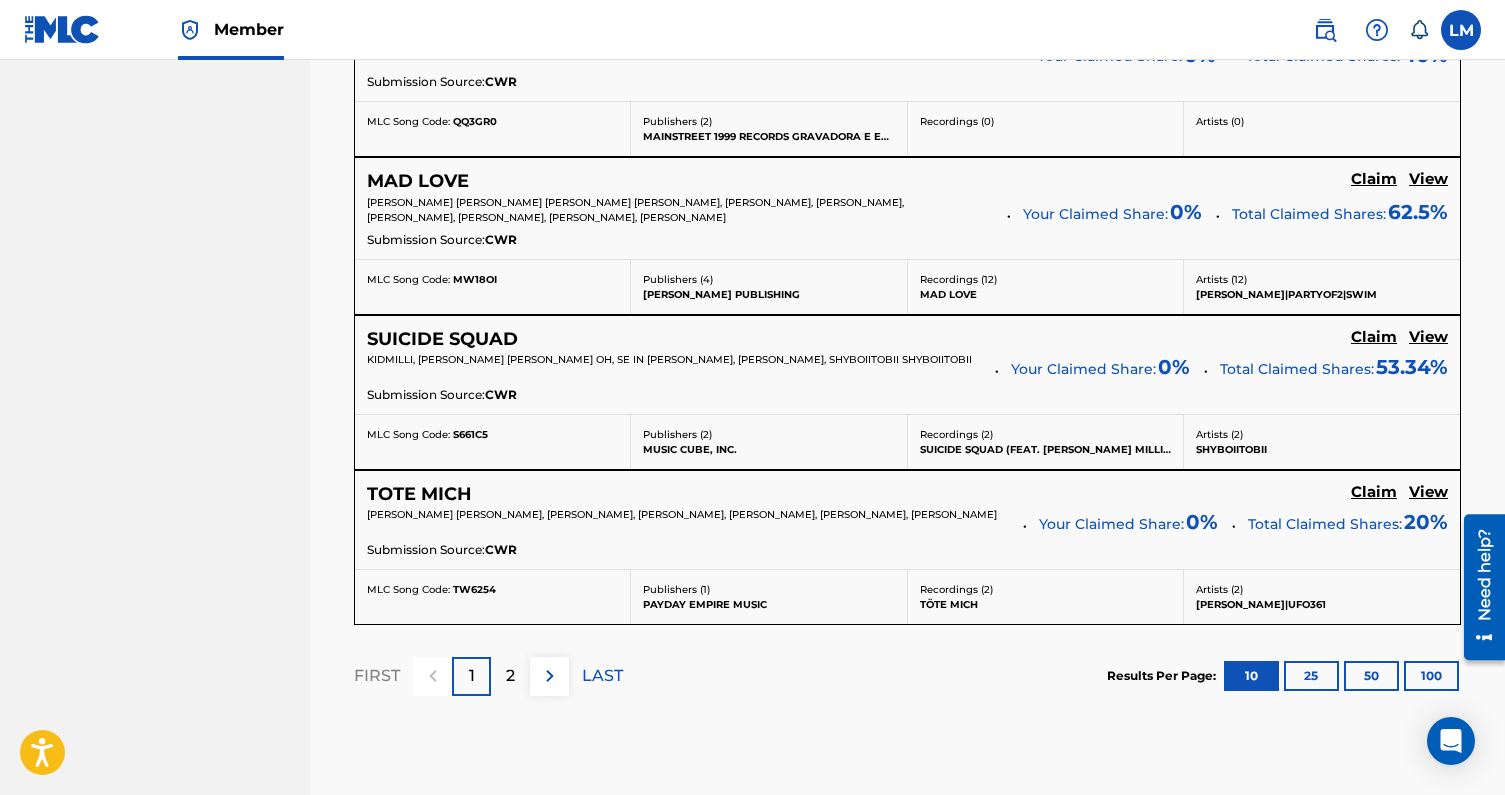 scroll, scrollTop: 1739, scrollLeft: 0, axis: vertical 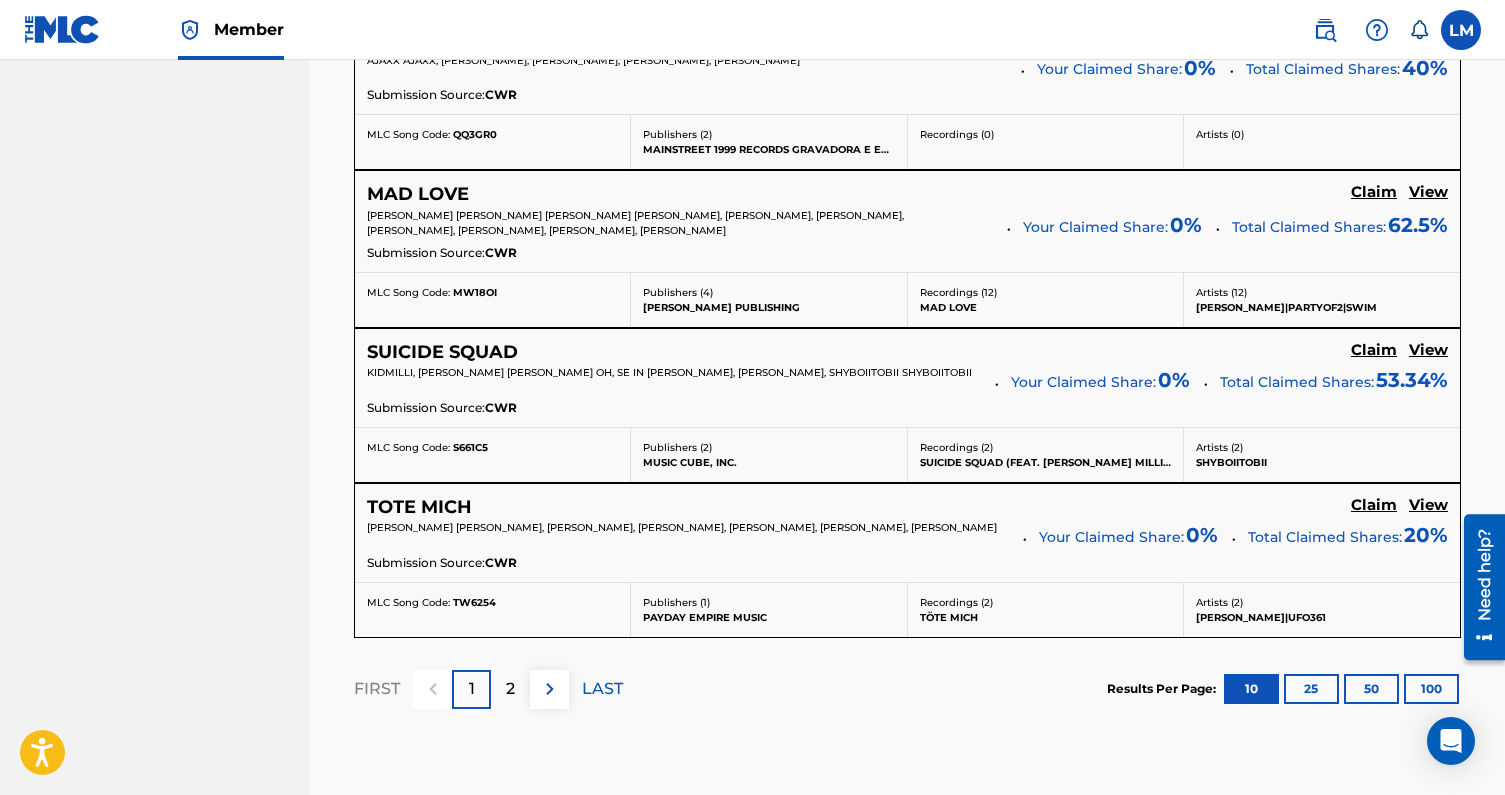 click on "View" at bounding box center (1428, 505) 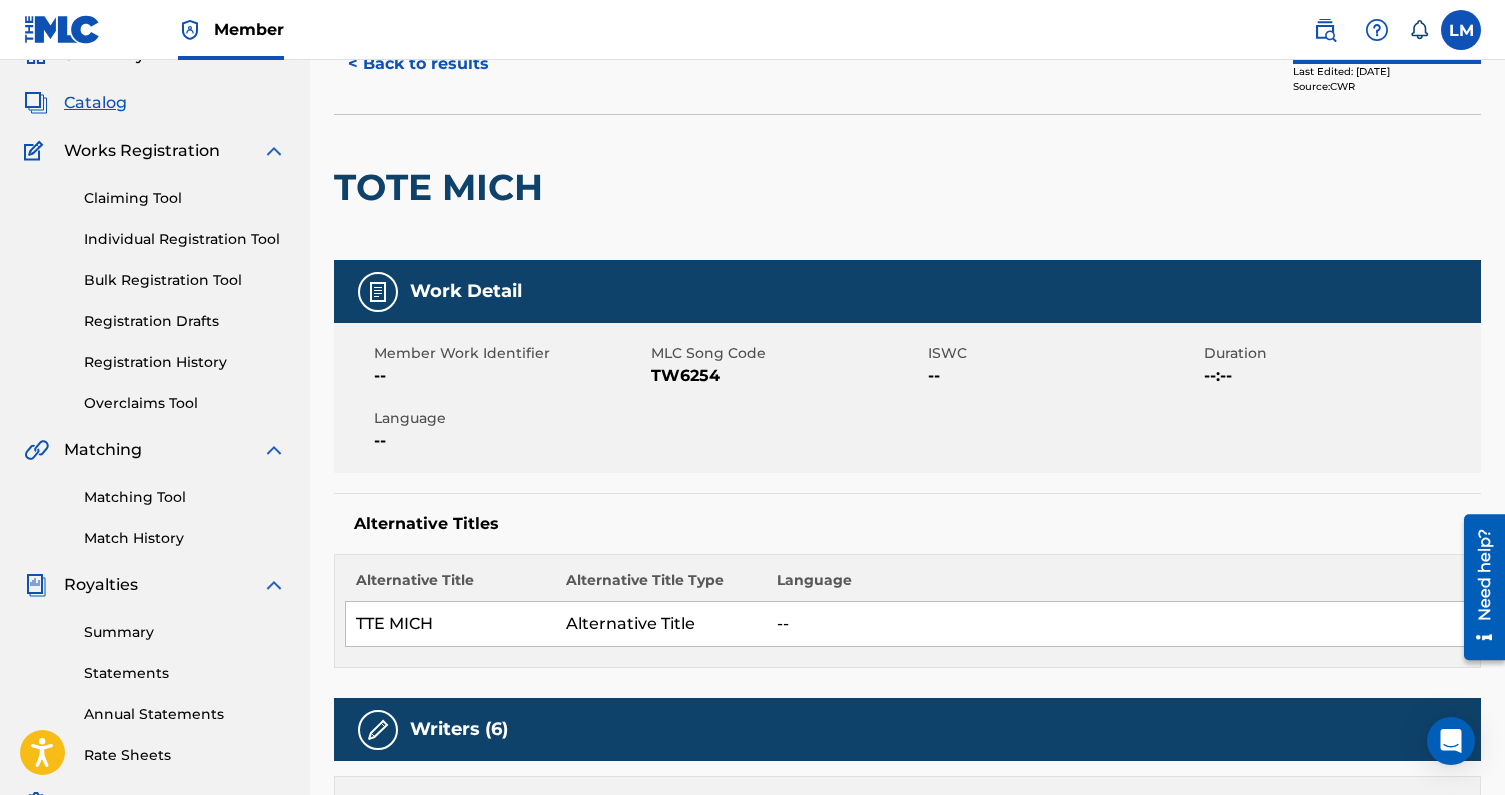 scroll, scrollTop: 0, scrollLeft: 0, axis: both 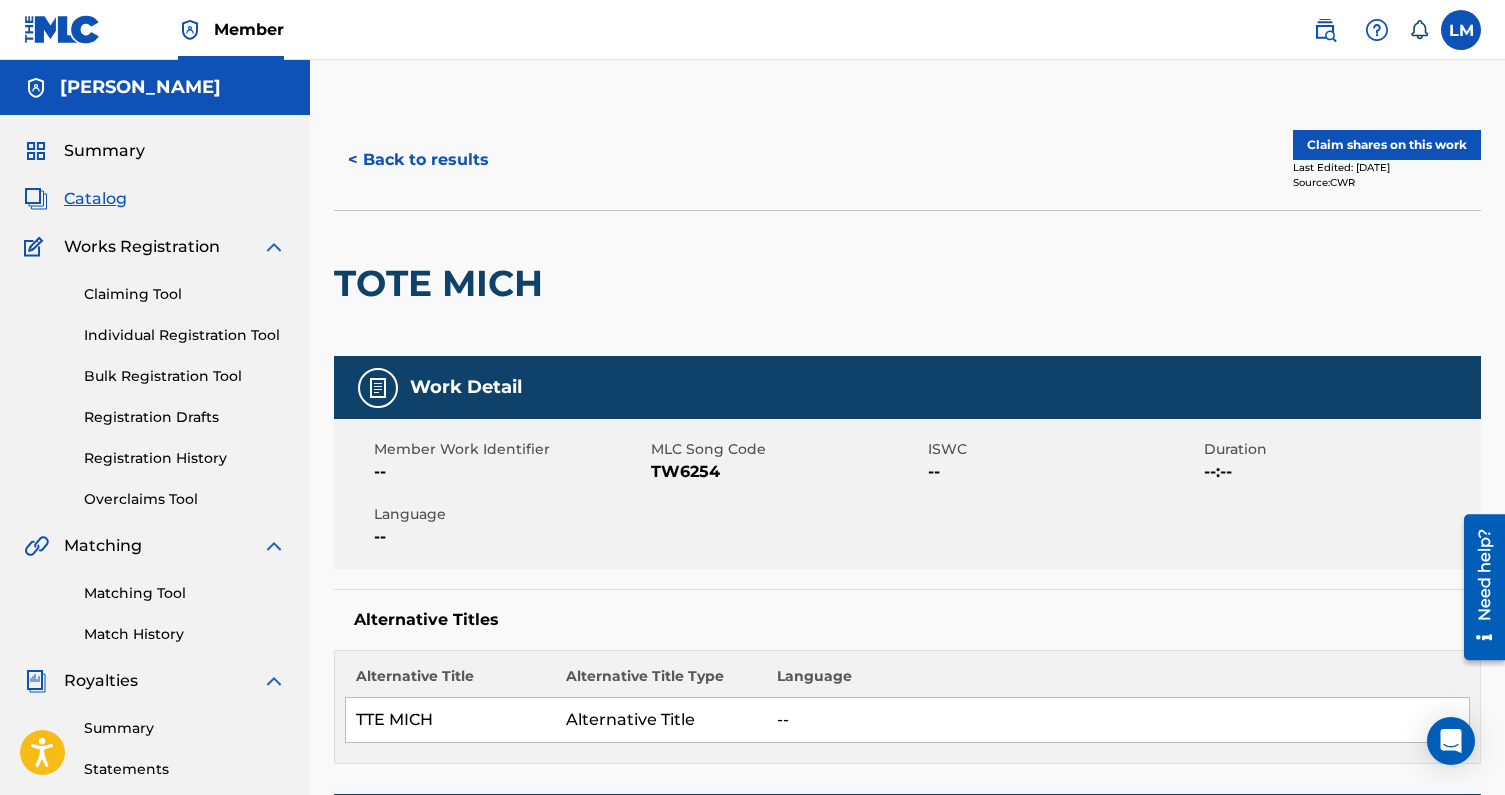 click on "Claim shares on this work" at bounding box center [1387, 145] 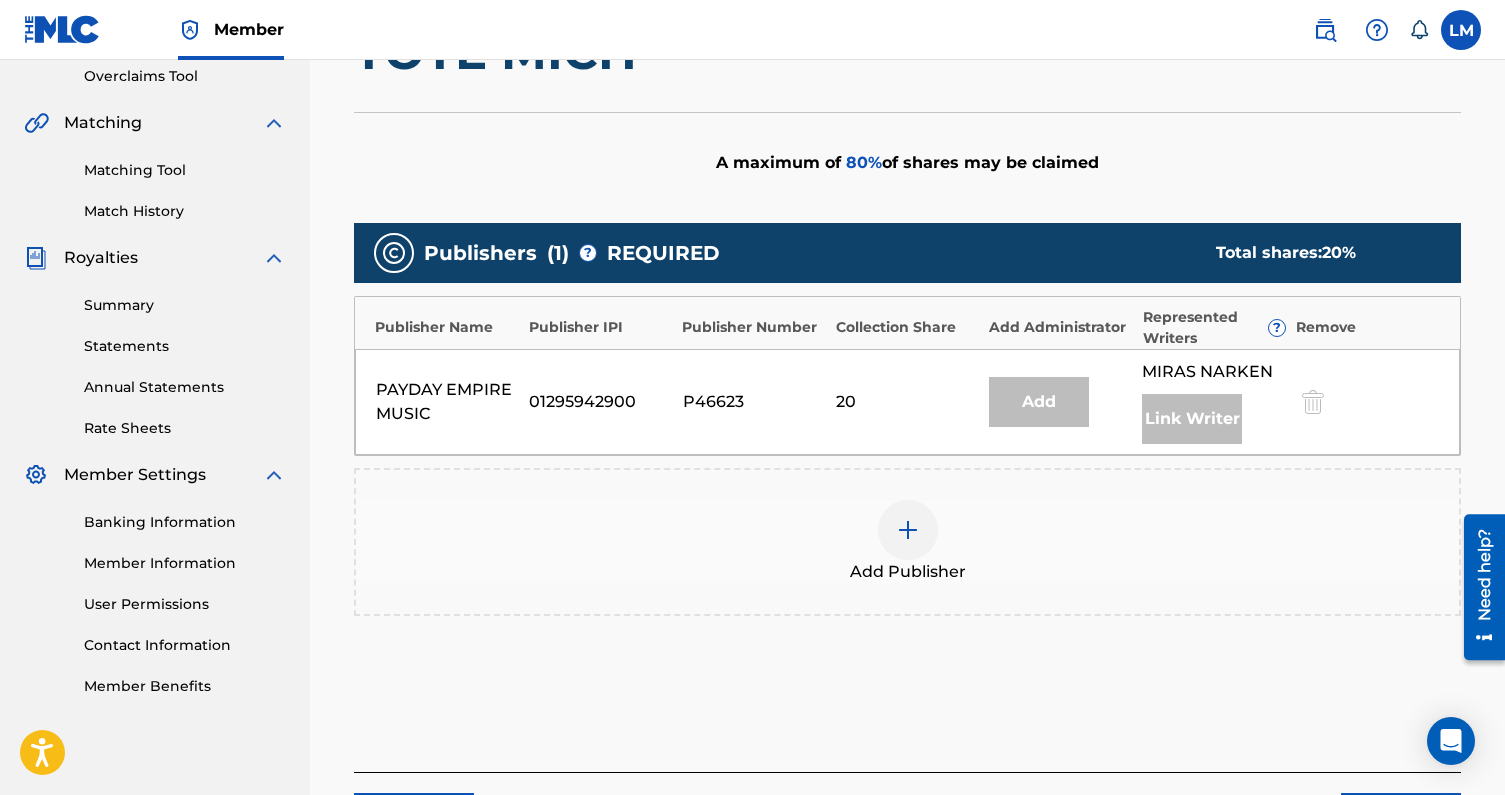 scroll, scrollTop: 417, scrollLeft: 0, axis: vertical 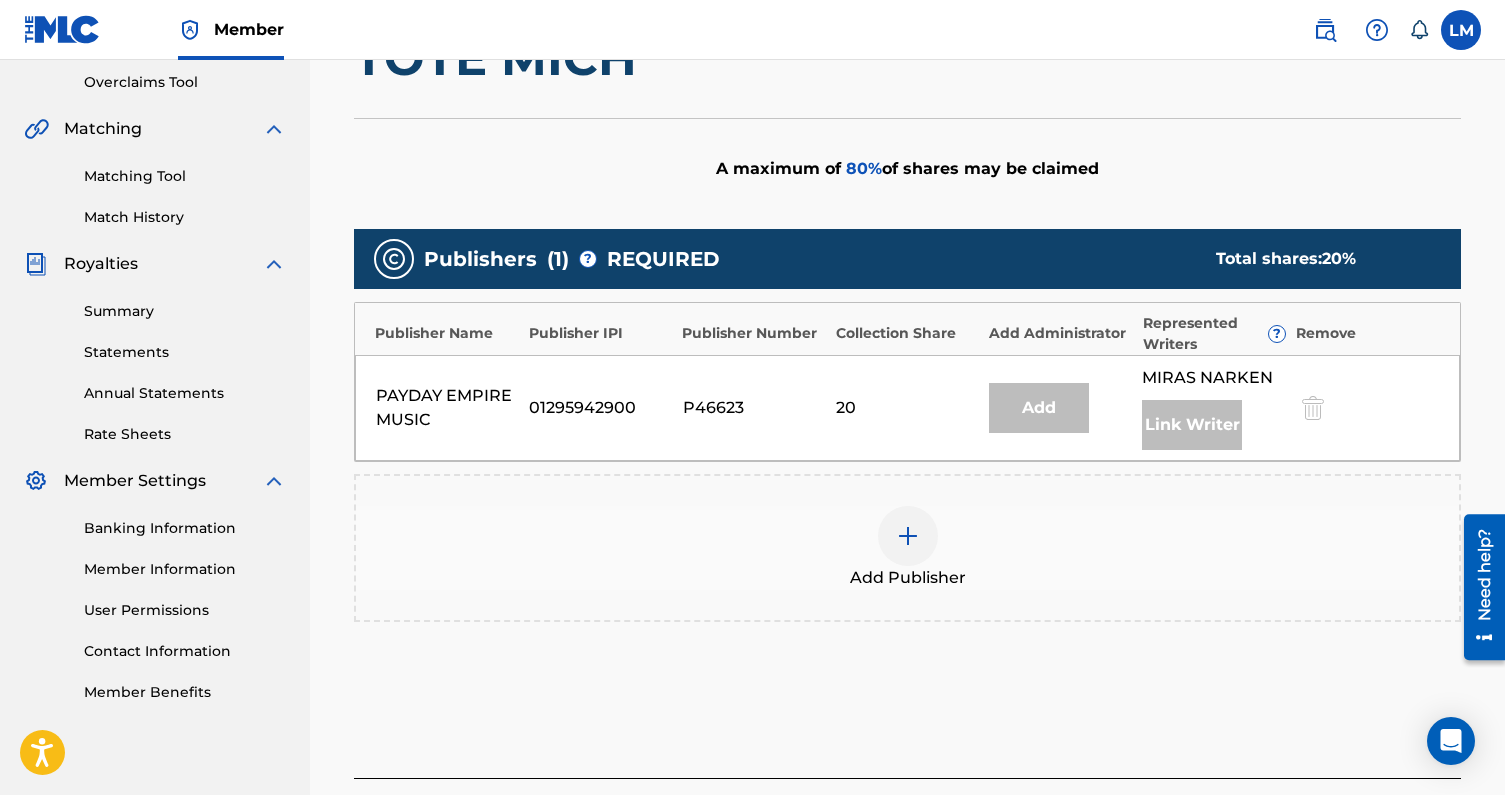 click at bounding box center [908, 536] 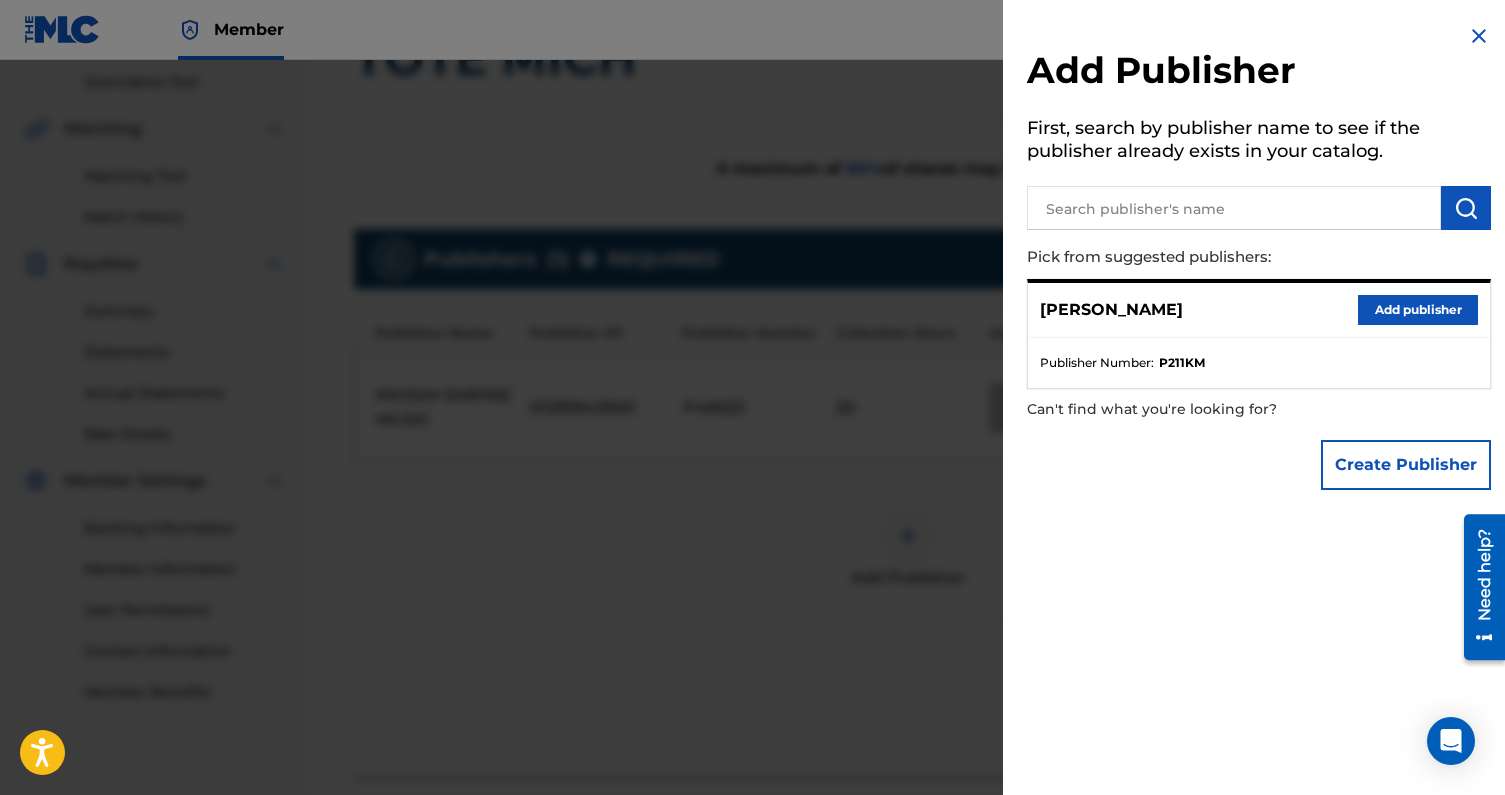 click on "Add publisher" at bounding box center (1418, 310) 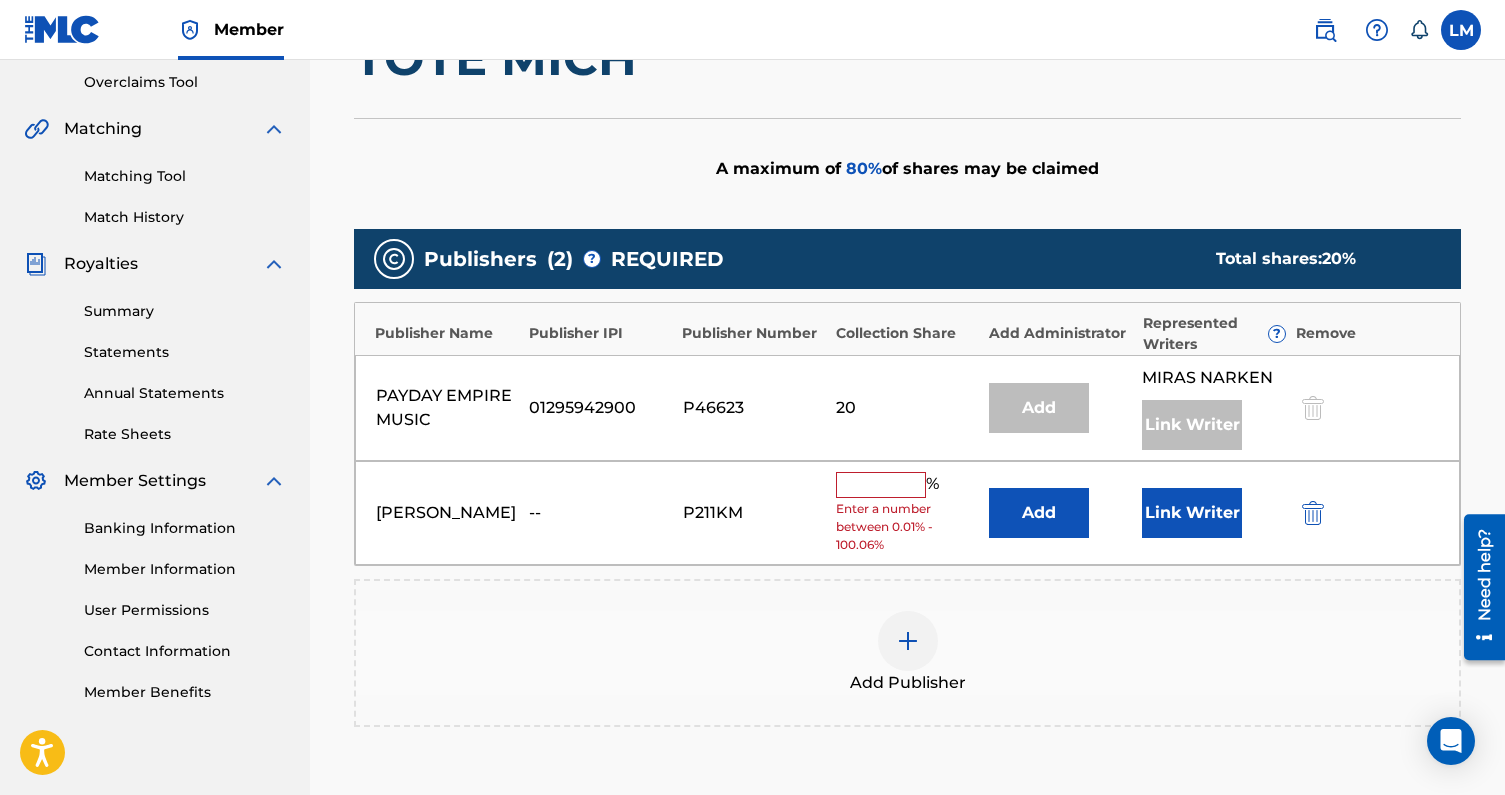 click on "Link Writer" at bounding box center (1192, 513) 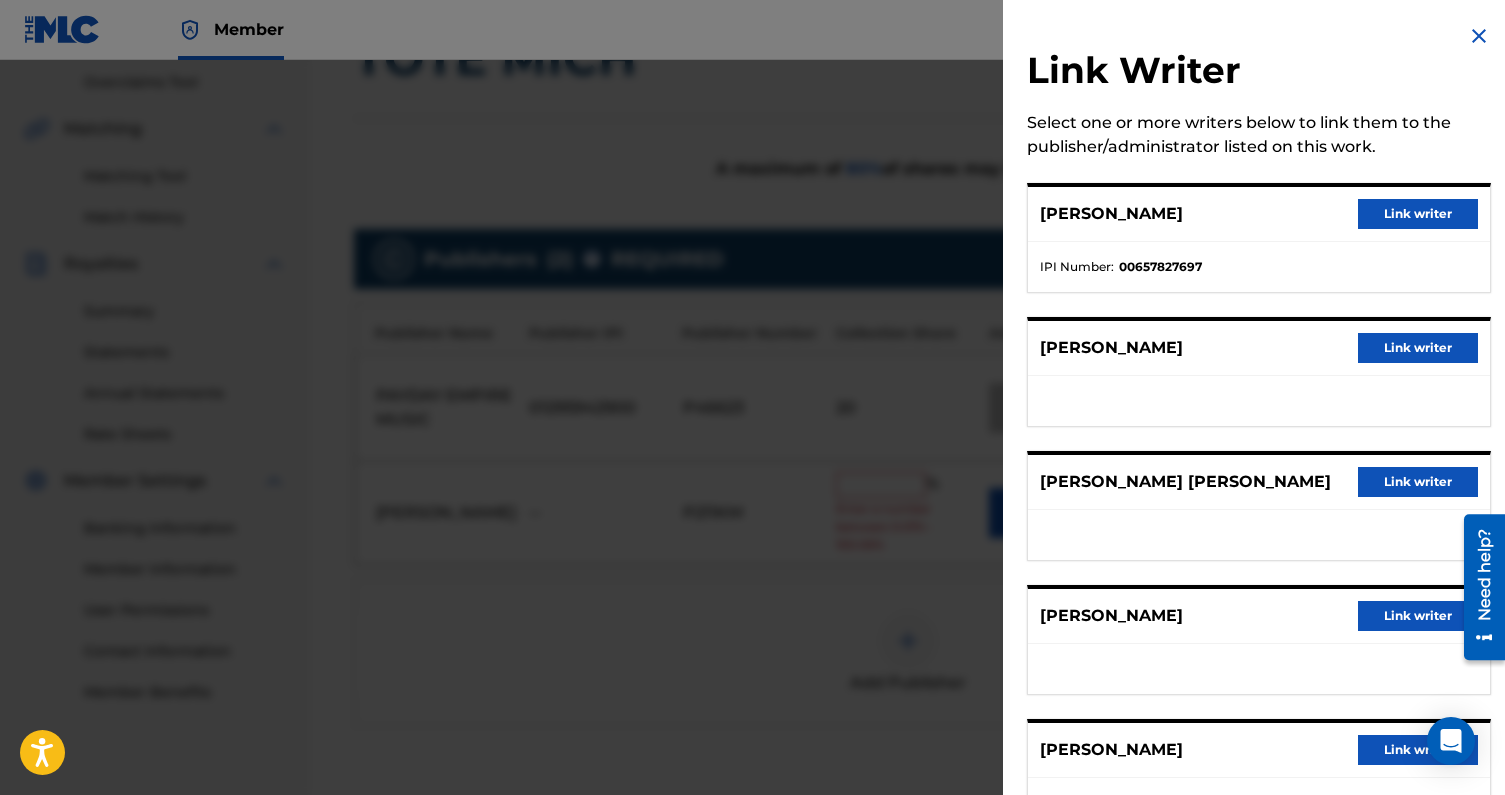 scroll, scrollTop: 123, scrollLeft: 0, axis: vertical 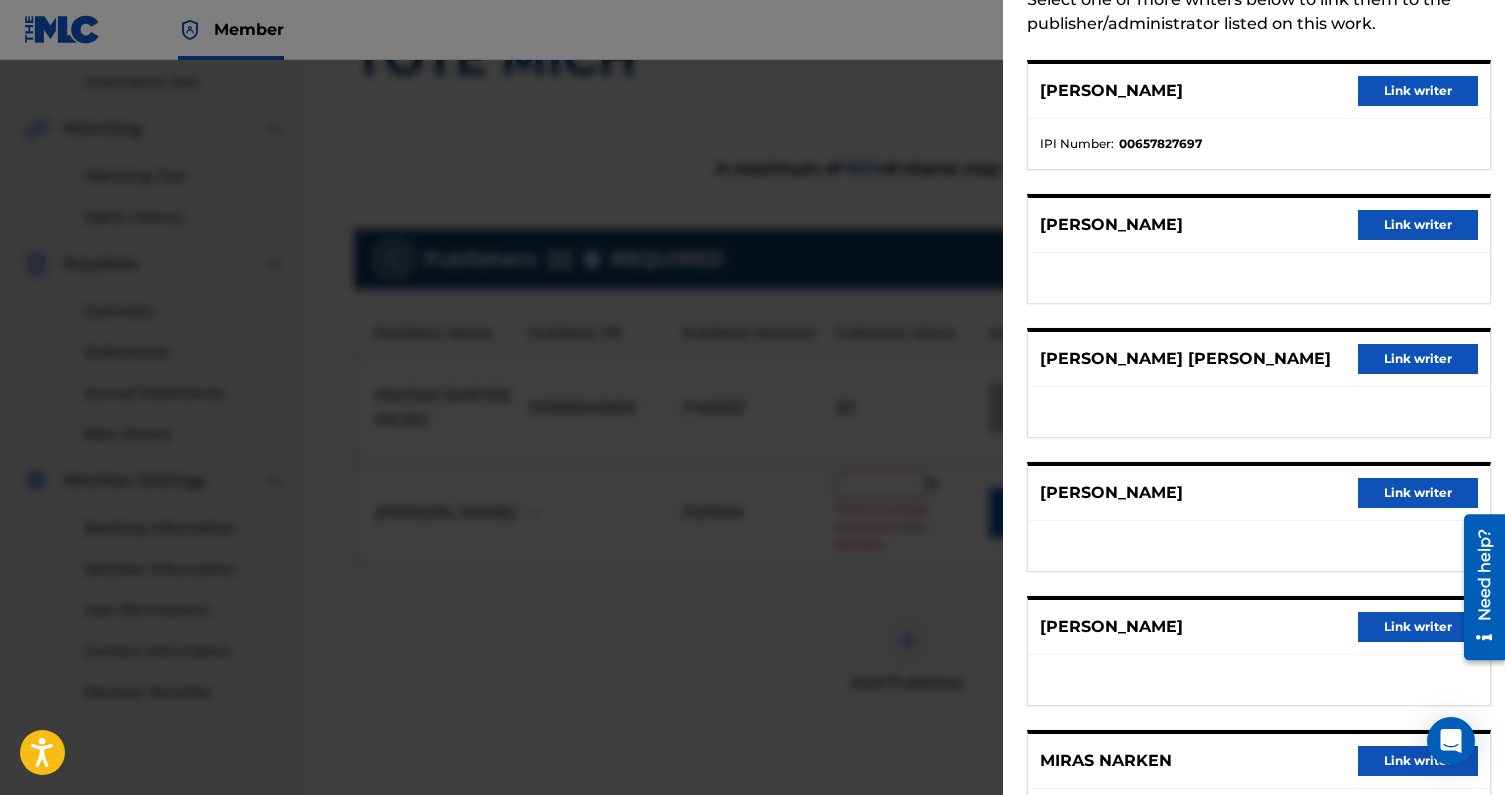click on "Link writer" at bounding box center (1418, 627) 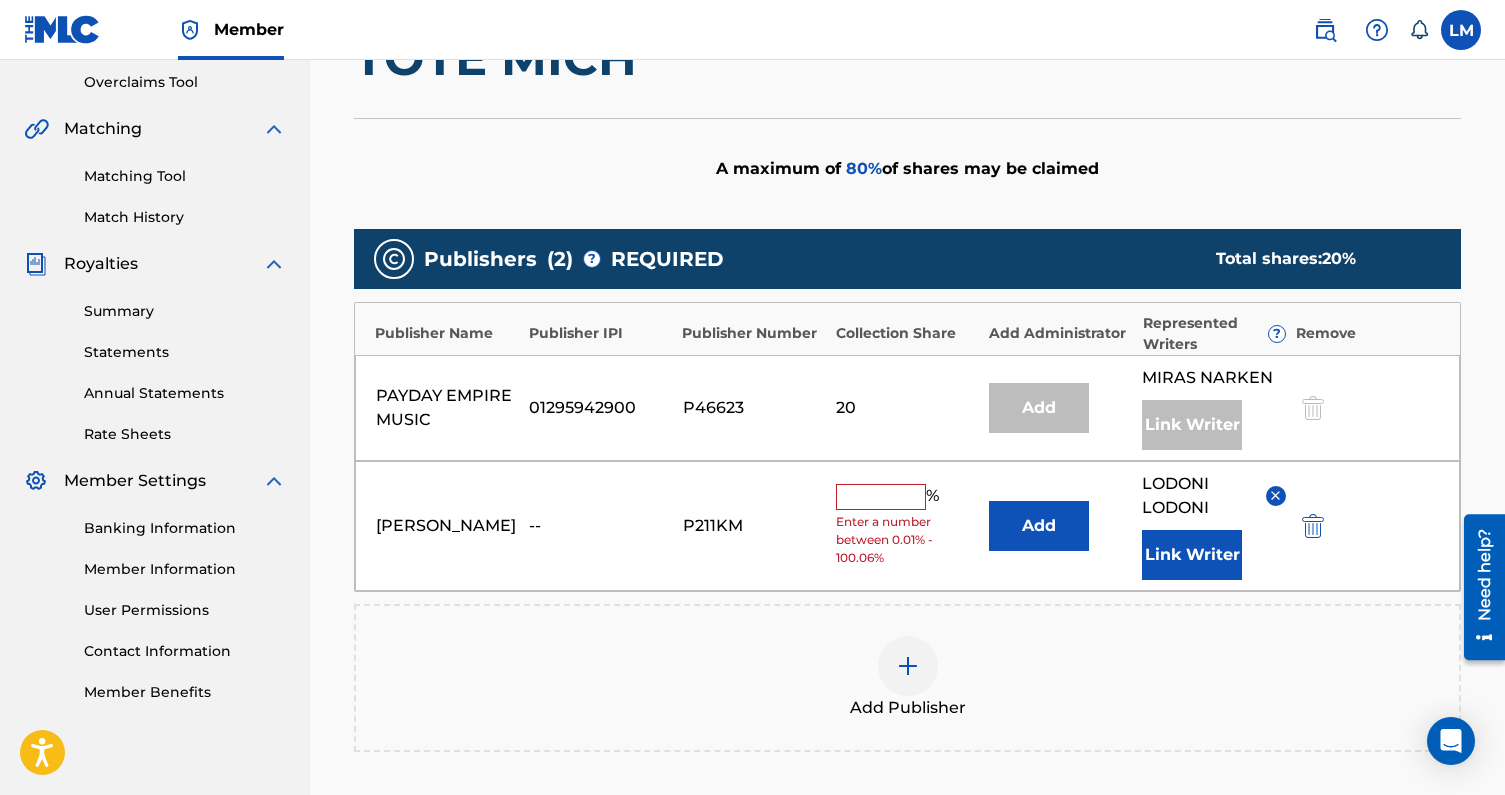 click at bounding box center (881, 497) 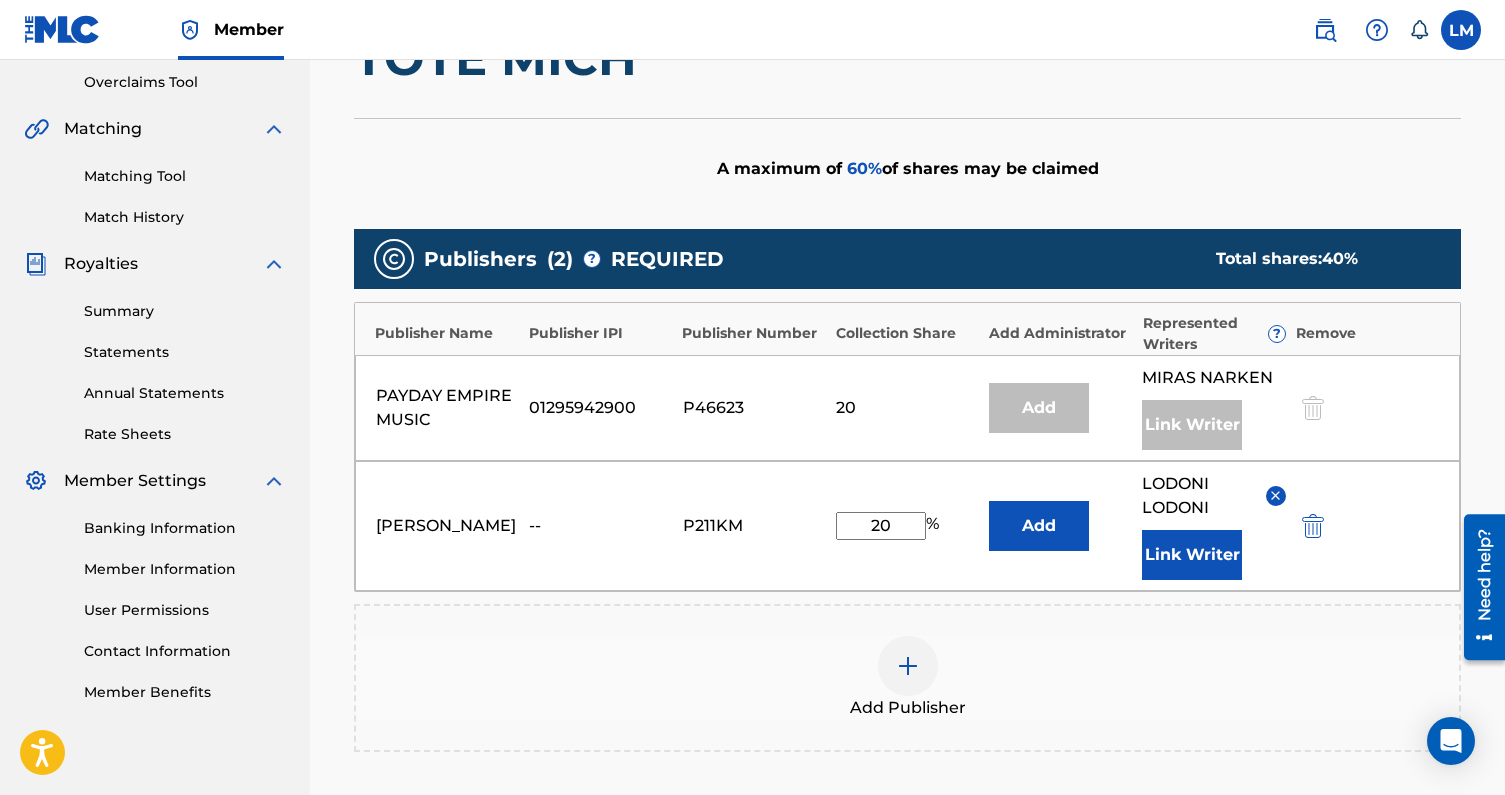 type on "20" 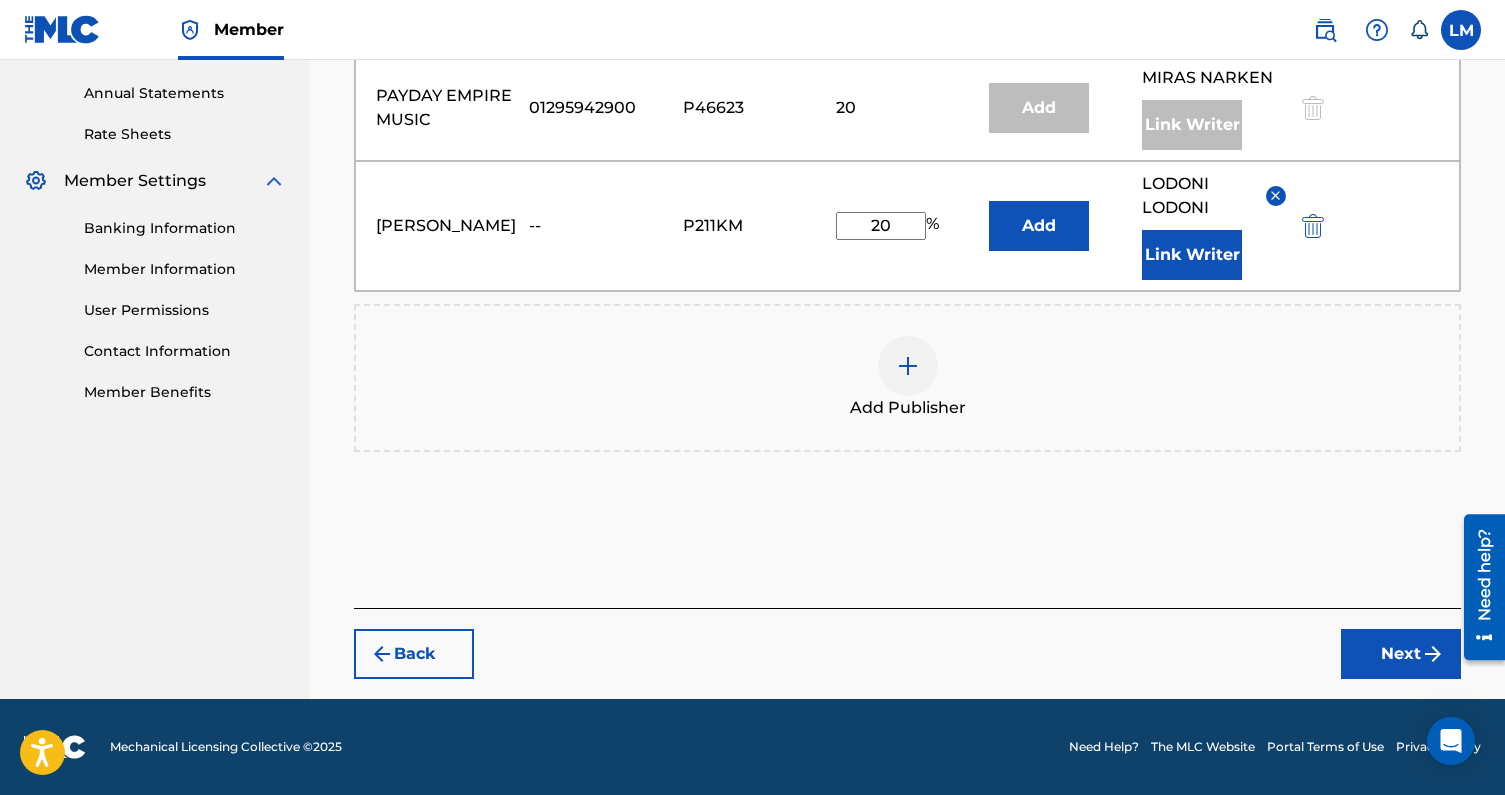 click at bounding box center [1433, 654] 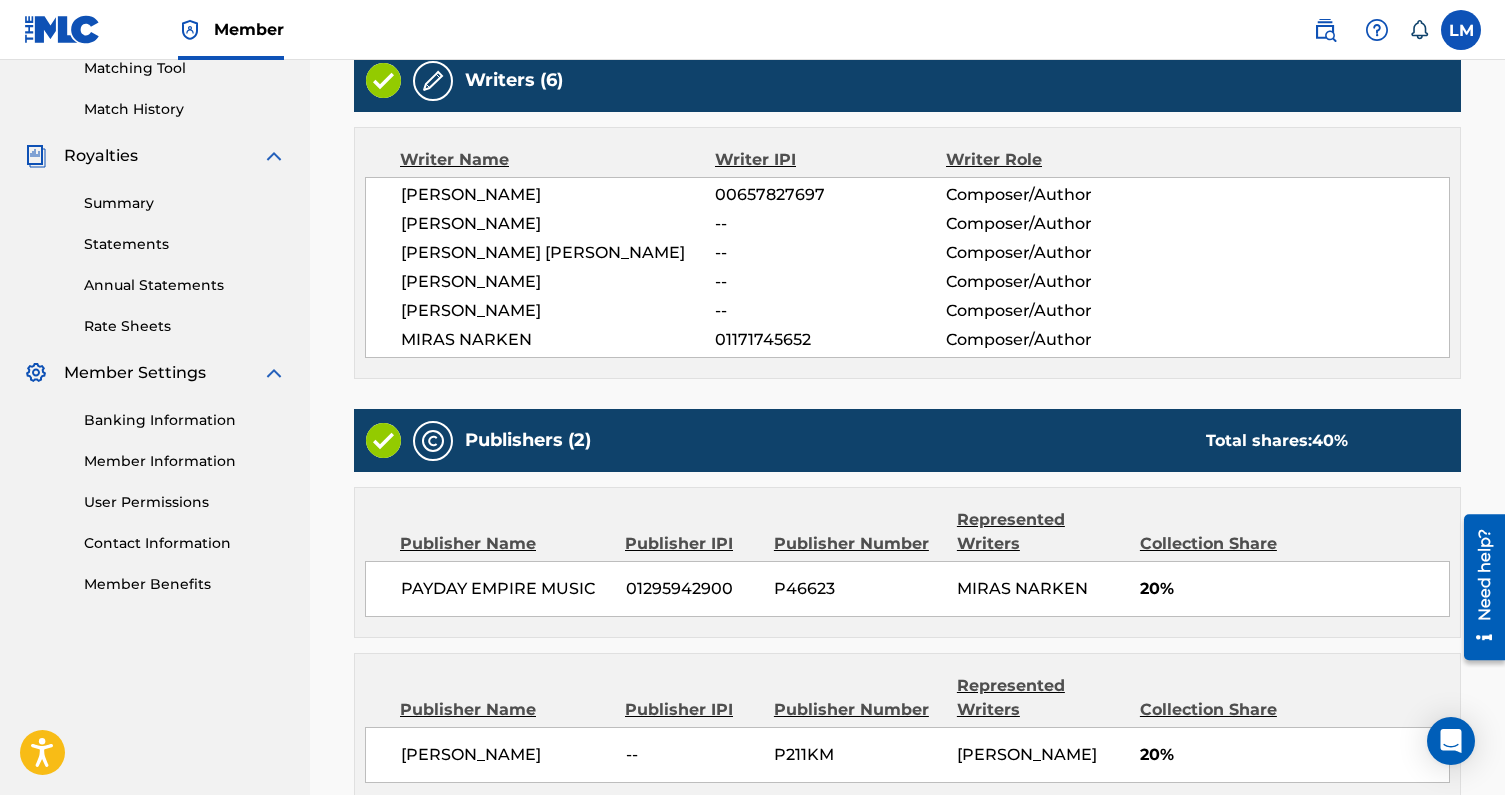 scroll, scrollTop: 748, scrollLeft: 0, axis: vertical 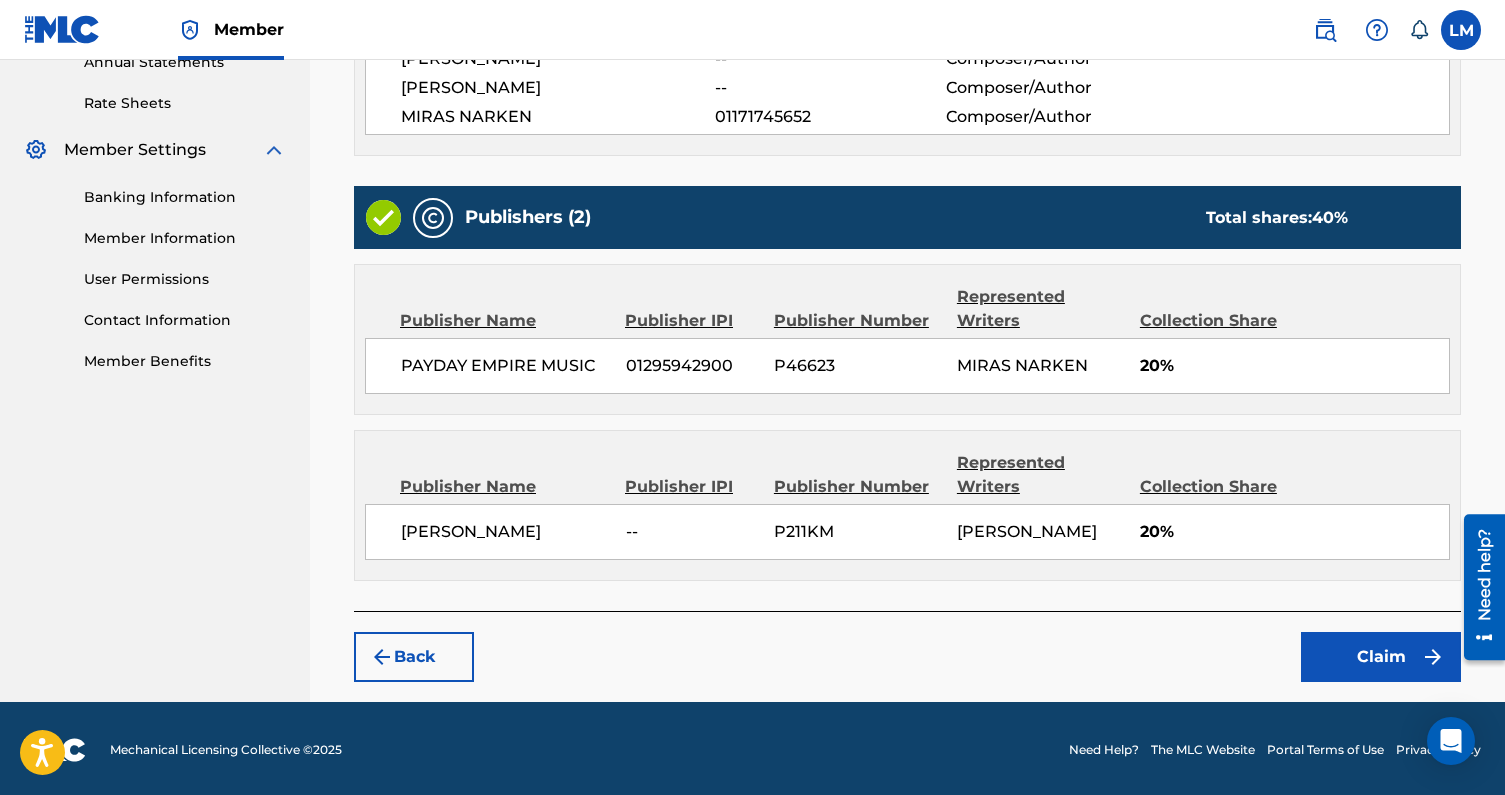 click on "Claim" at bounding box center (1381, 657) 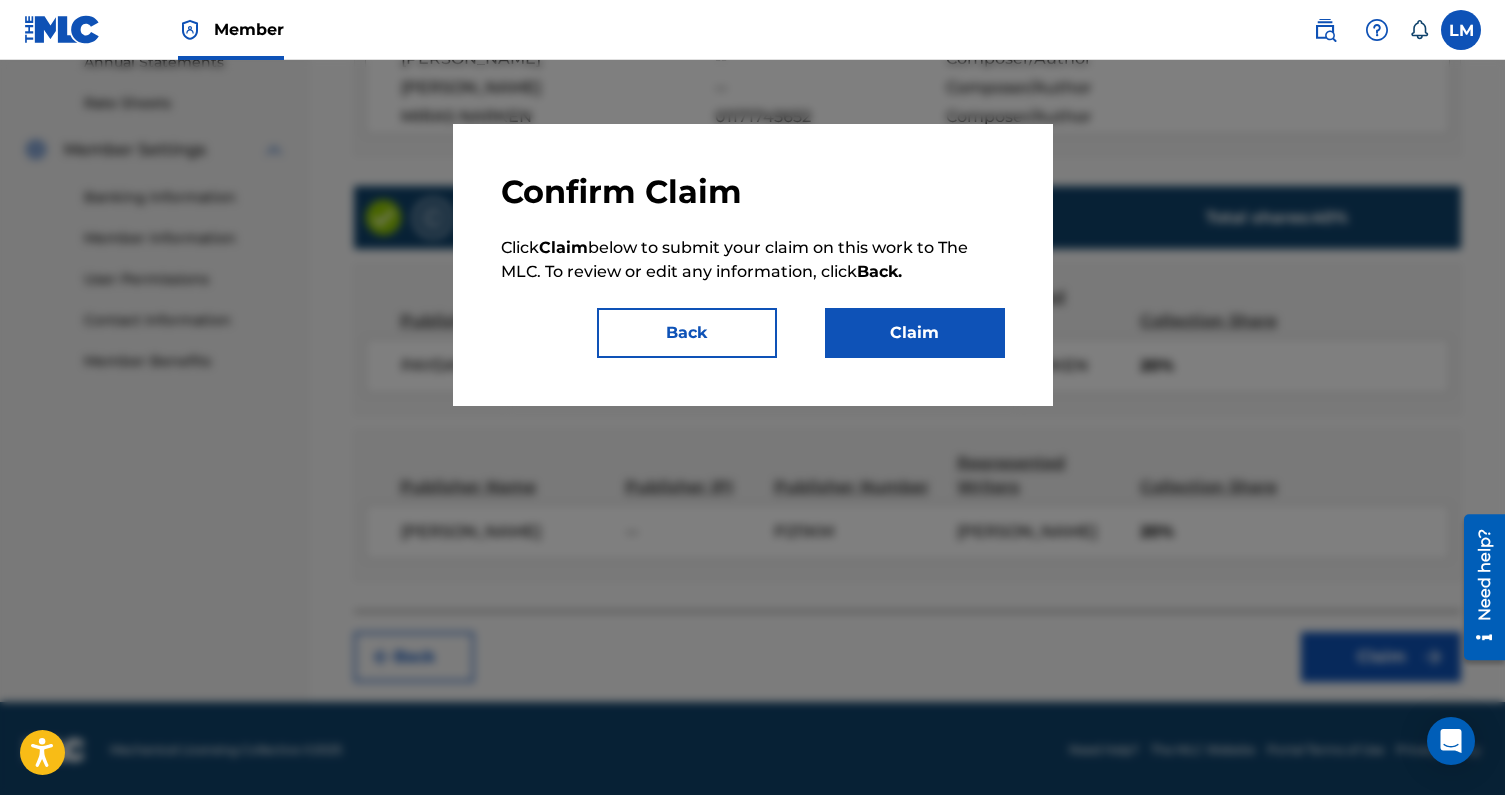 click on "Claim" at bounding box center [915, 333] 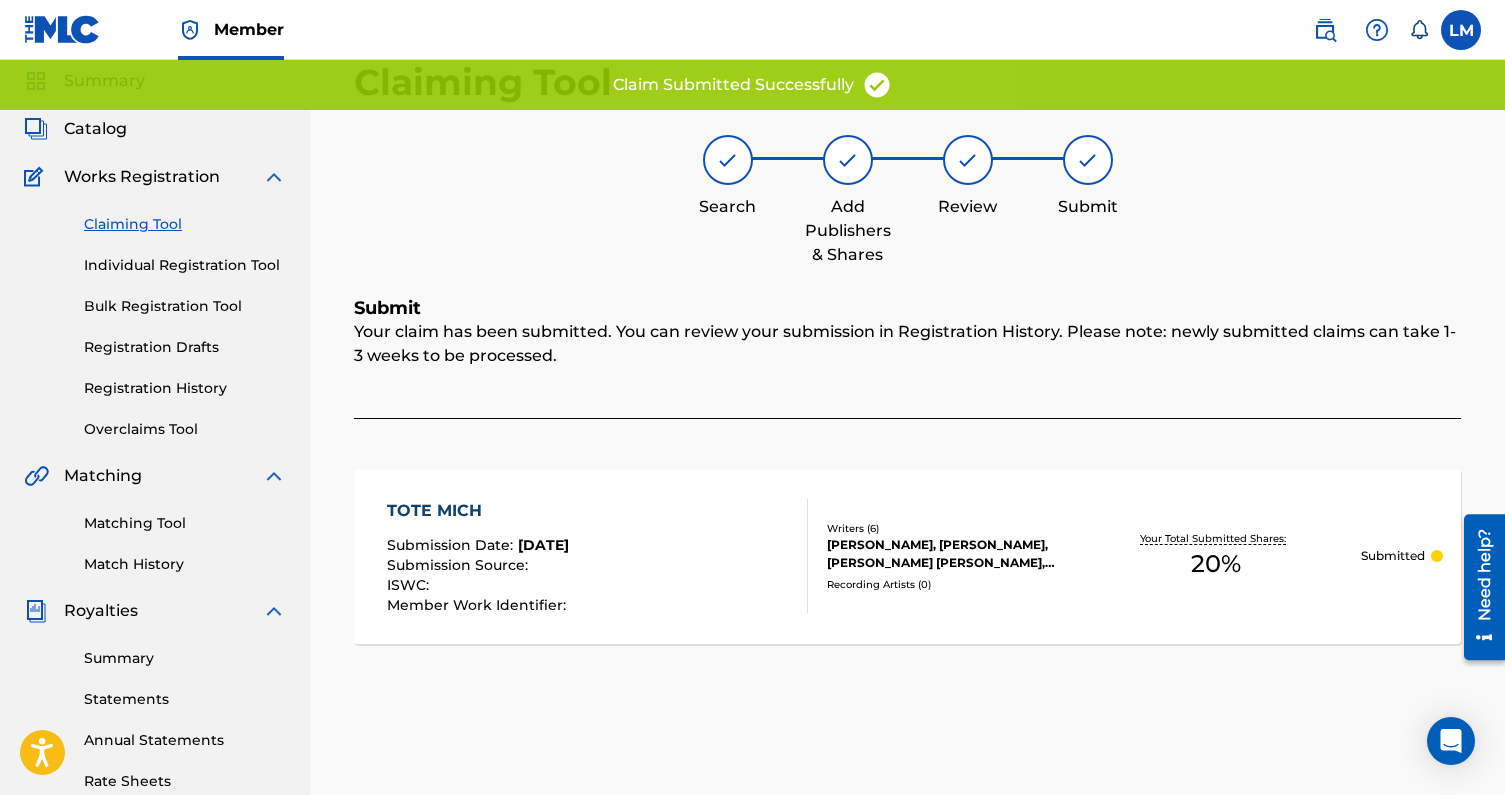 scroll, scrollTop: 61, scrollLeft: 0, axis: vertical 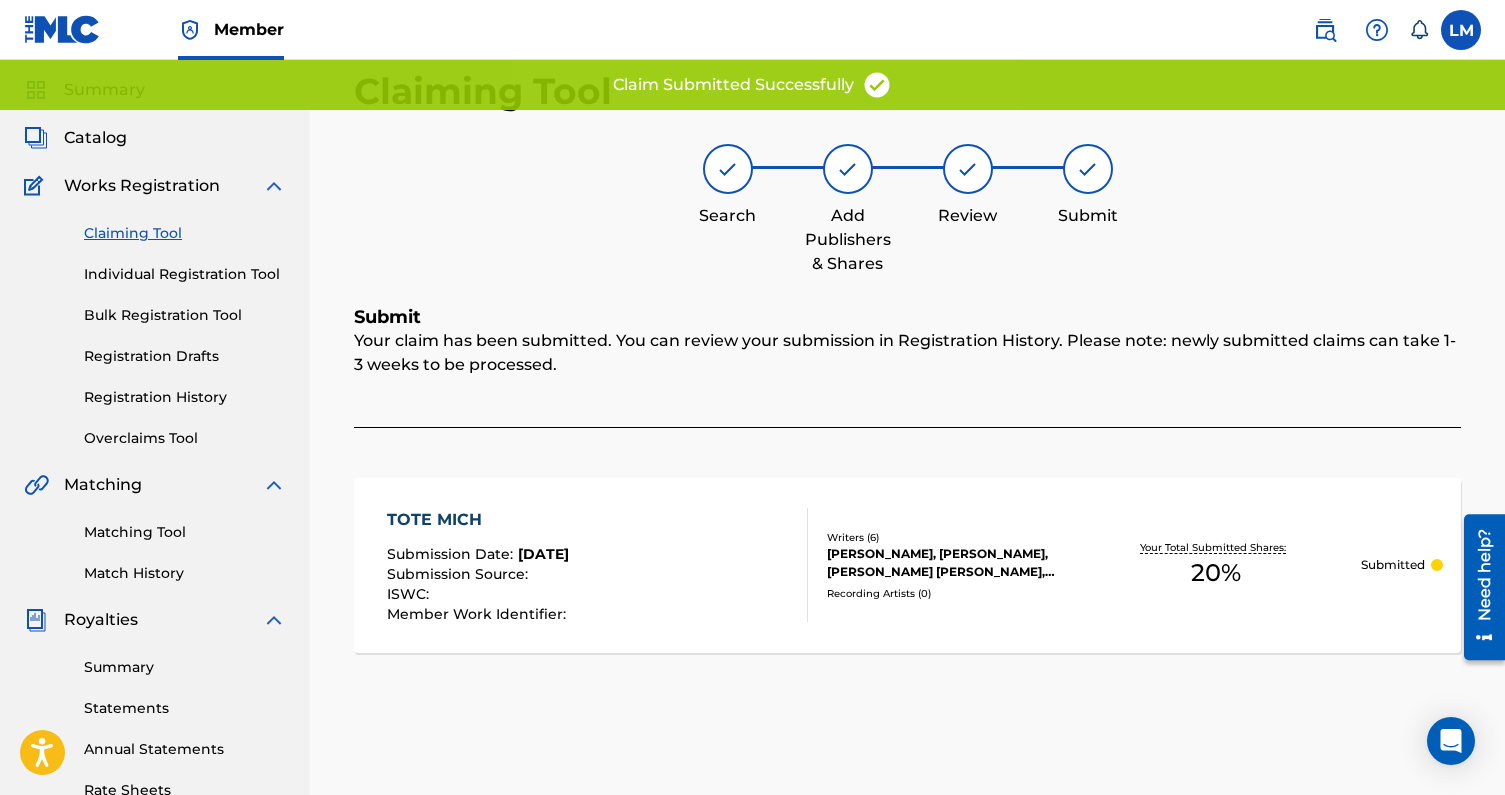 click on "Claiming Tool" at bounding box center (185, 233) 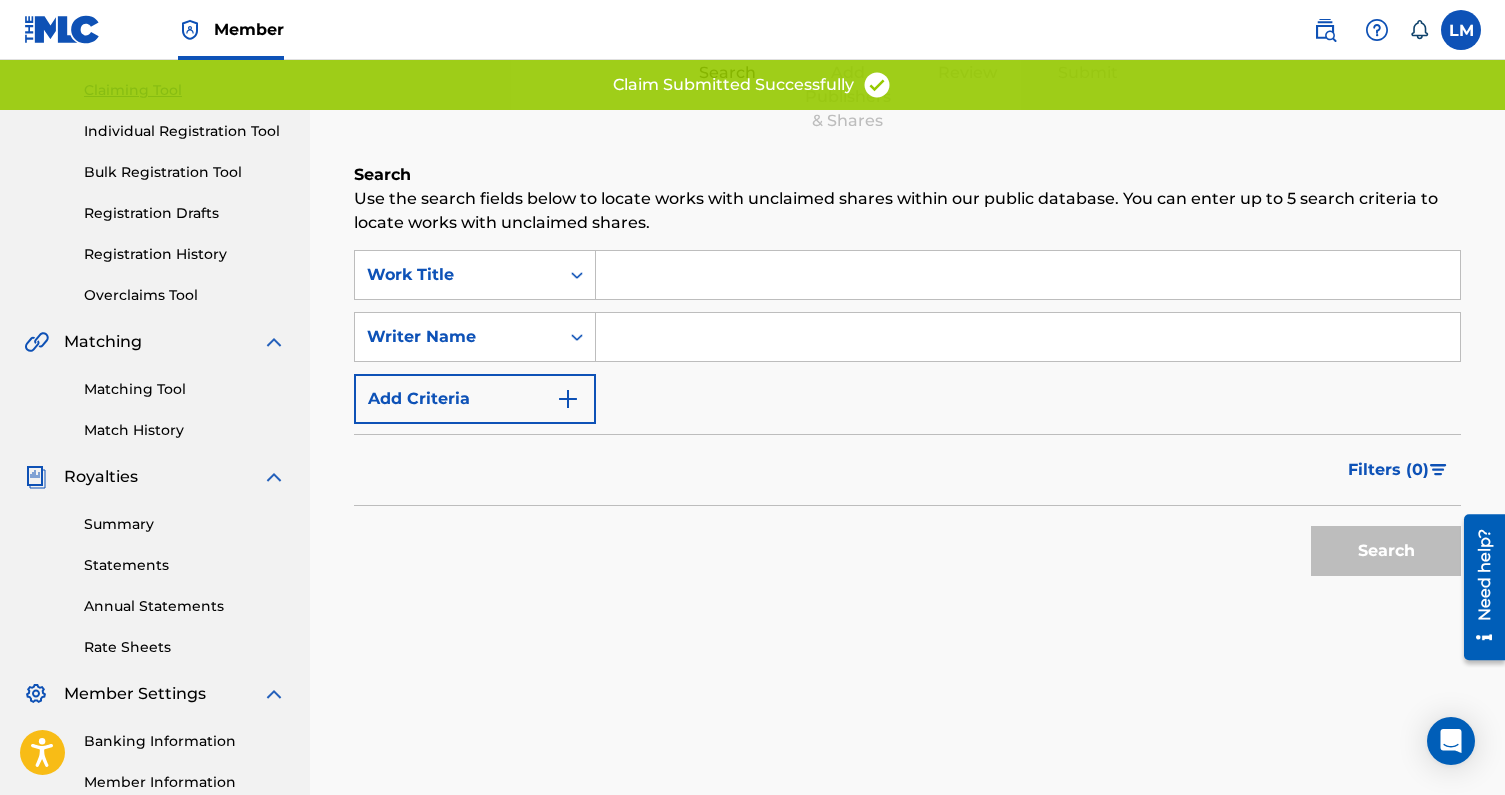scroll, scrollTop: 243, scrollLeft: 0, axis: vertical 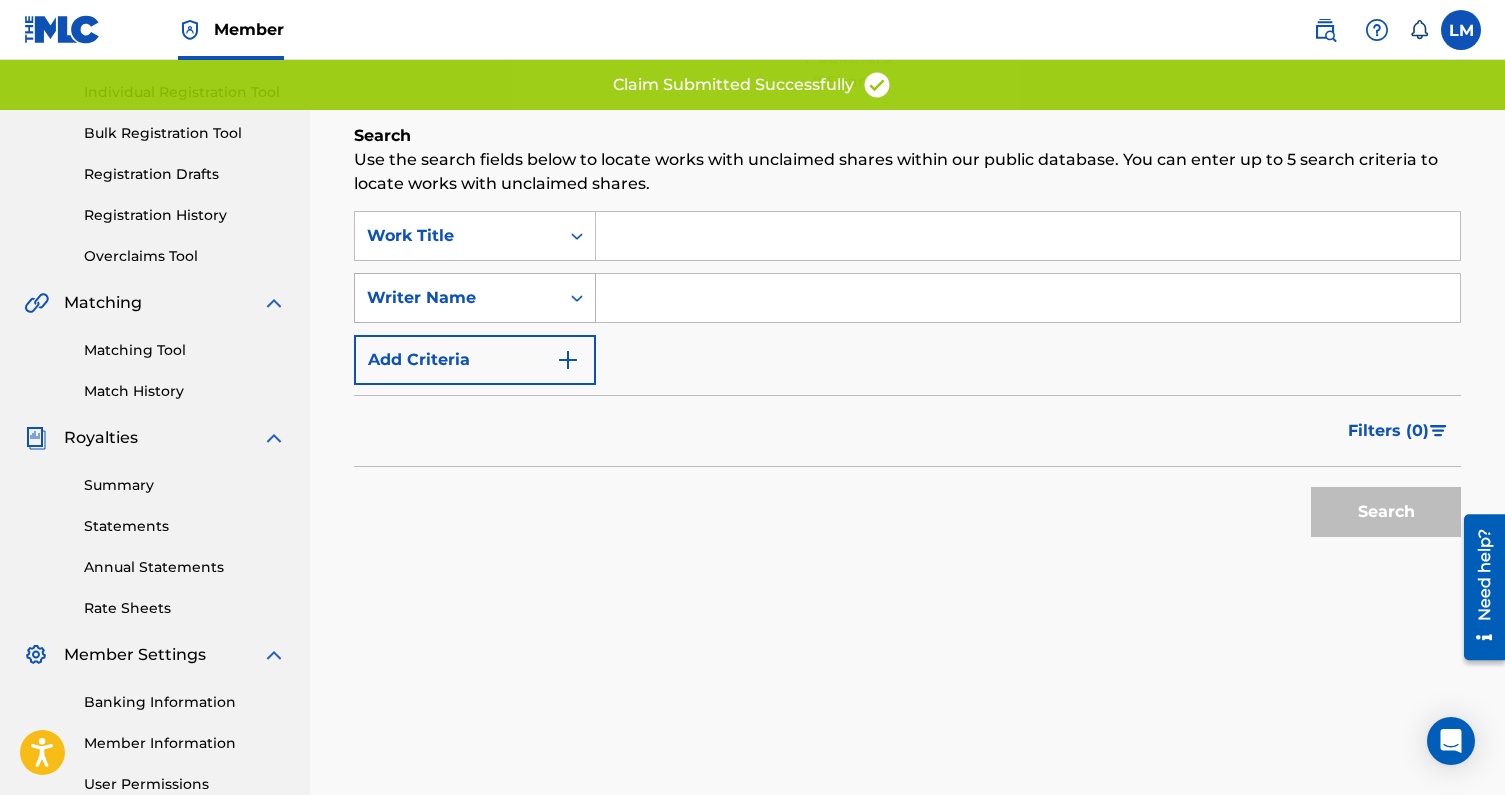 click on "Writer Name" at bounding box center [457, 298] 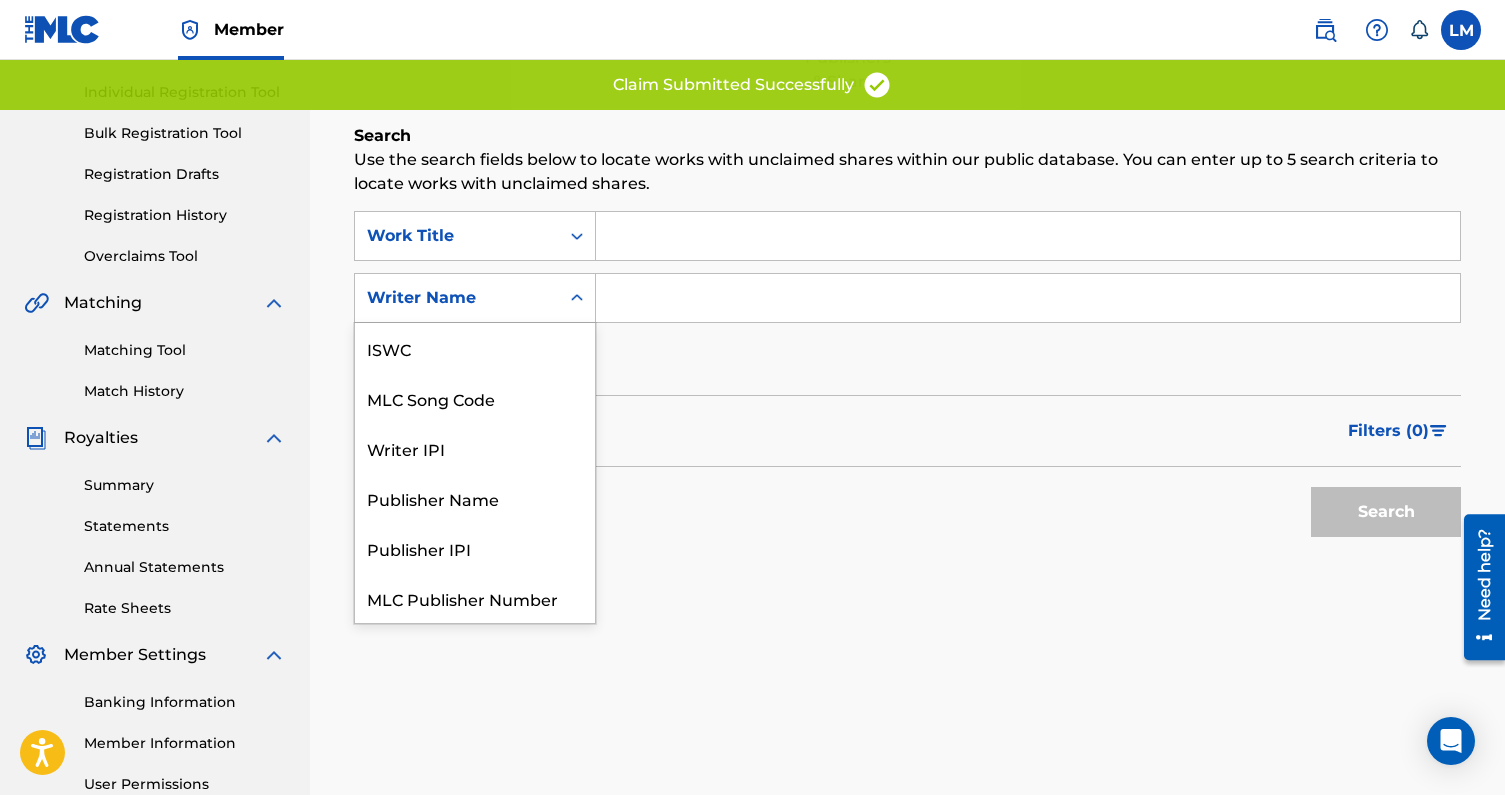 scroll, scrollTop: 50, scrollLeft: 0, axis: vertical 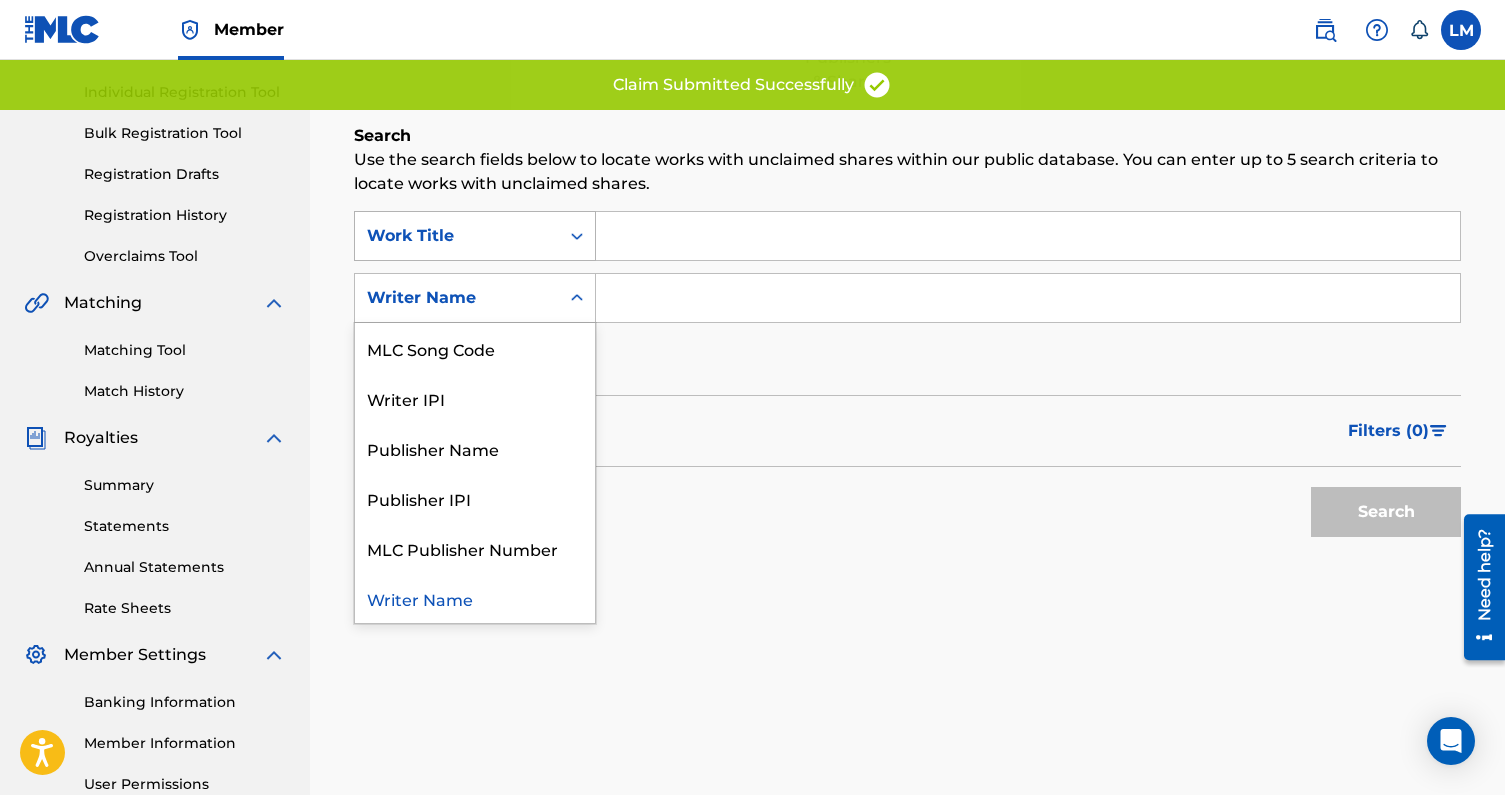click on "Work Title" at bounding box center (457, 236) 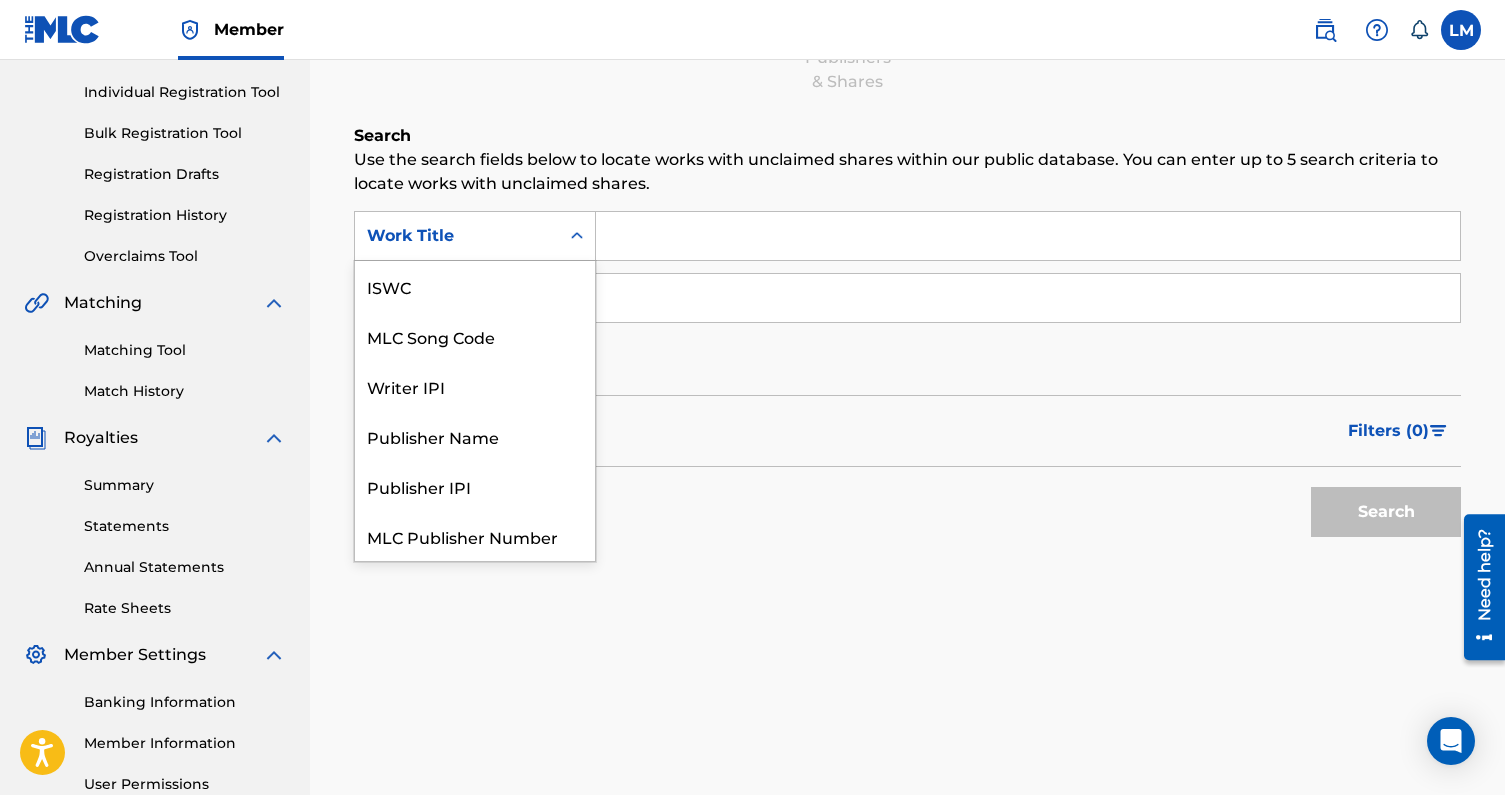 scroll, scrollTop: 50, scrollLeft: 0, axis: vertical 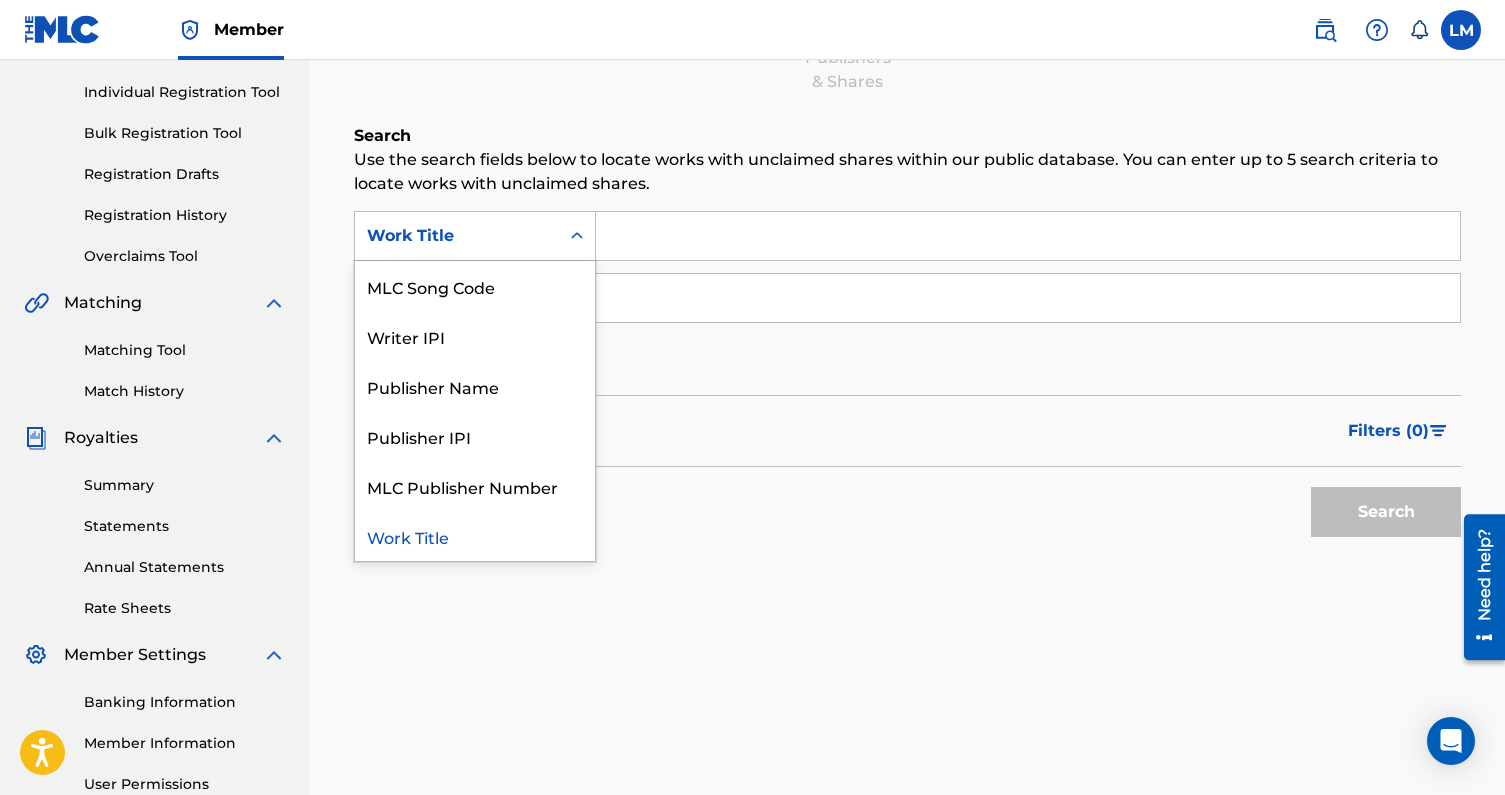 click on "Work Title" at bounding box center [457, 236] 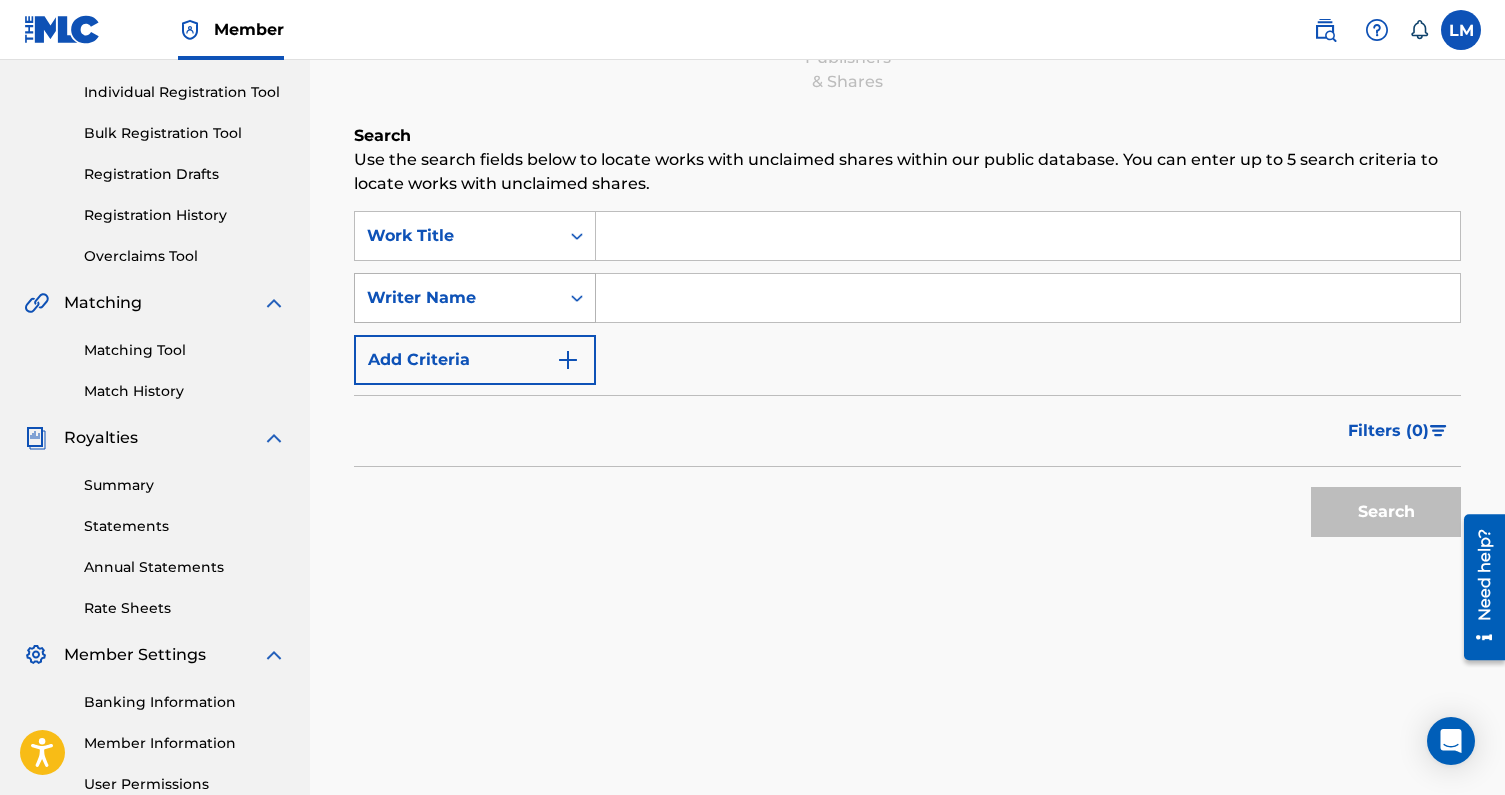 click on "Writer Name" at bounding box center [457, 298] 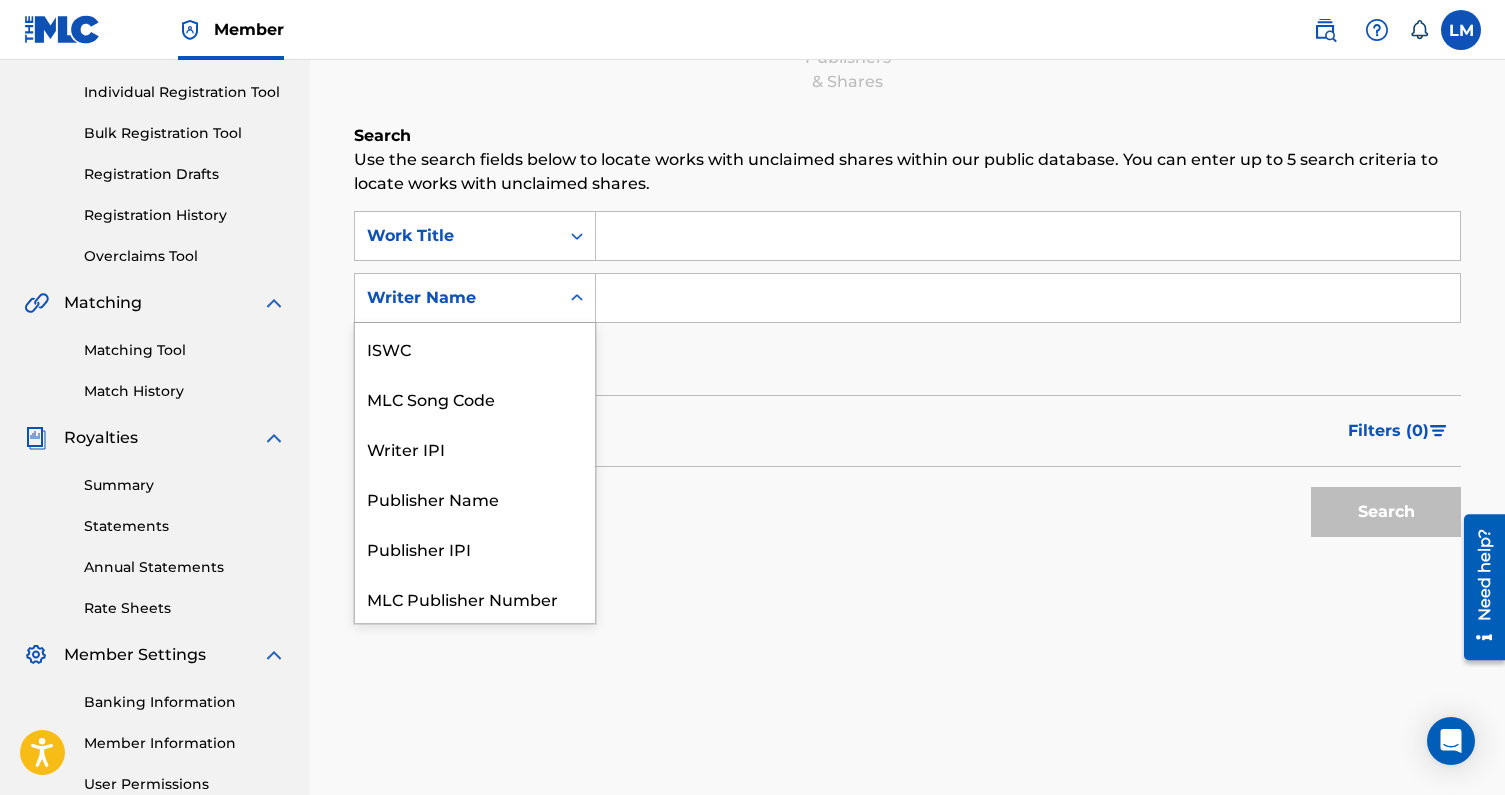 scroll, scrollTop: 50, scrollLeft: 0, axis: vertical 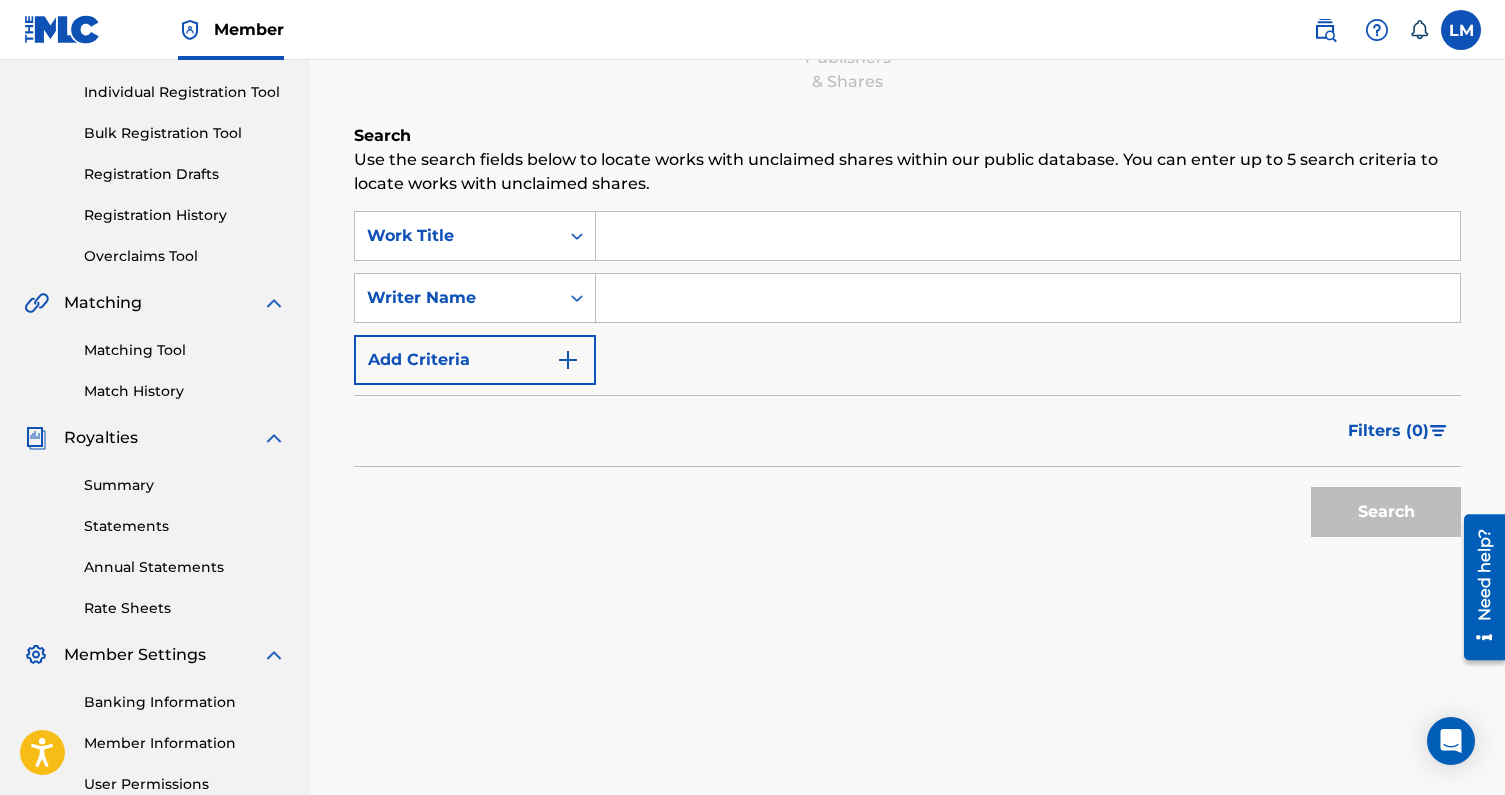 click at bounding box center [1028, 298] 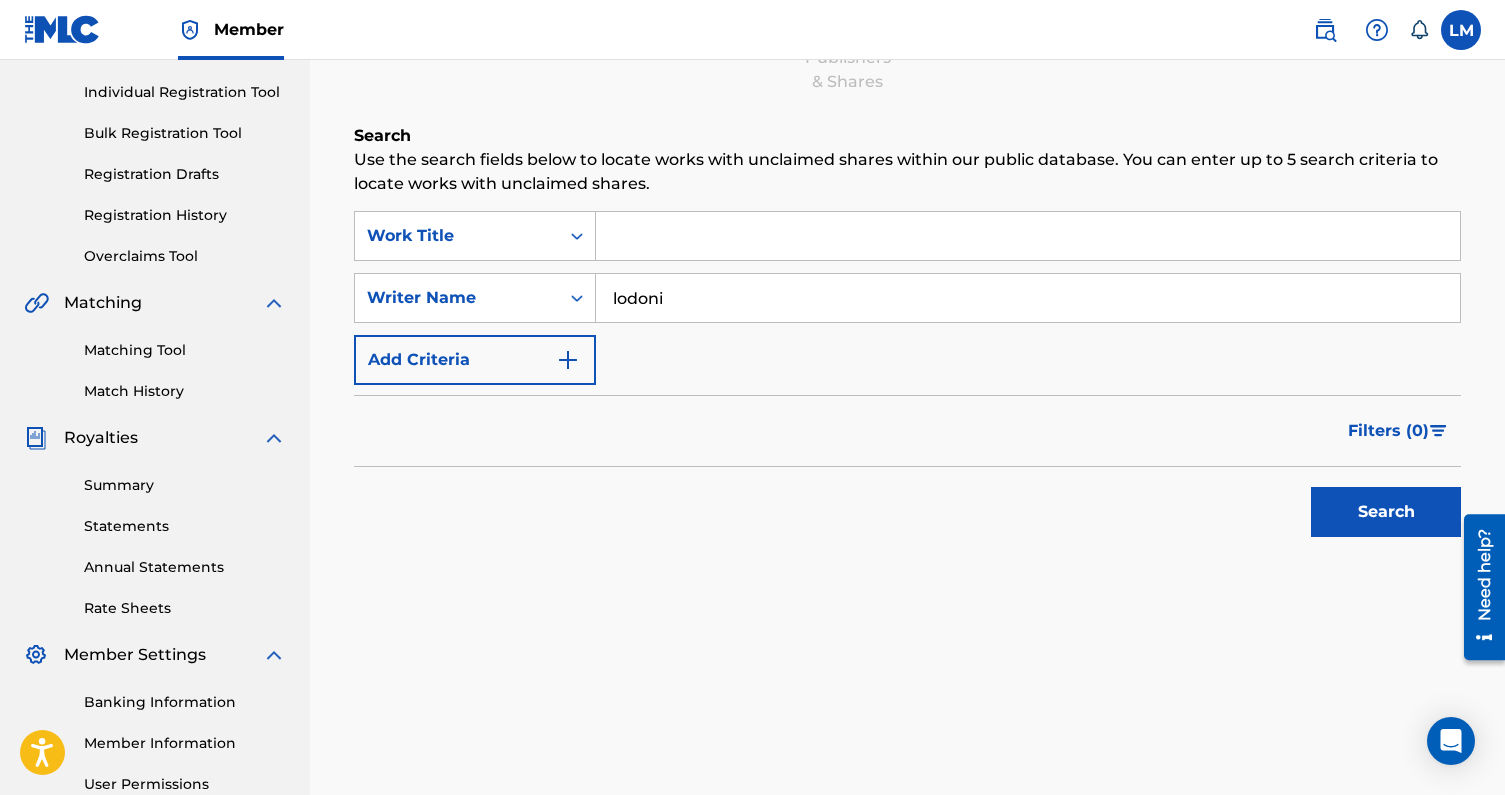 type on "lodoni" 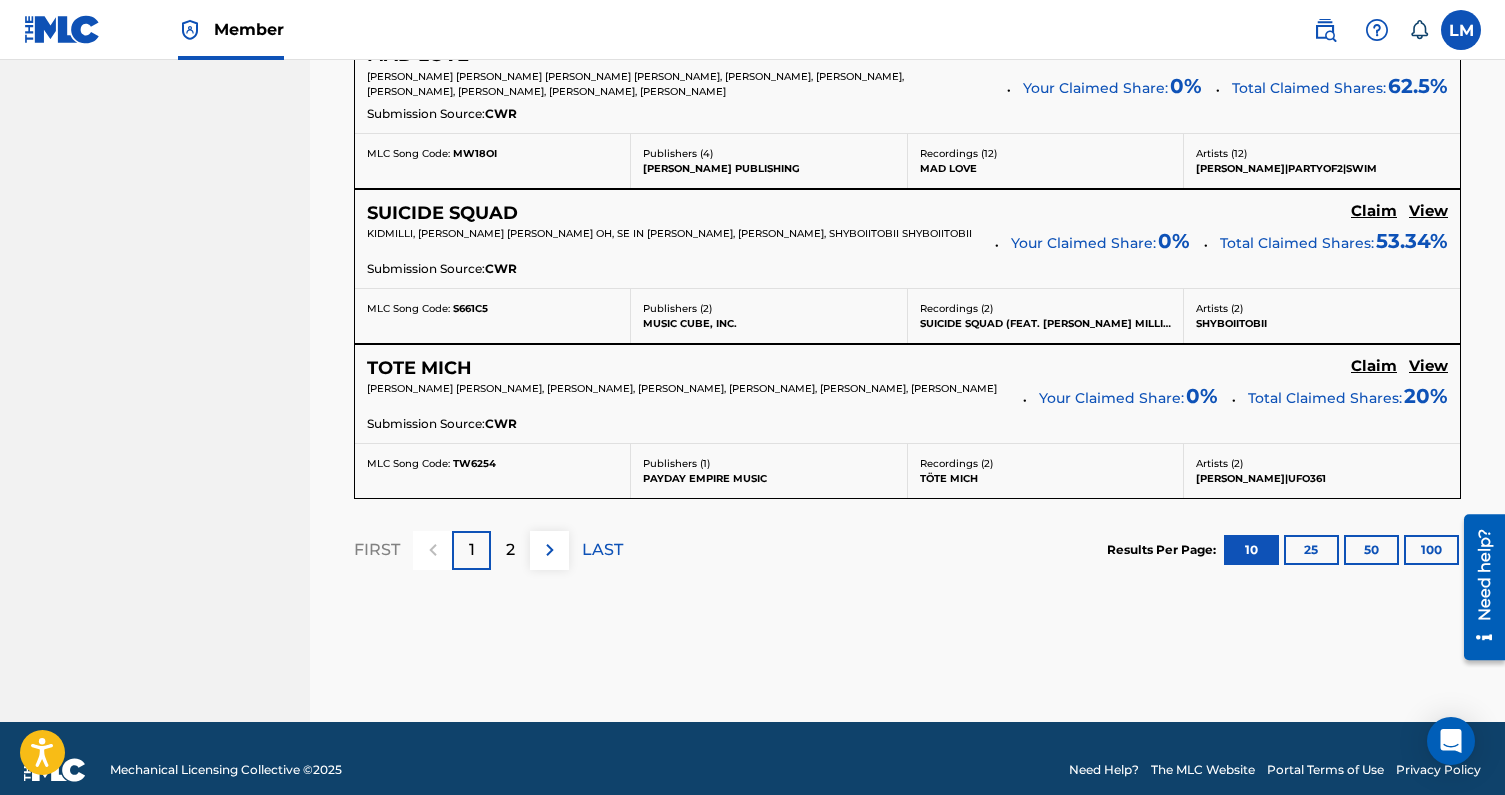 scroll, scrollTop: 1863, scrollLeft: 0, axis: vertical 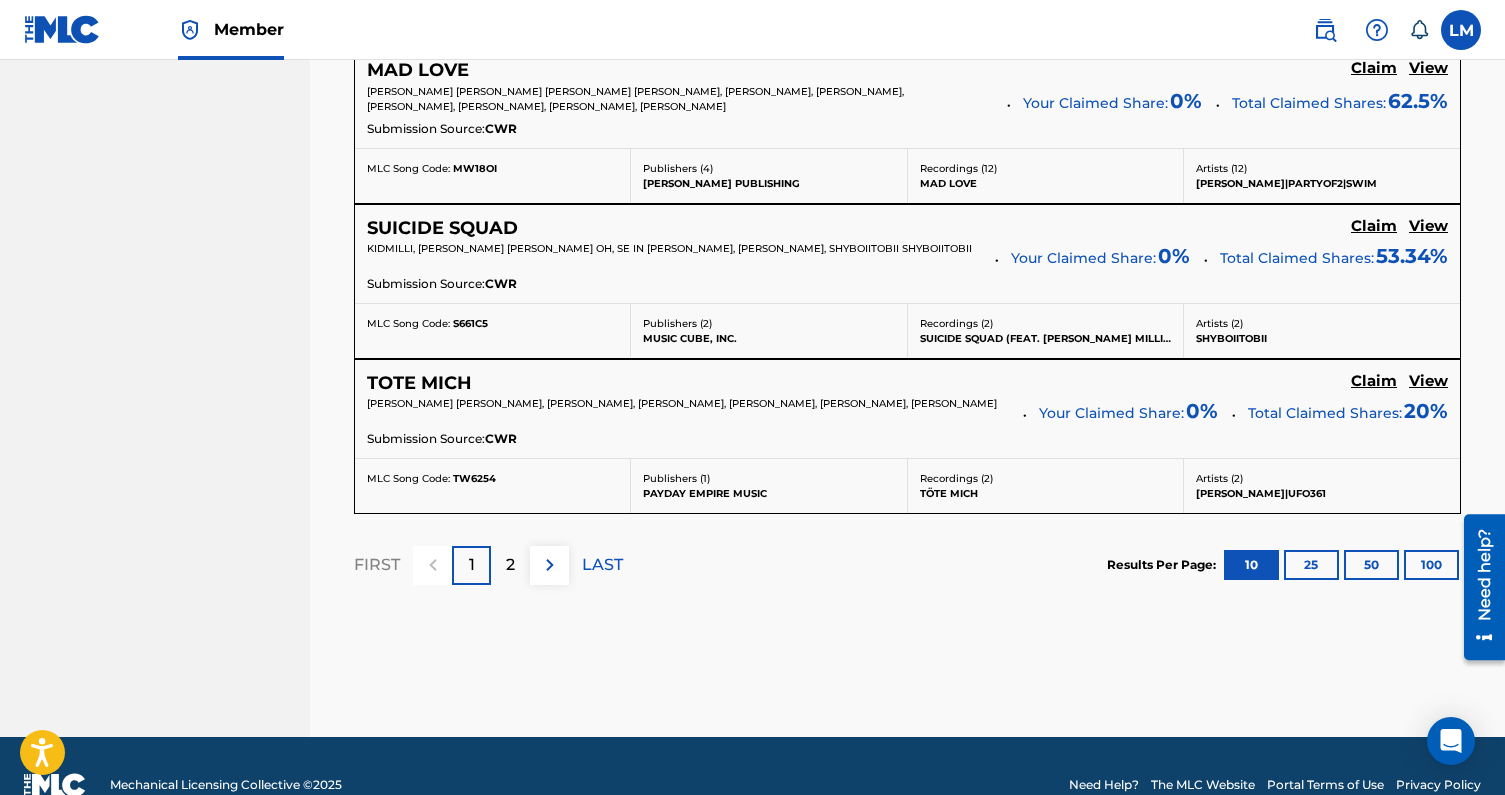 click at bounding box center [550, 565] 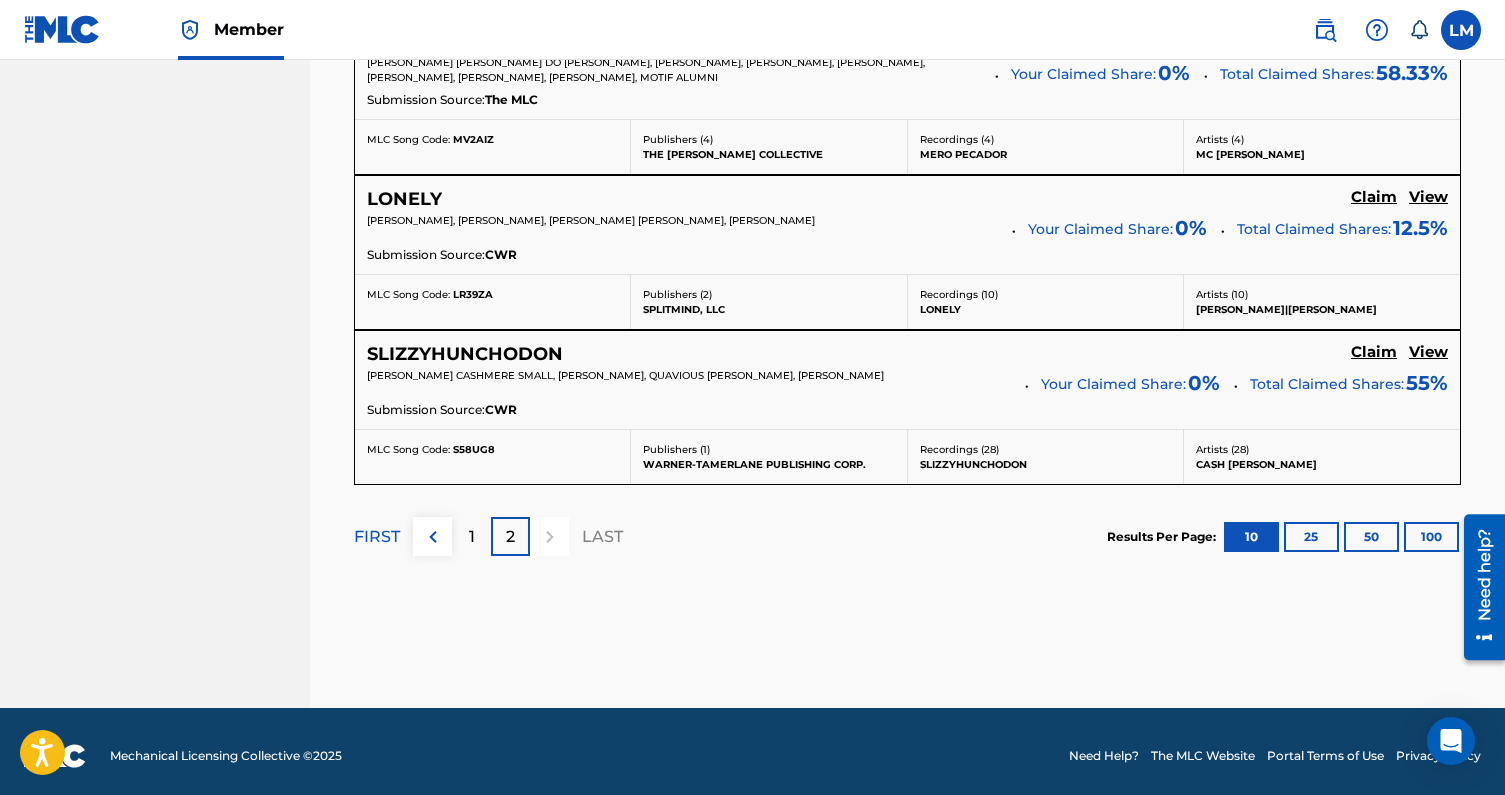 scroll, scrollTop: 1580, scrollLeft: 0, axis: vertical 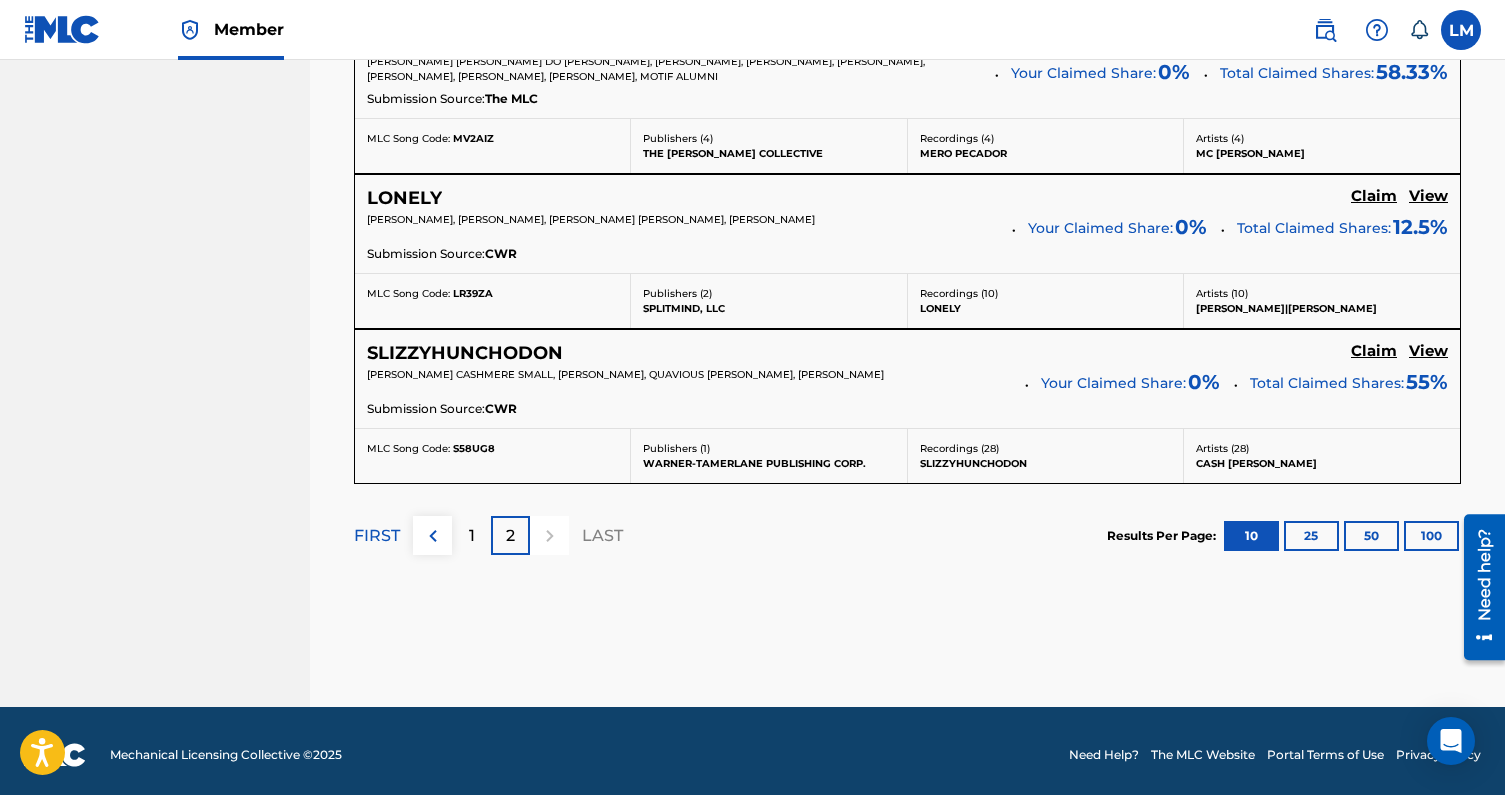 click on "Claim" at bounding box center [1374, -739] 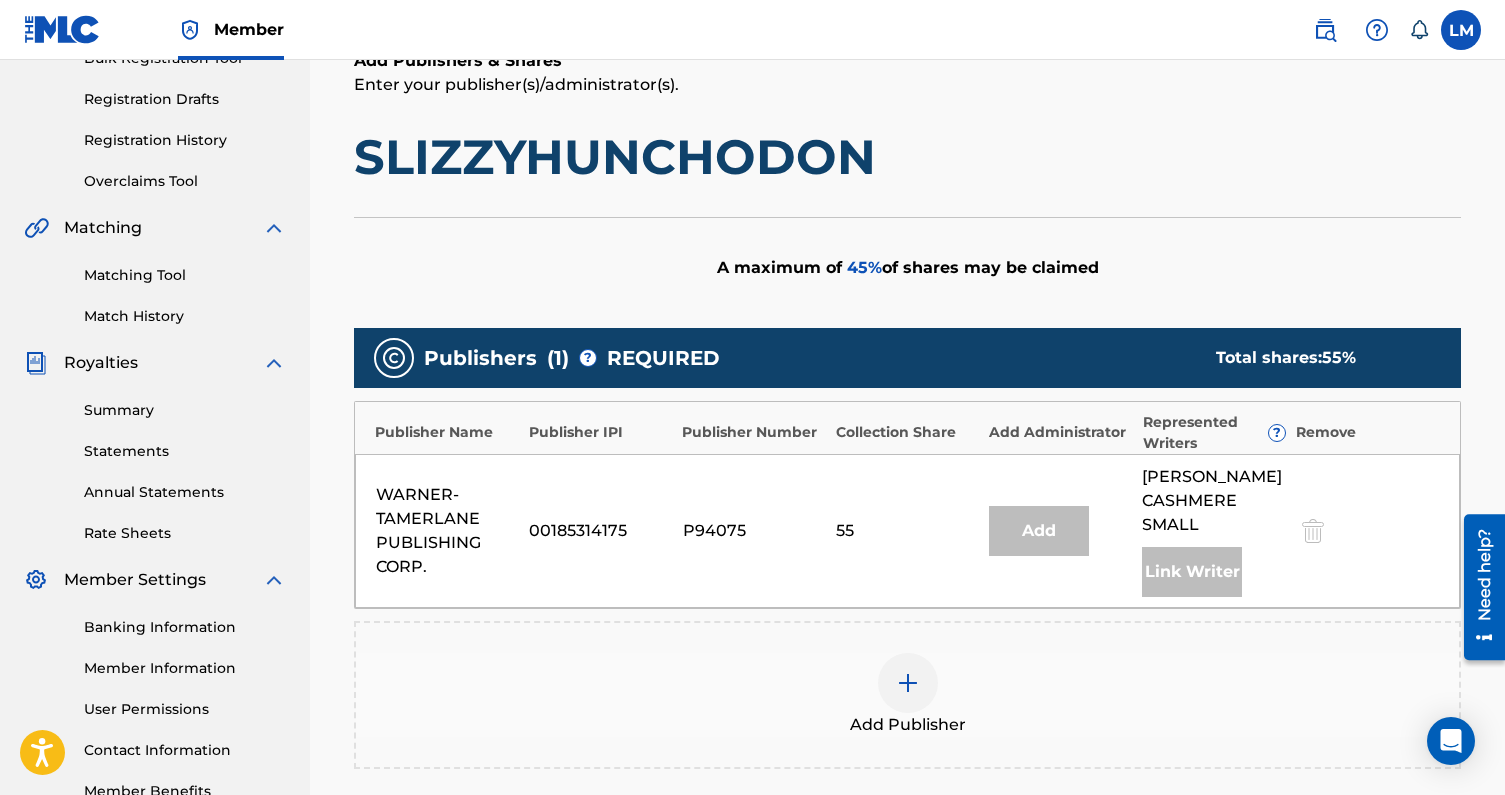 scroll, scrollTop: 342, scrollLeft: 0, axis: vertical 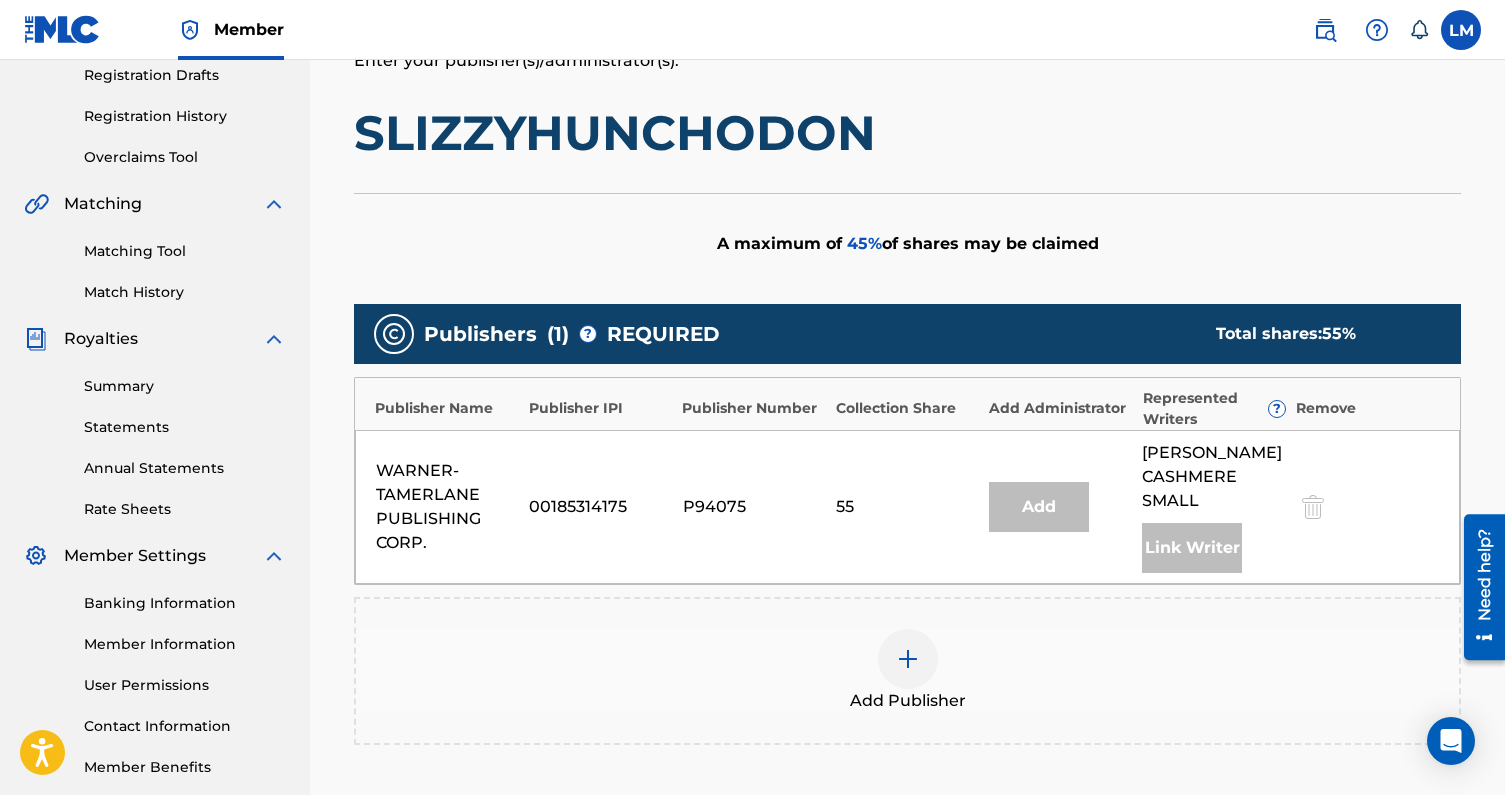 click at bounding box center [908, 659] 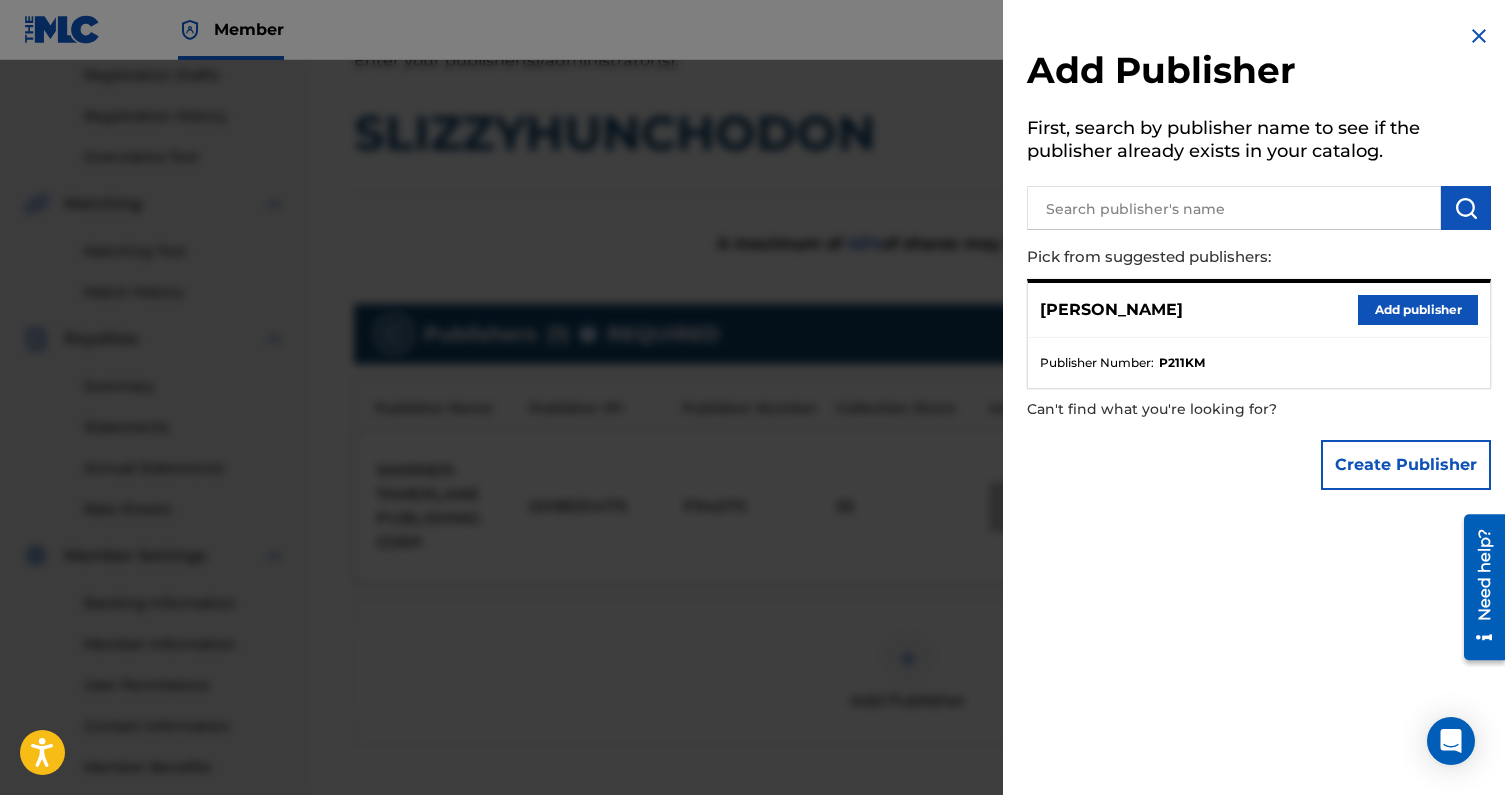 click on "Add publisher" at bounding box center (1418, 310) 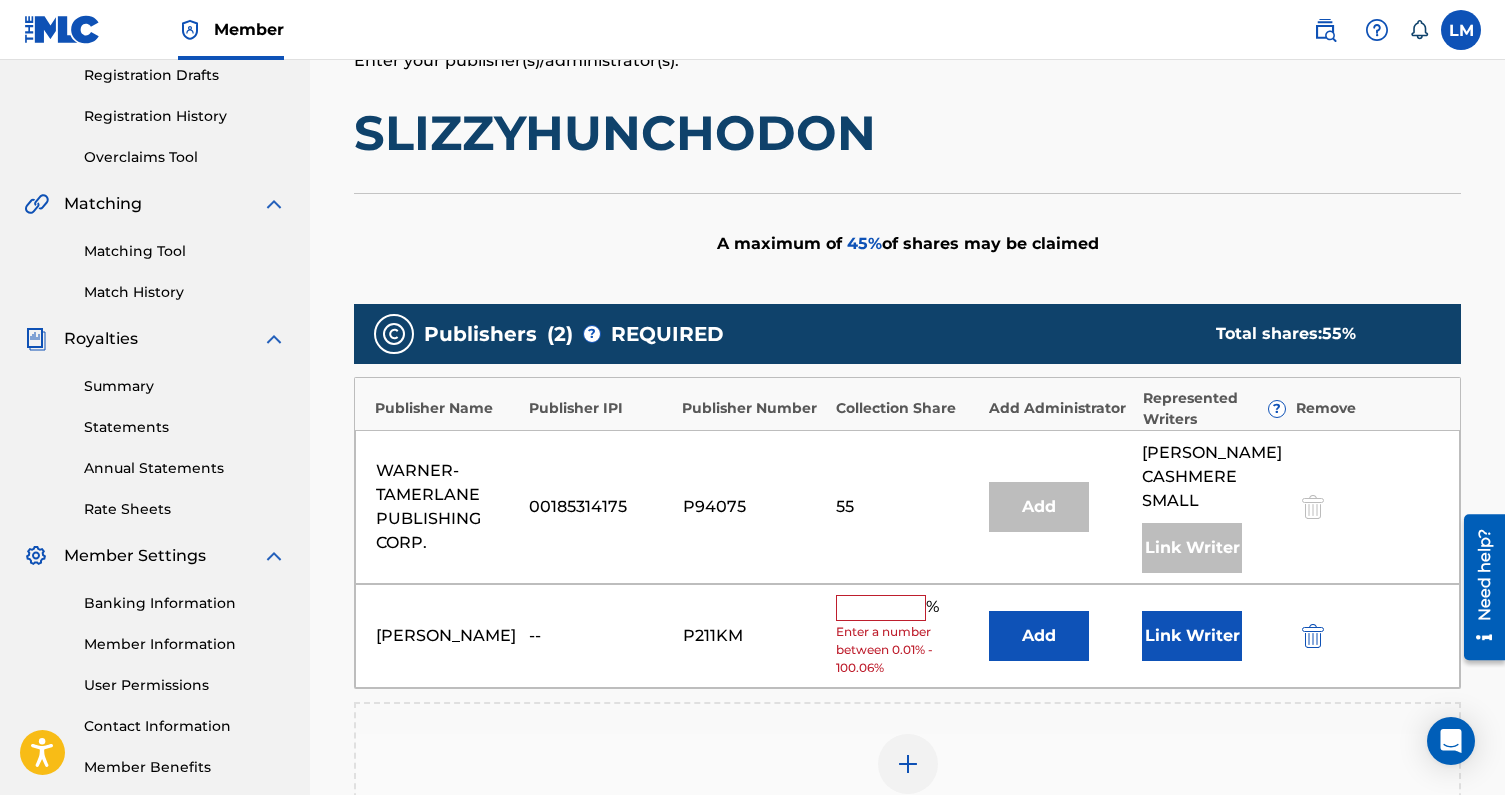click at bounding box center [881, 608] 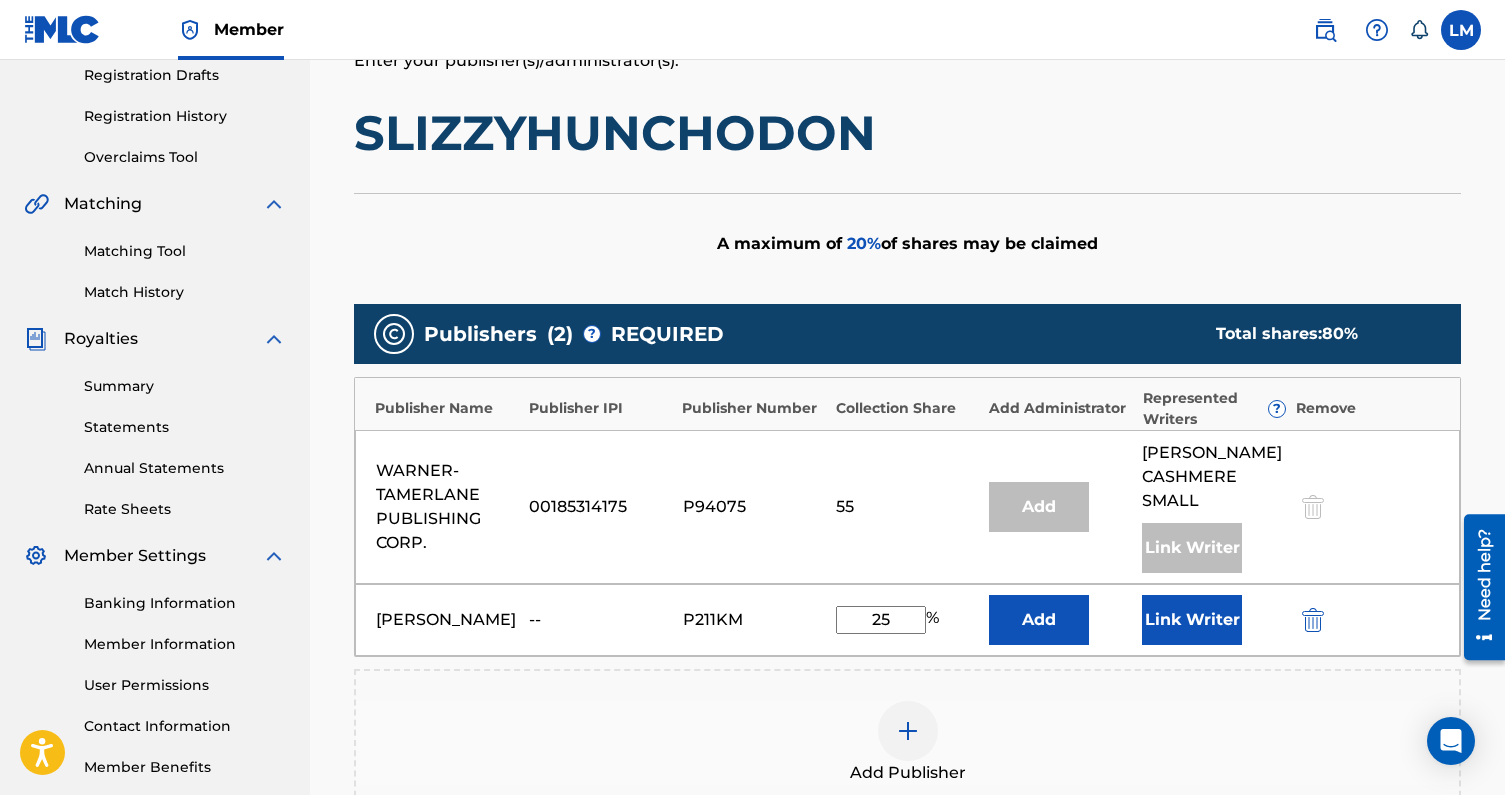 scroll, scrollTop: 424, scrollLeft: 0, axis: vertical 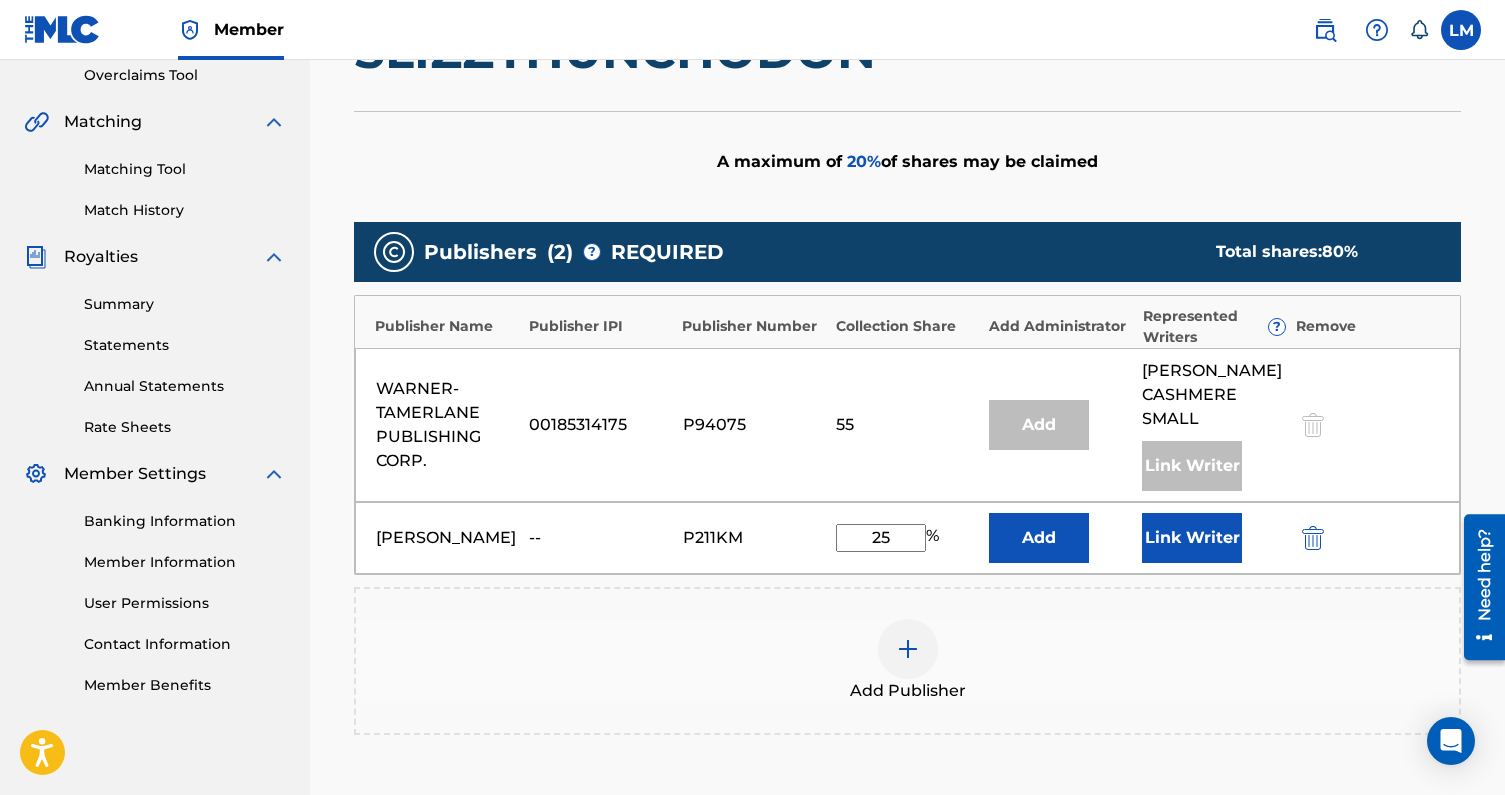 type on "25" 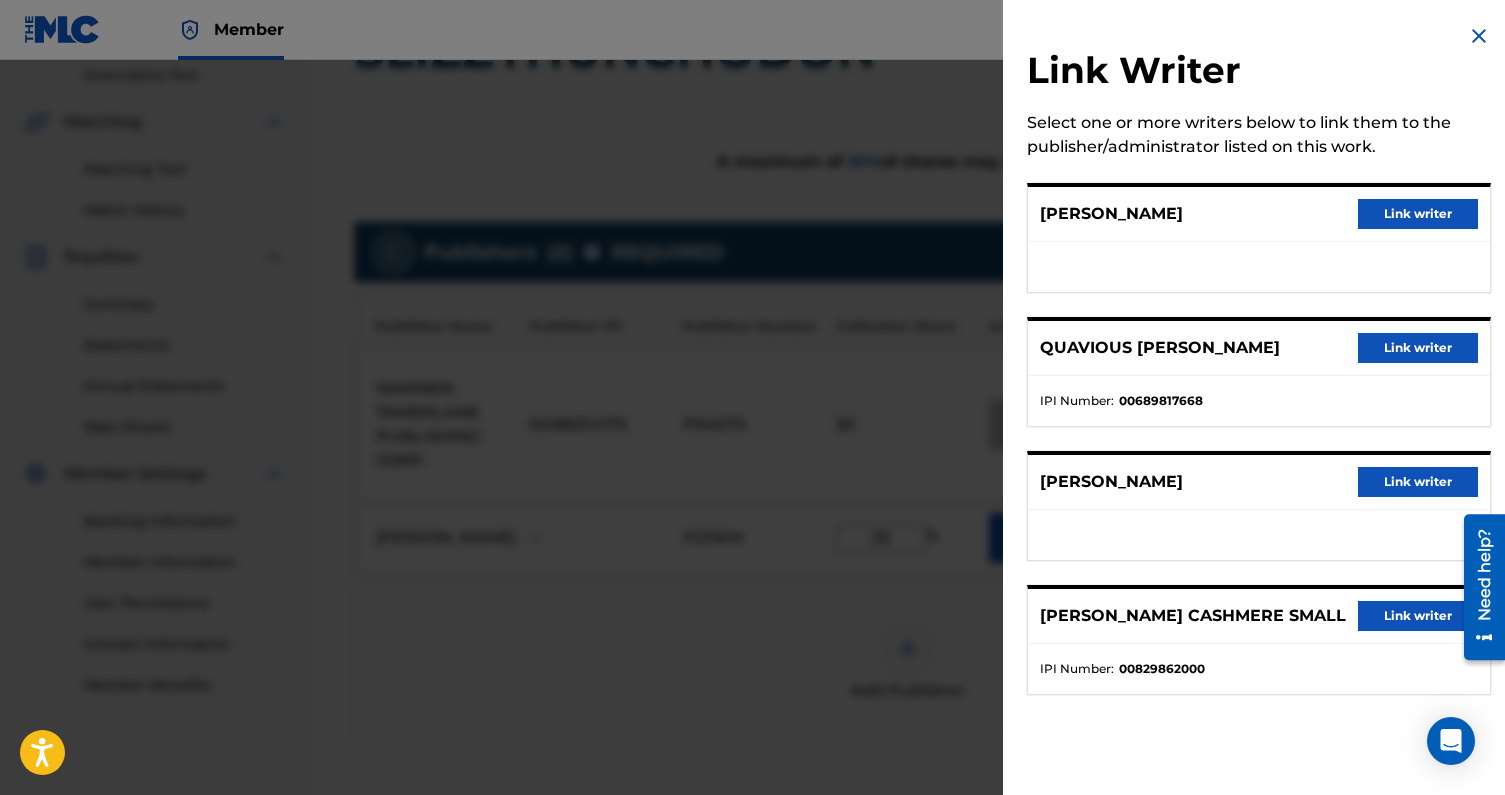 click on "Link writer" at bounding box center [1418, 482] 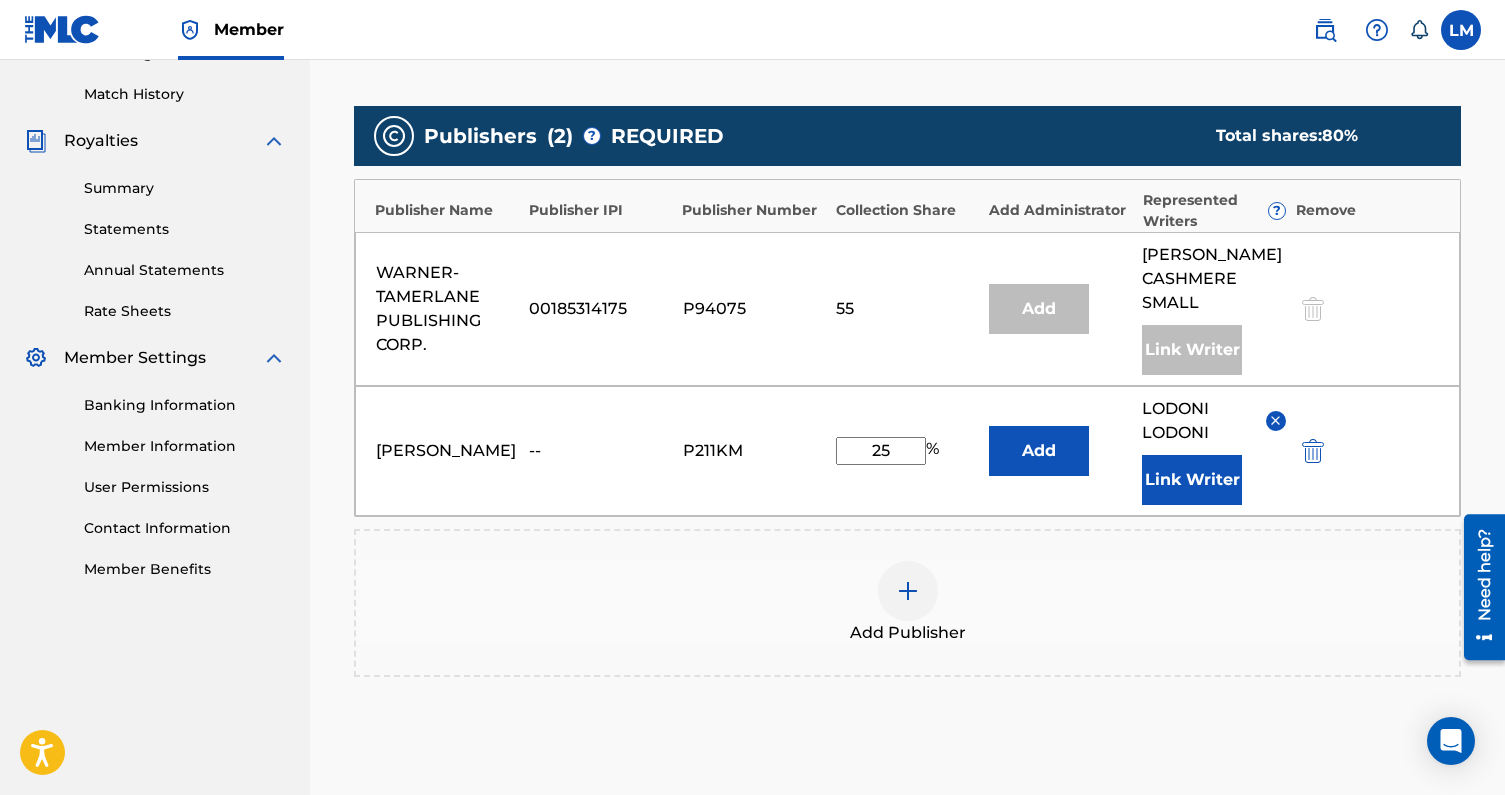 scroll, scrollTop: 765, scrollLeft: 0, axis: vertical 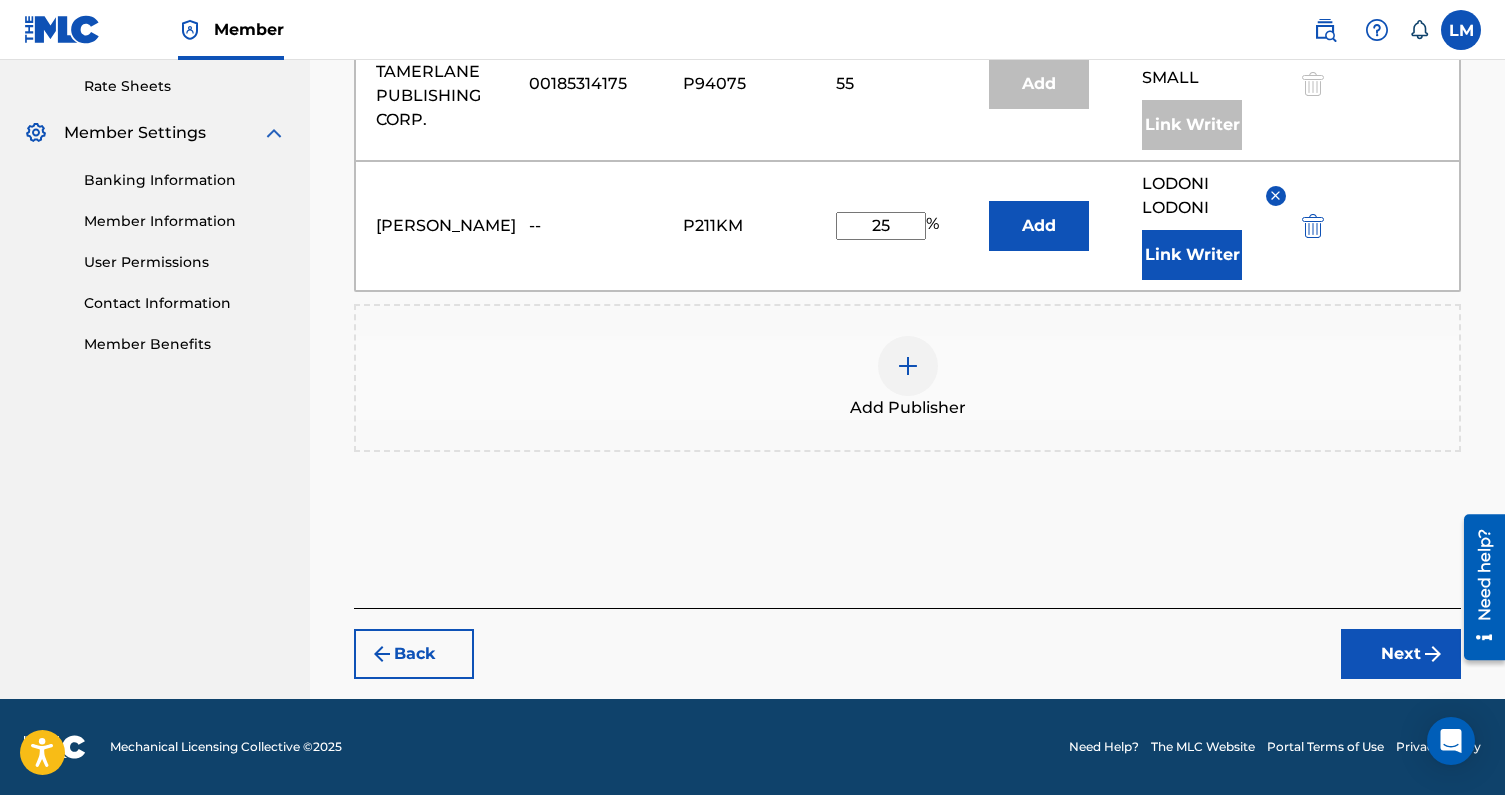 click on "Next" at bounding box center [1401, 654] 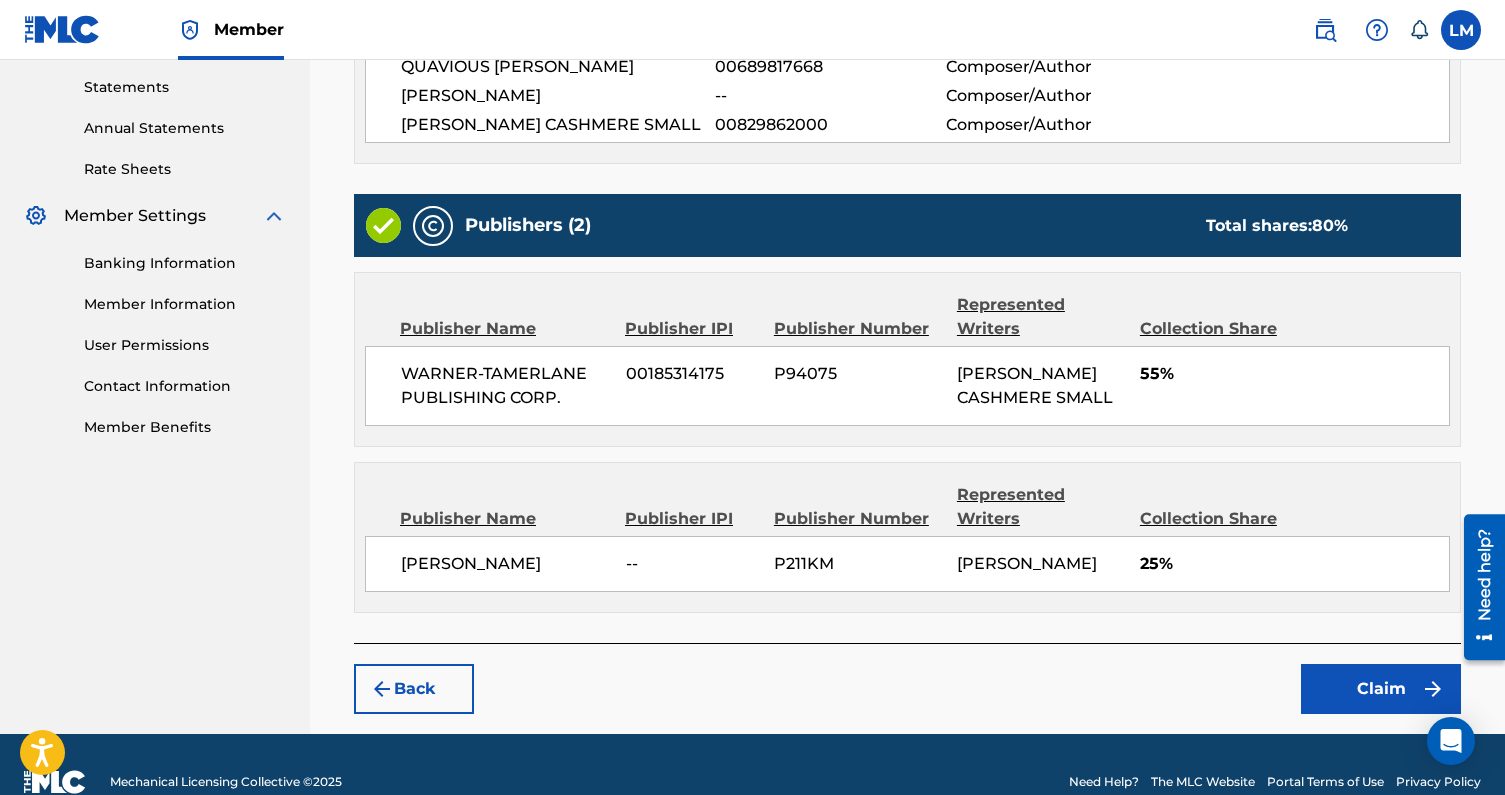 scroll, scrollTop: 714, scrollLeft: 0, axis: vertical 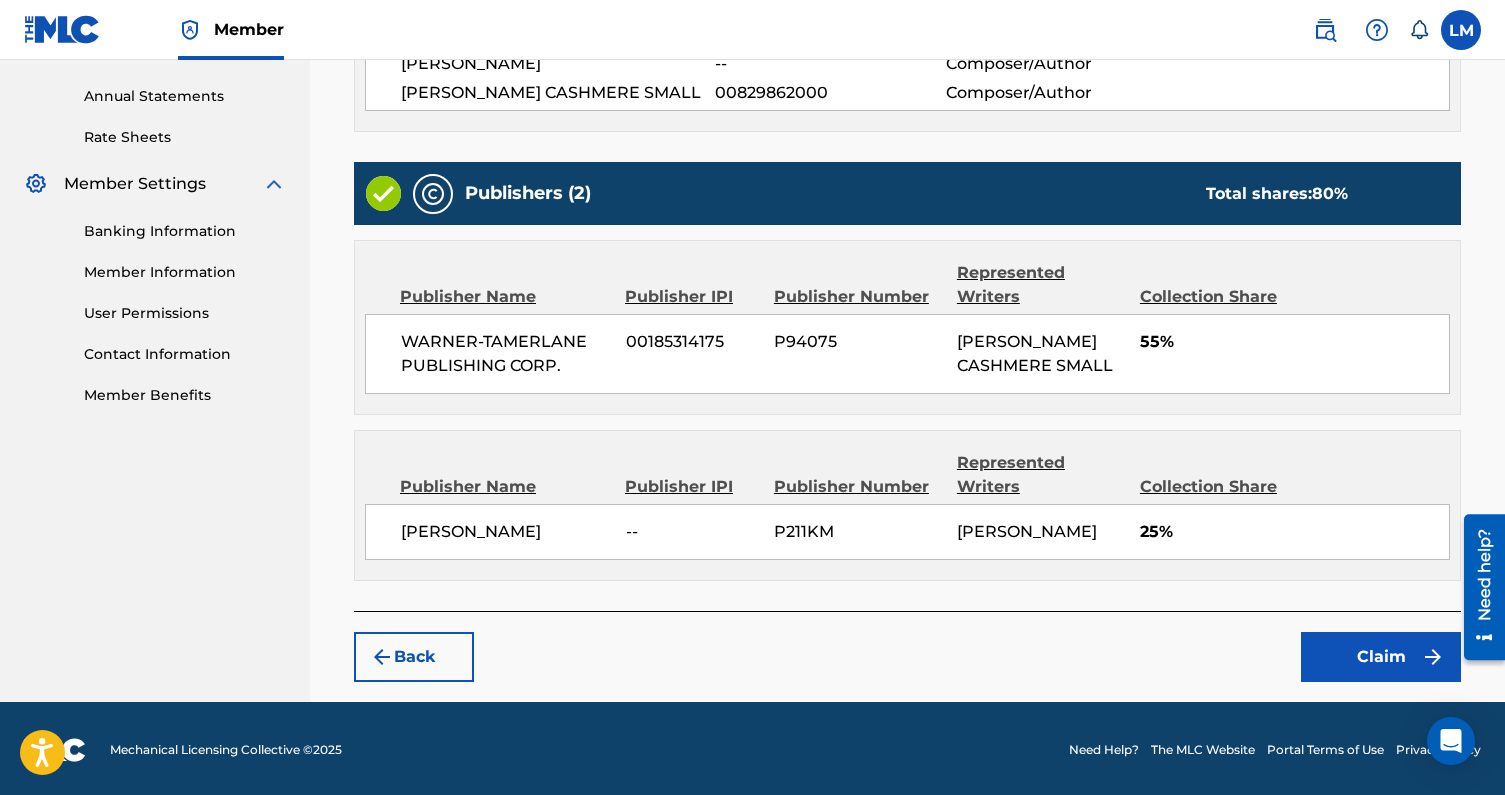click on "Back Claim" at bounding box center [907, 646] 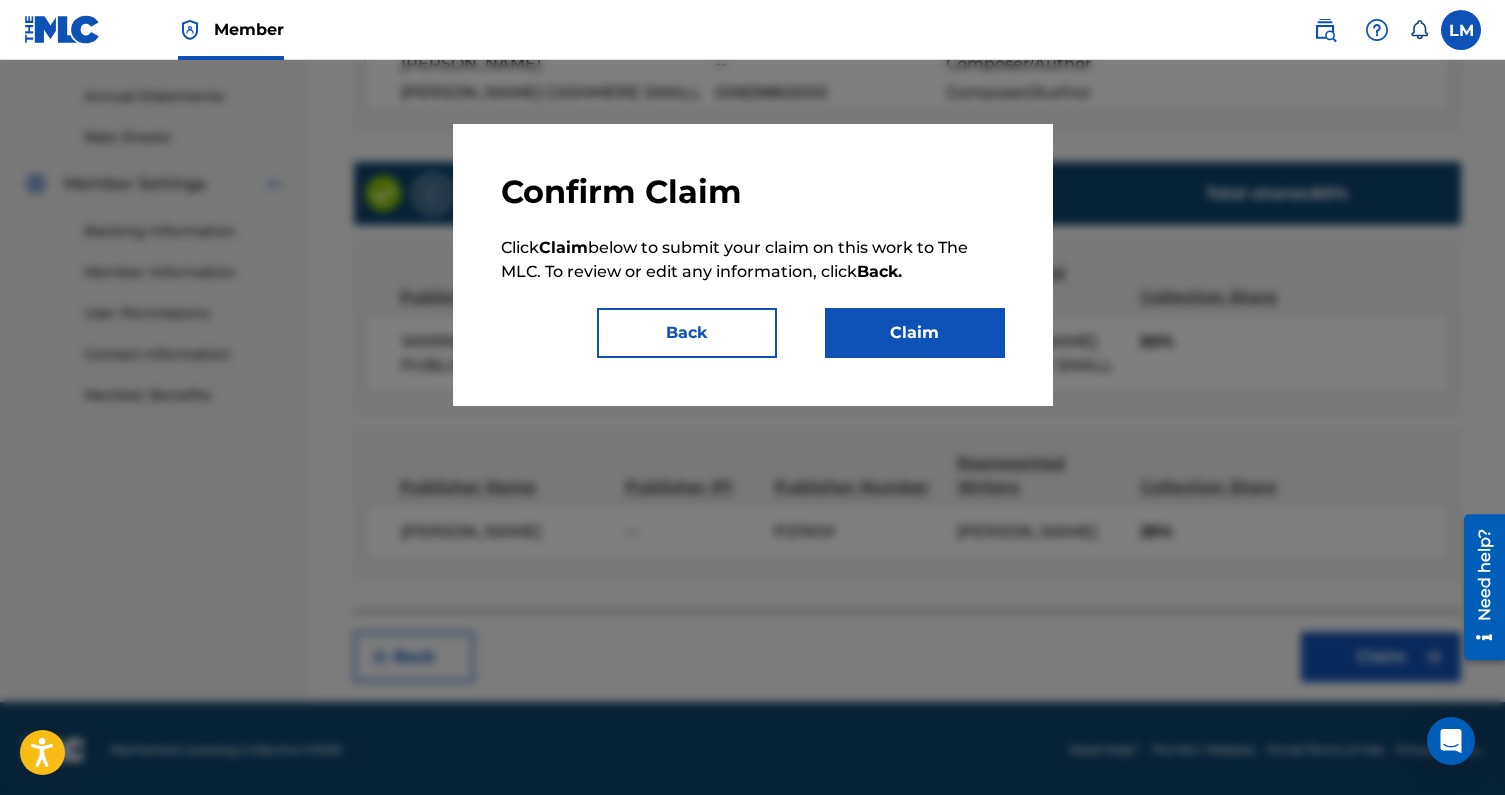 click on "Claim" at bounding box center (915, 333) 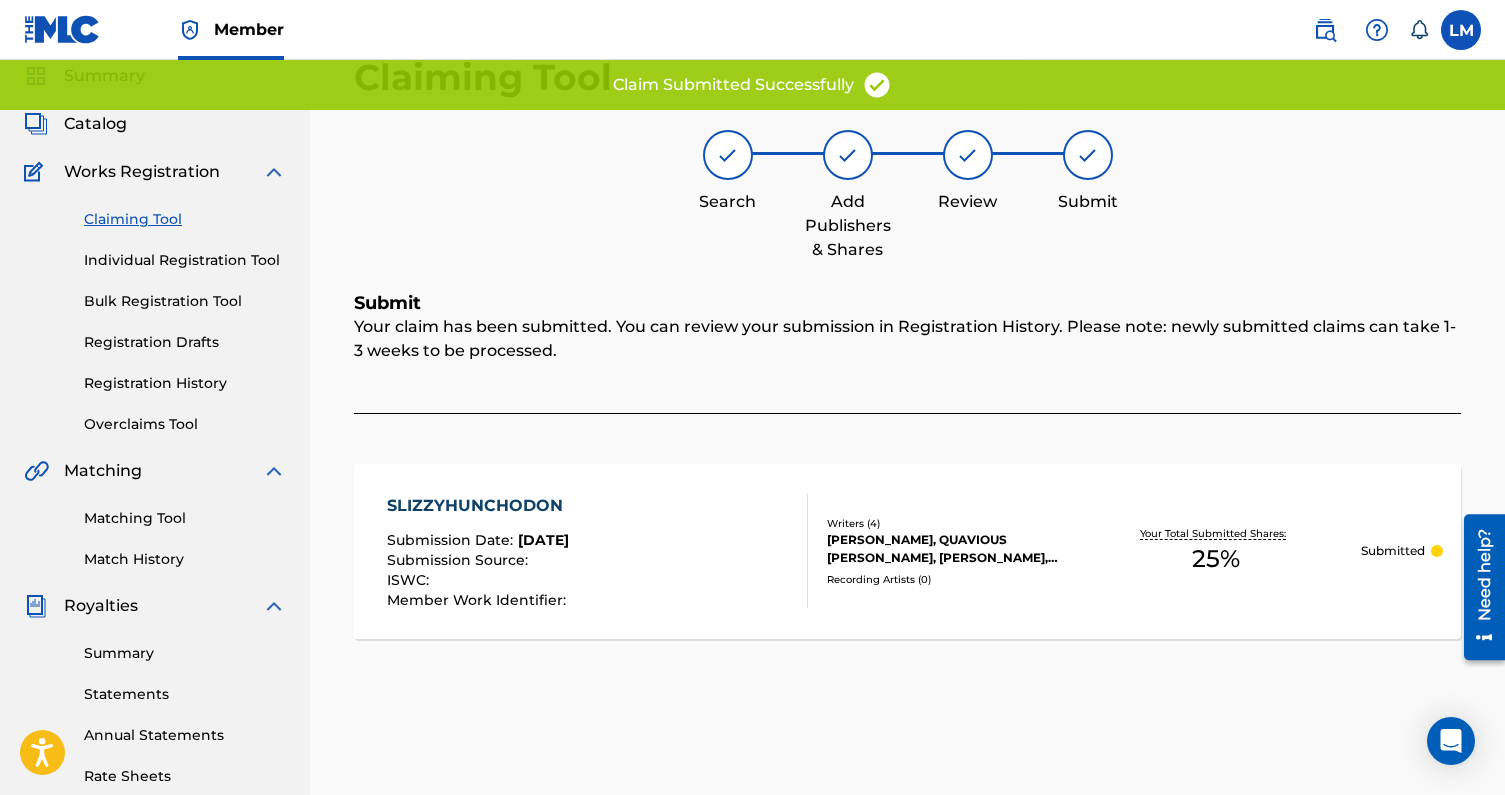 scroll, scrollTop: 0, scrollLeft: 0, axis: both 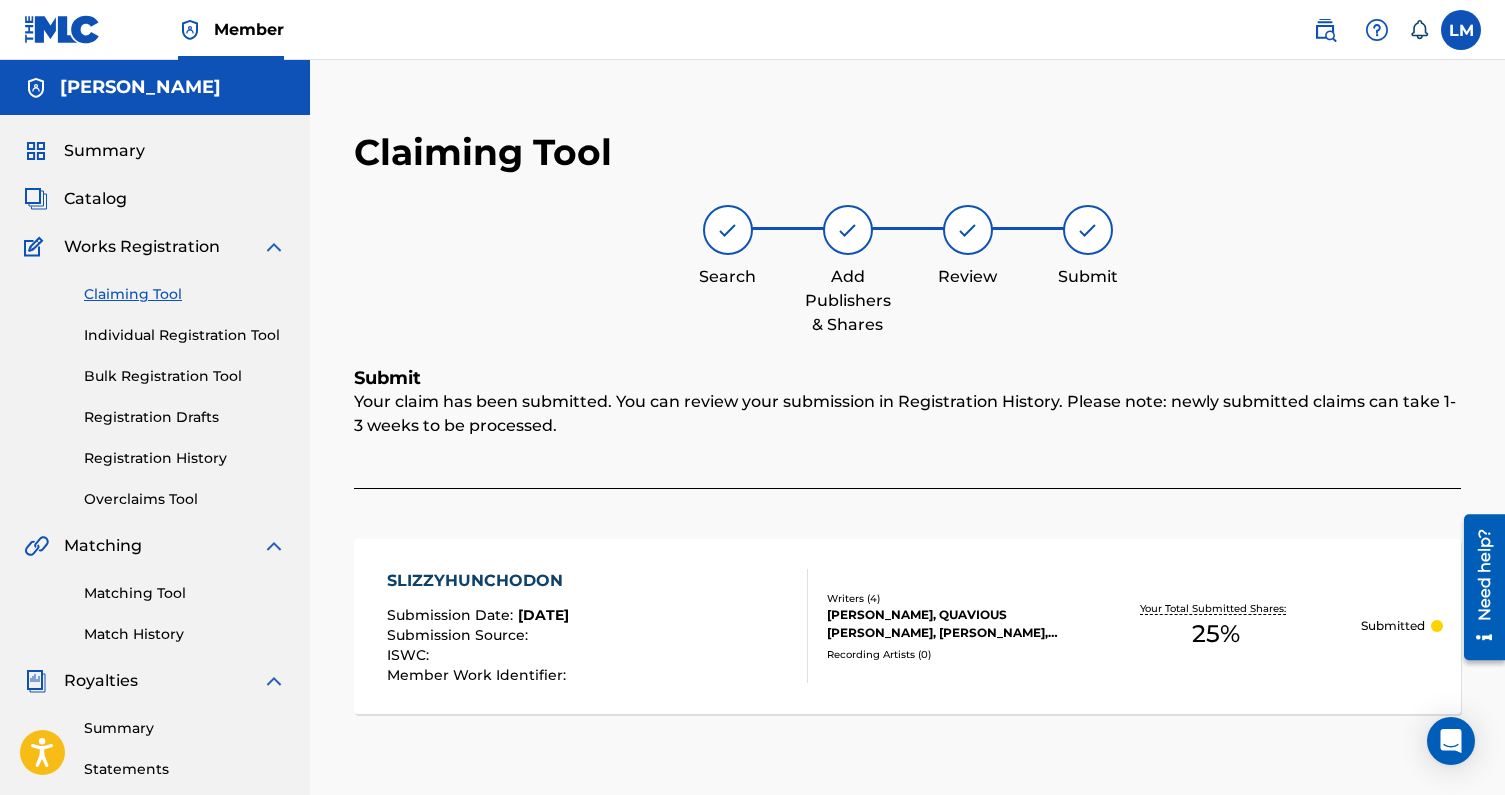click on "Claiming Tool" at bounding box center (185, 294) 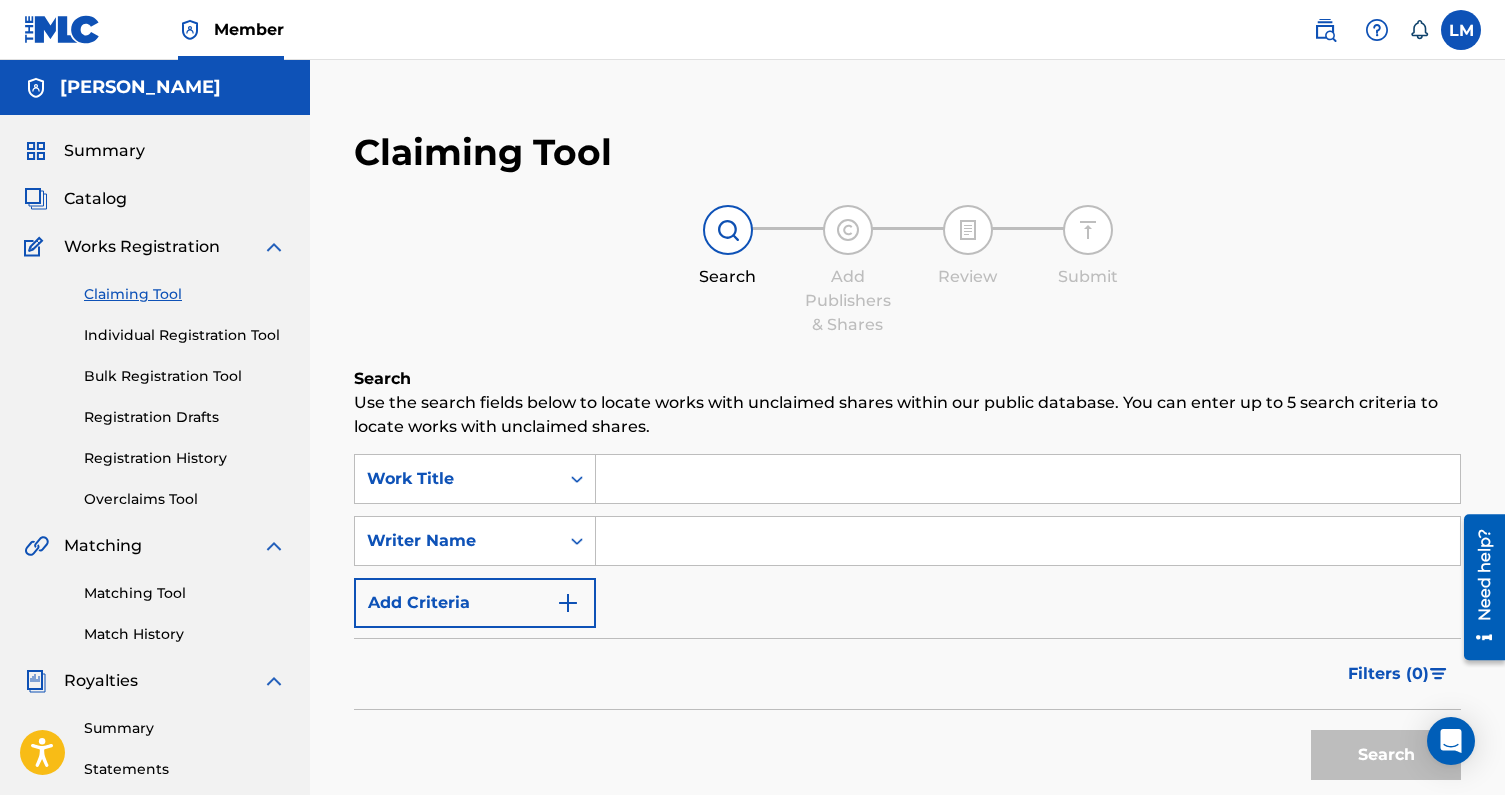 click at bounding box center [1028, 541] 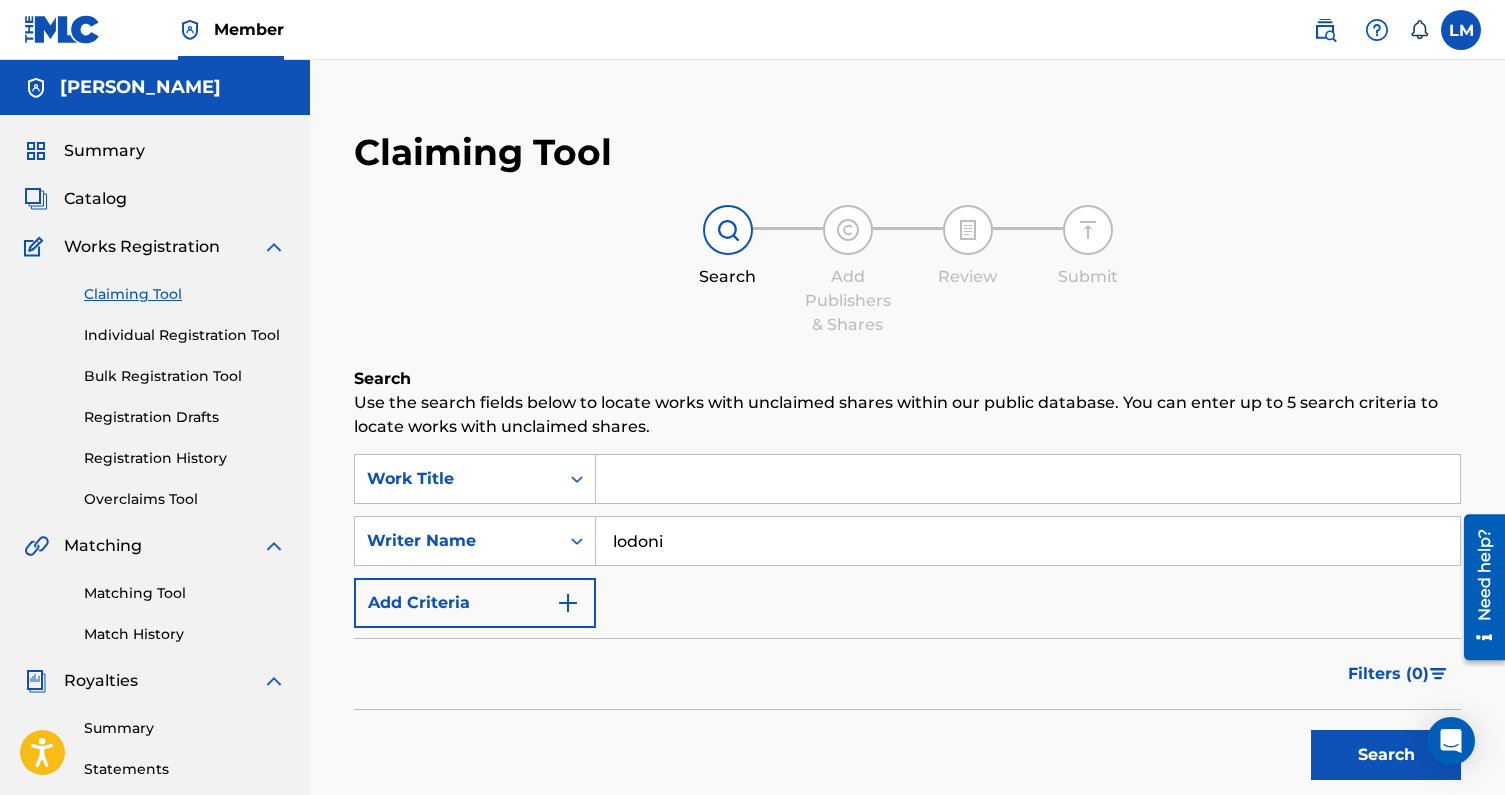 type on "lodoni" 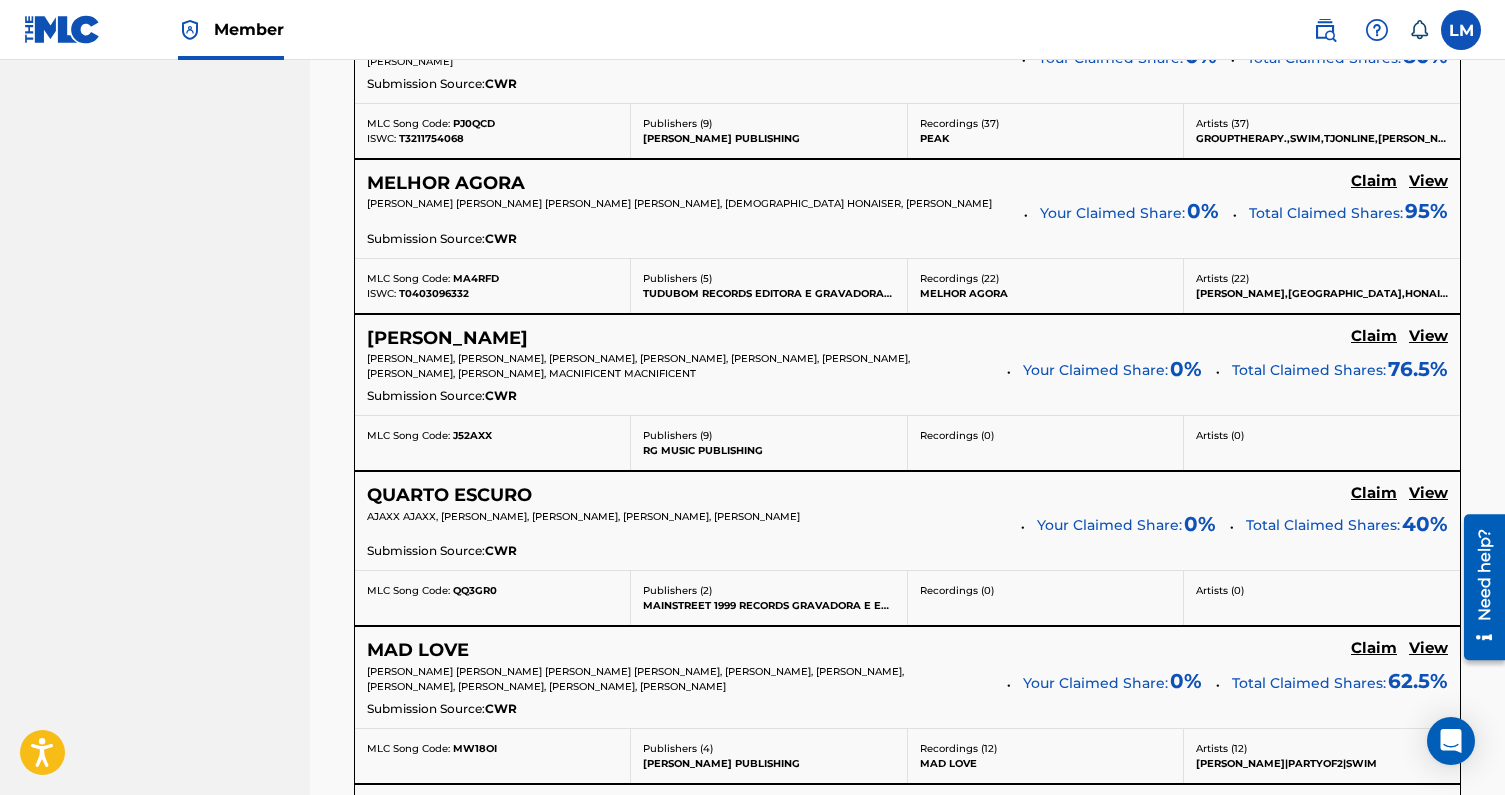 scroll, scrollTop: 1272, scrollLeft: 0, axis: vertical 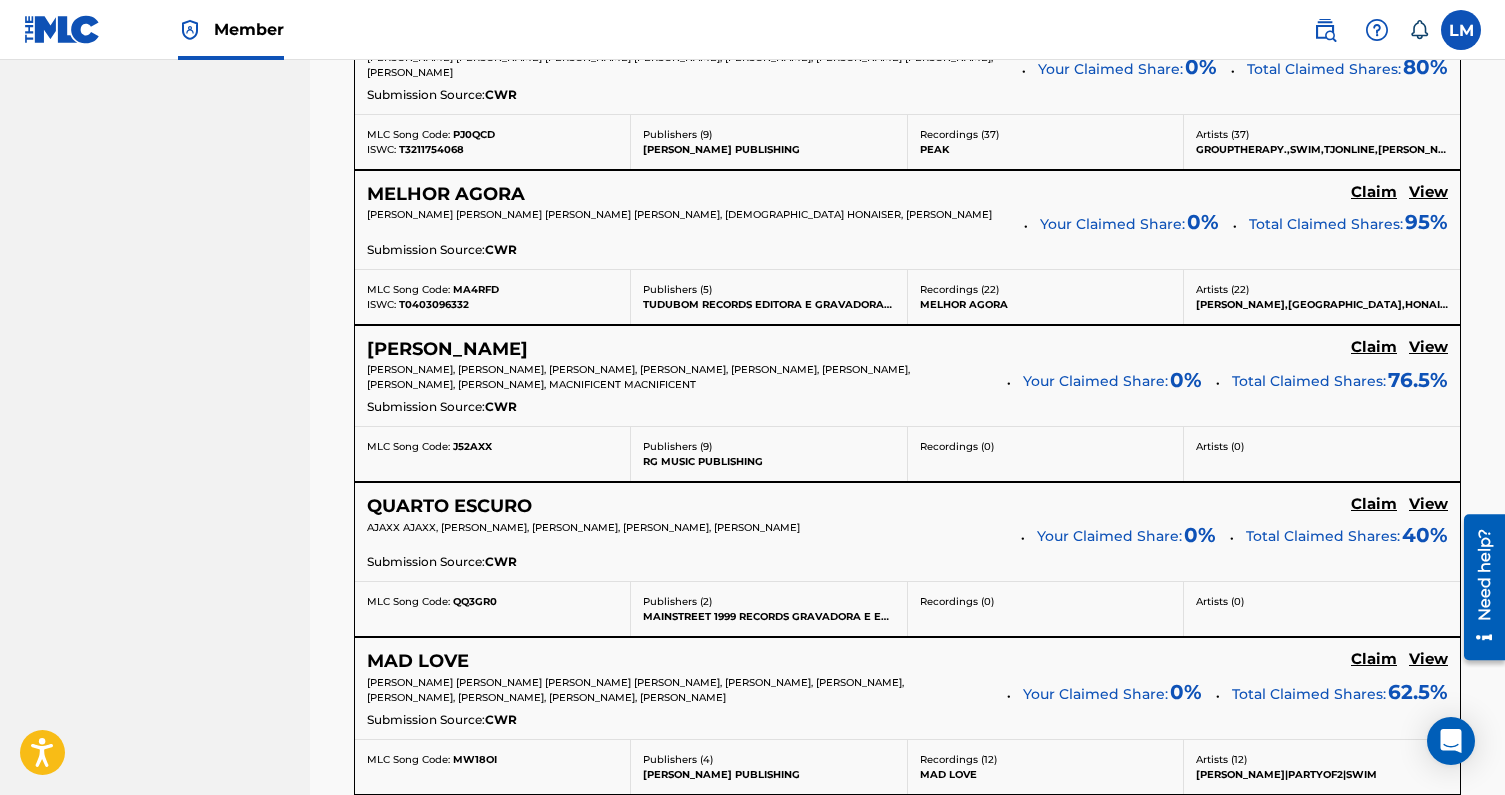 click on "View" at bounding box center [1428, 192] 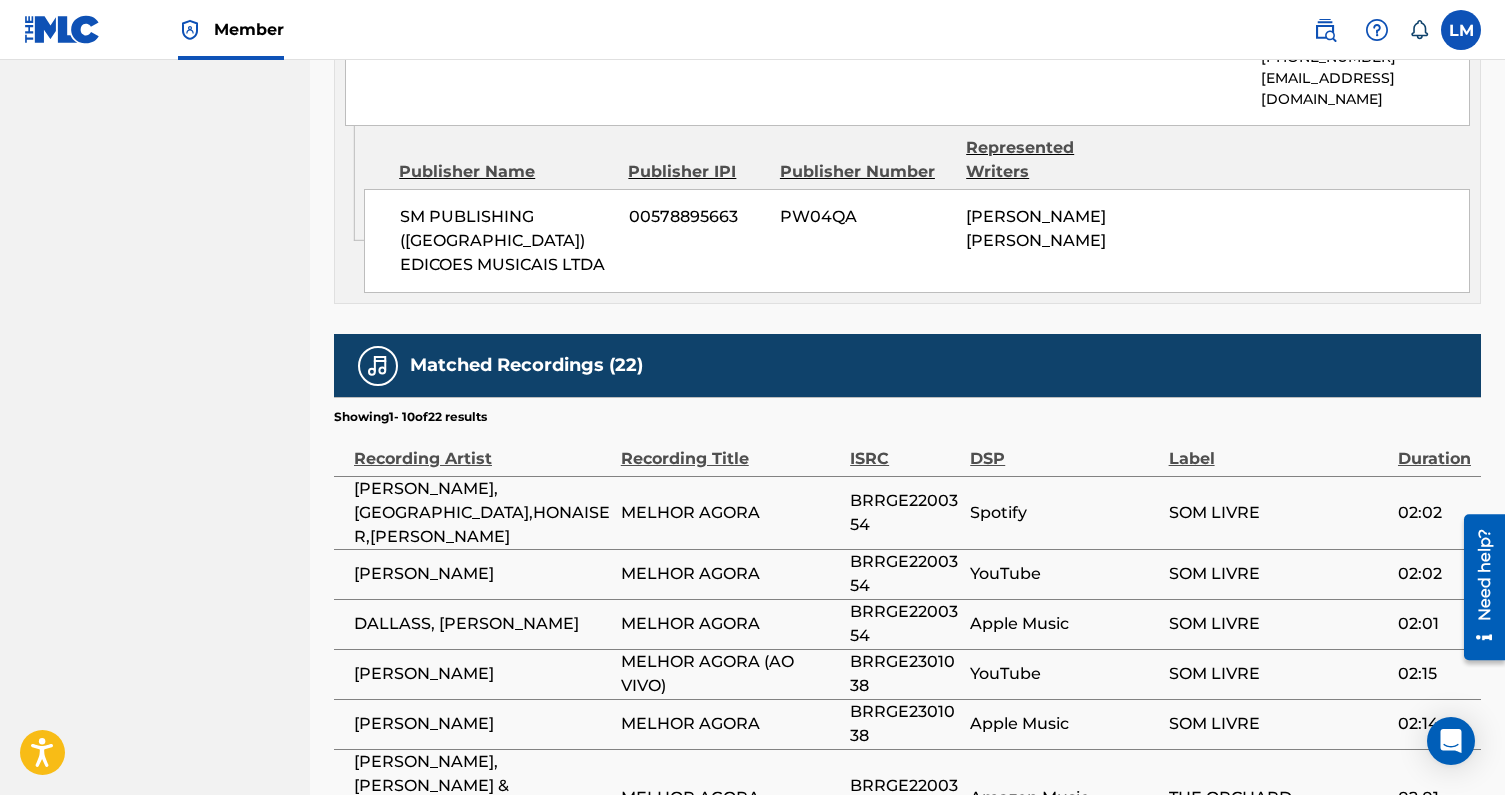 scroll, scrollTop: 2069, scrollLeft: 0, axis: vertical 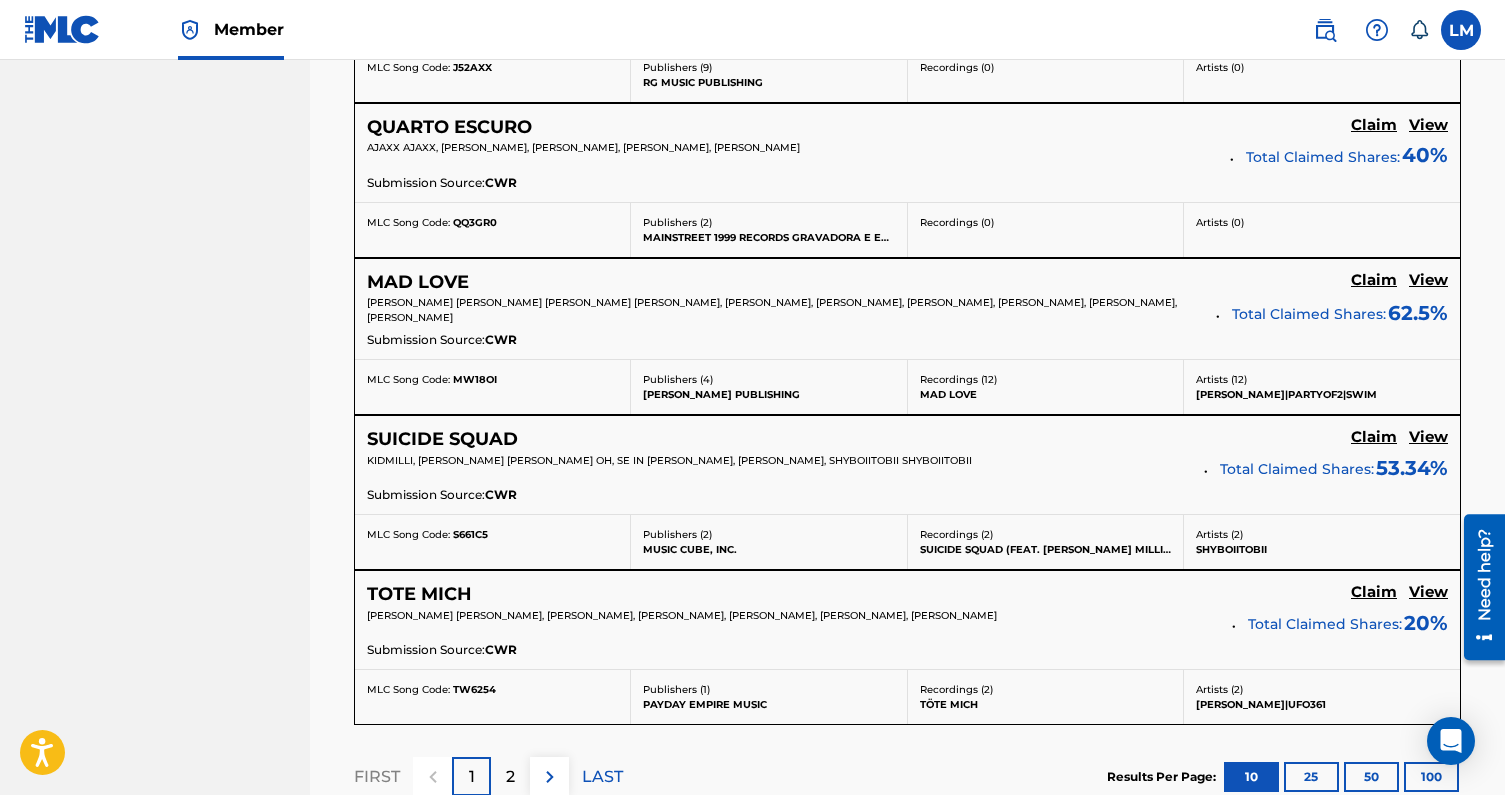 click on "View" at bounding box center [1428, 437] 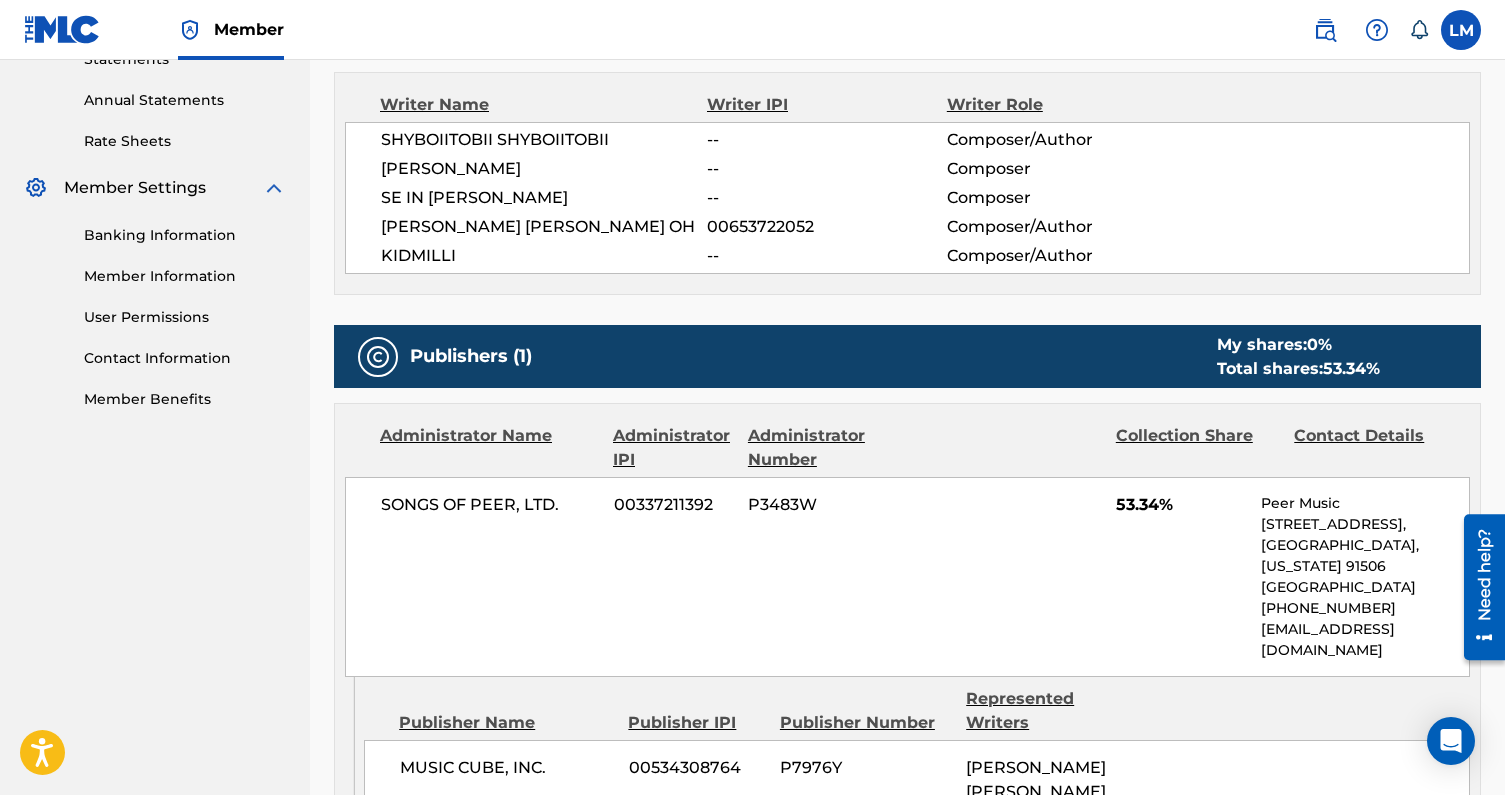 scroll, scrollTop: 0, scrollLeft: 0, axis: both 